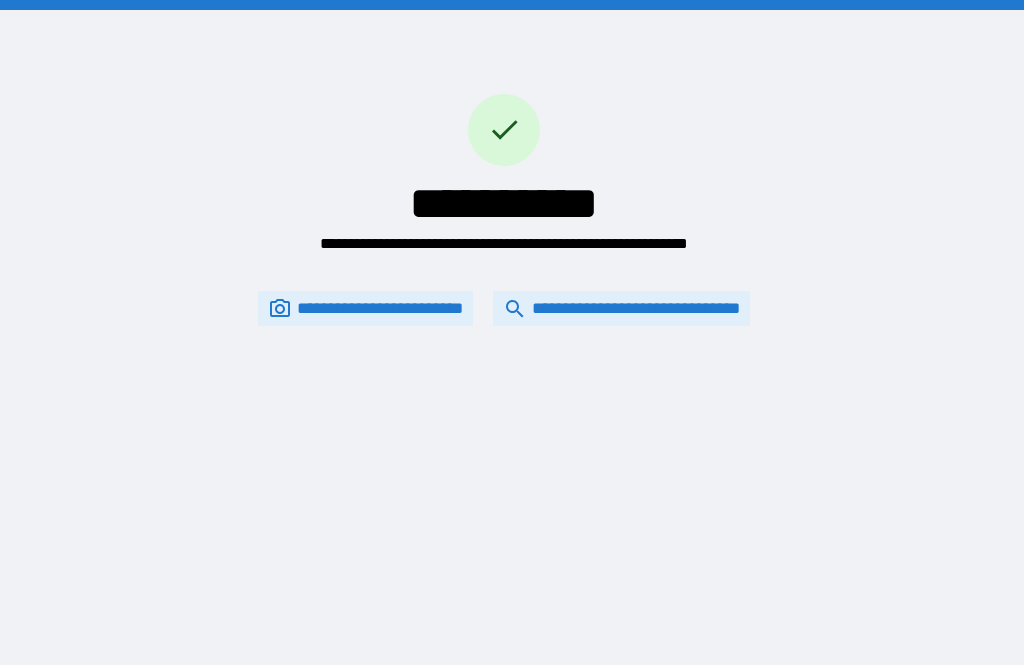 click on "**********" at bounding box center (621, 309) 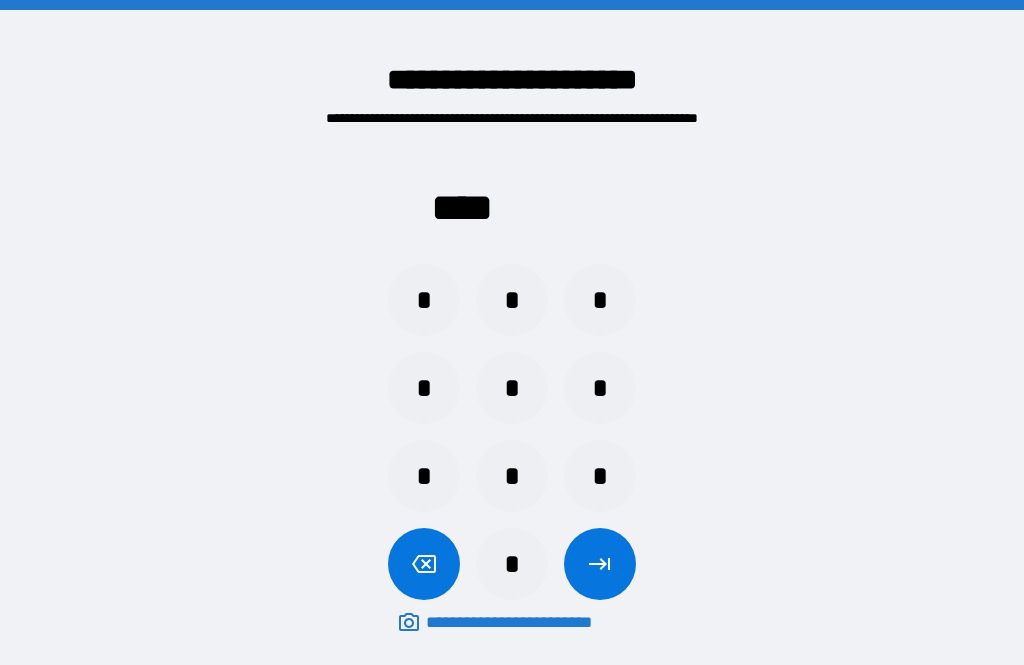click on "*" at bounding box center [424, 388] 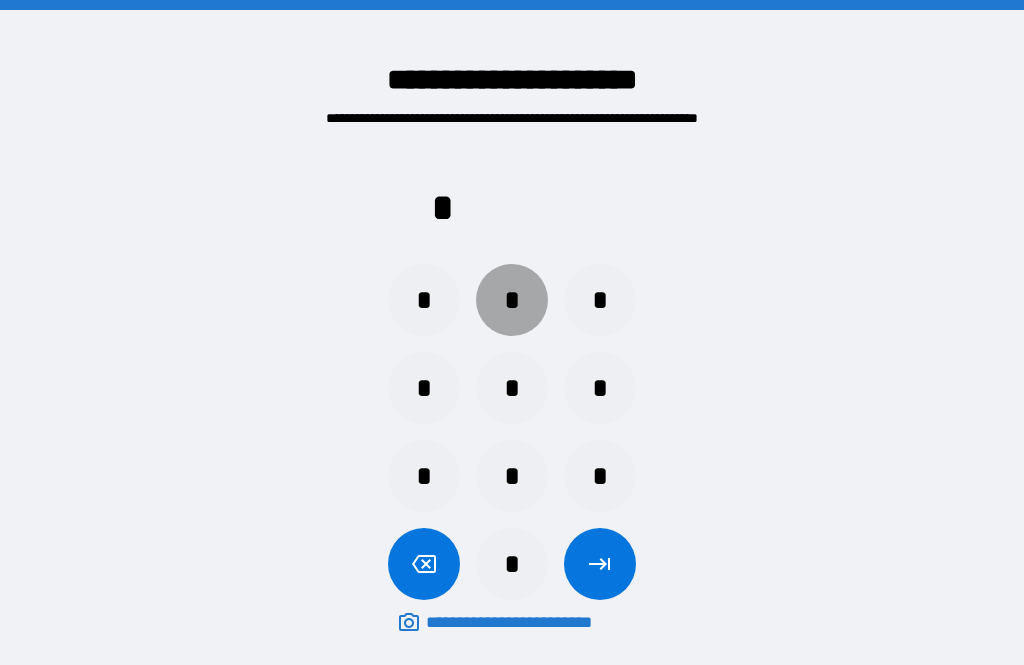click on "*" at bounding box center [512, 388] 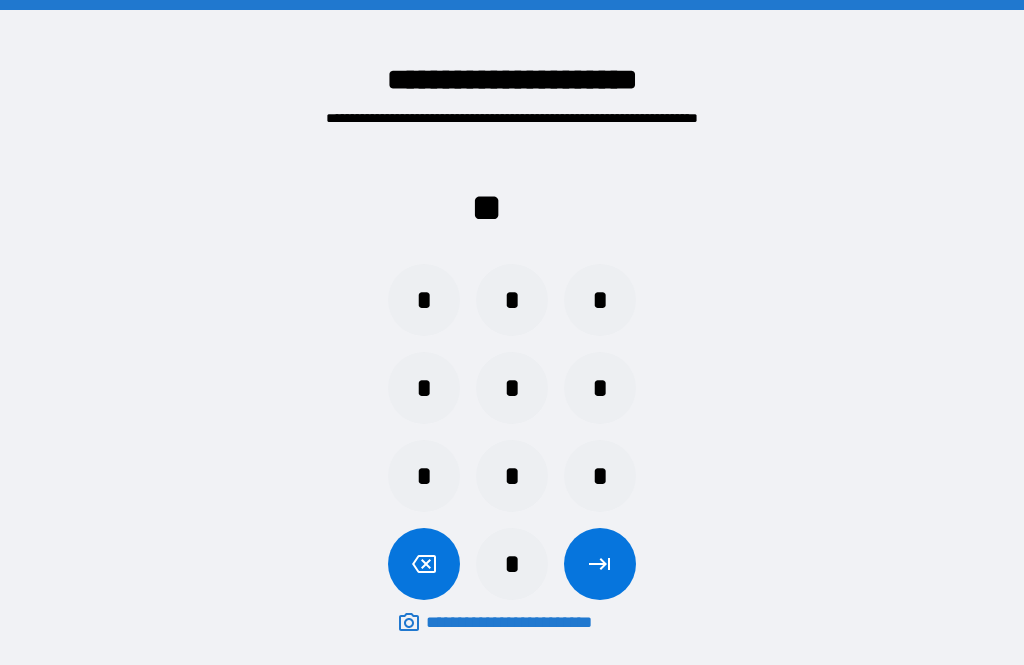 click on "*" at bounding box center (512, 300) 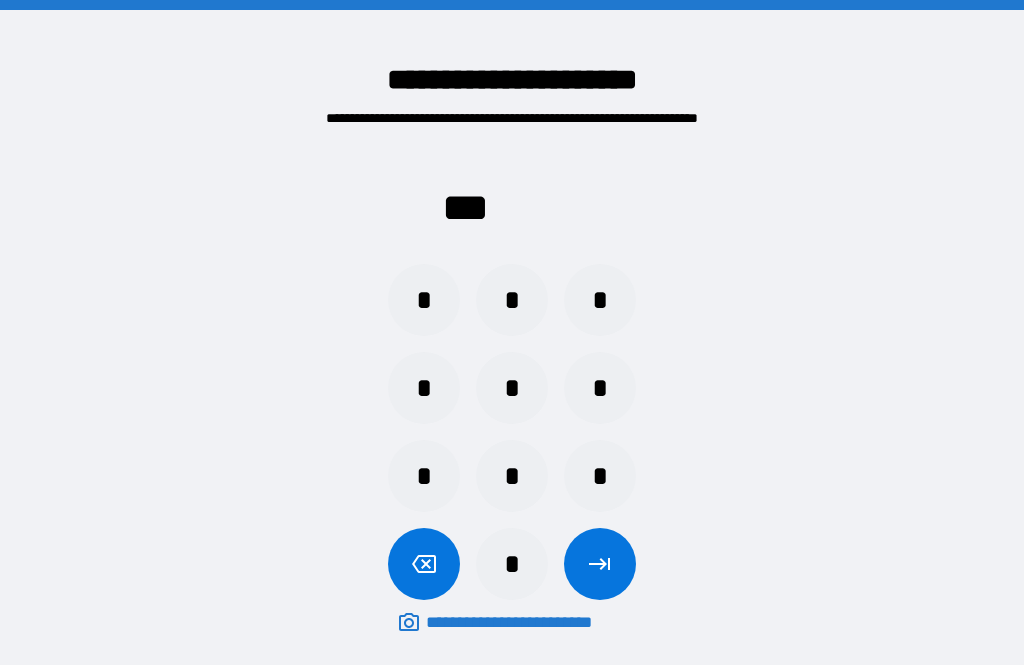 click on "*" at bounding box center [512, 476] 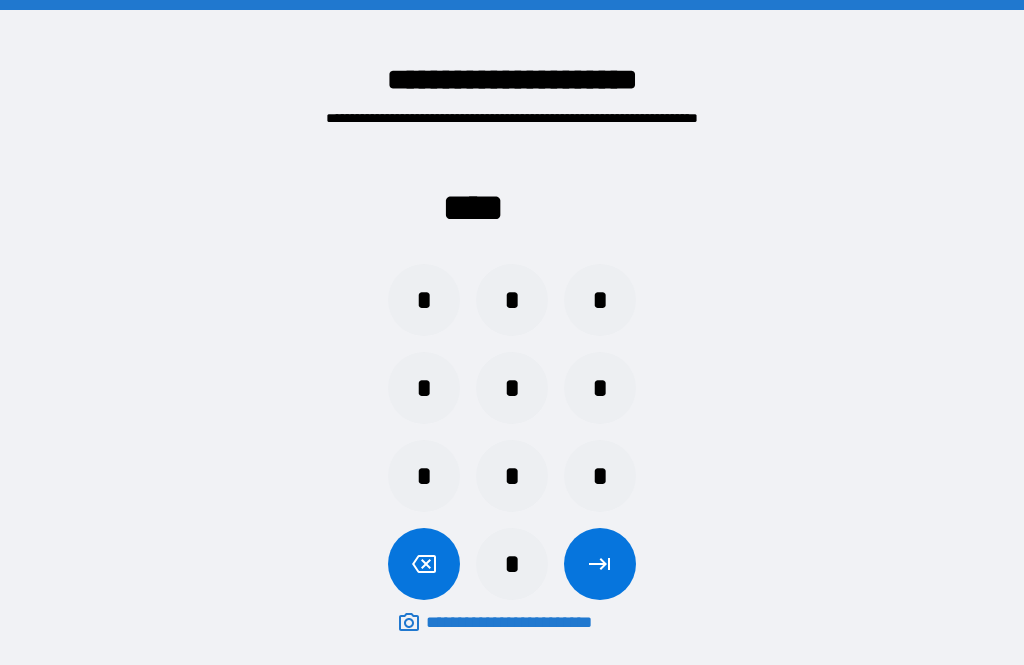 click at bounding box center (600, 564) 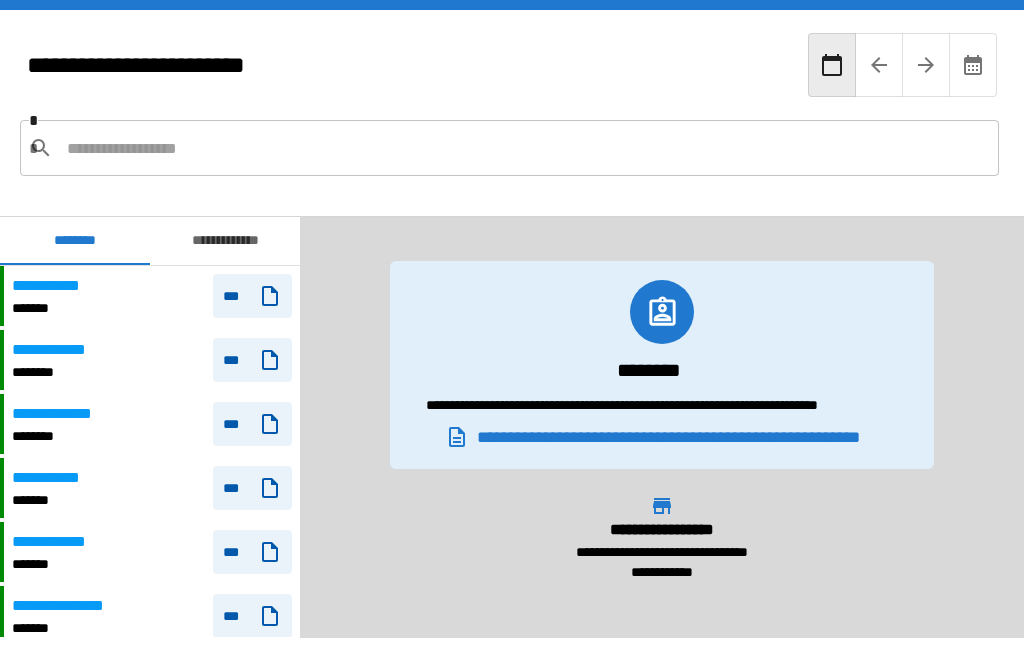 scroll, scrollTop: 60, scrollLeft: 0, axis: vertical 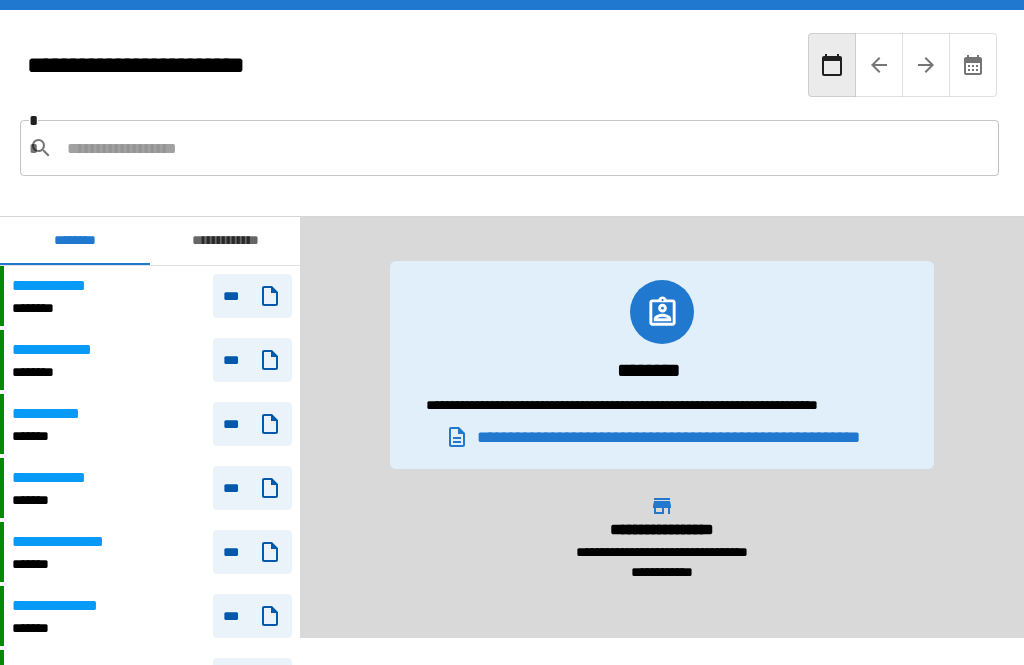 click at bounding box center (525, 148) 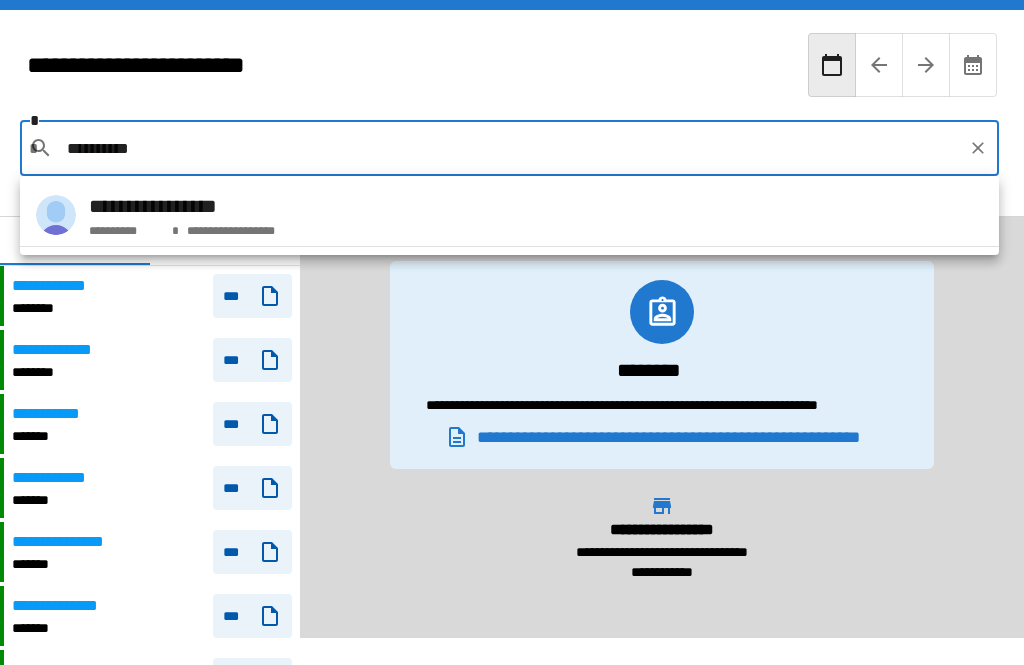 click on "**********" at bounding box center (182, 206) 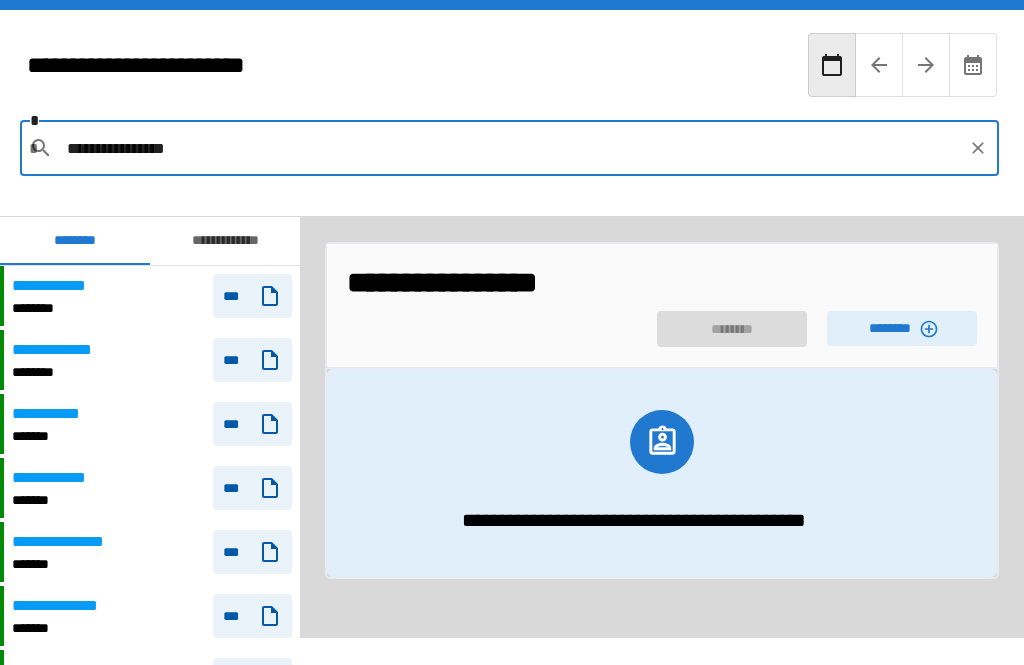 click on "********" at bounding box center [902, 328] 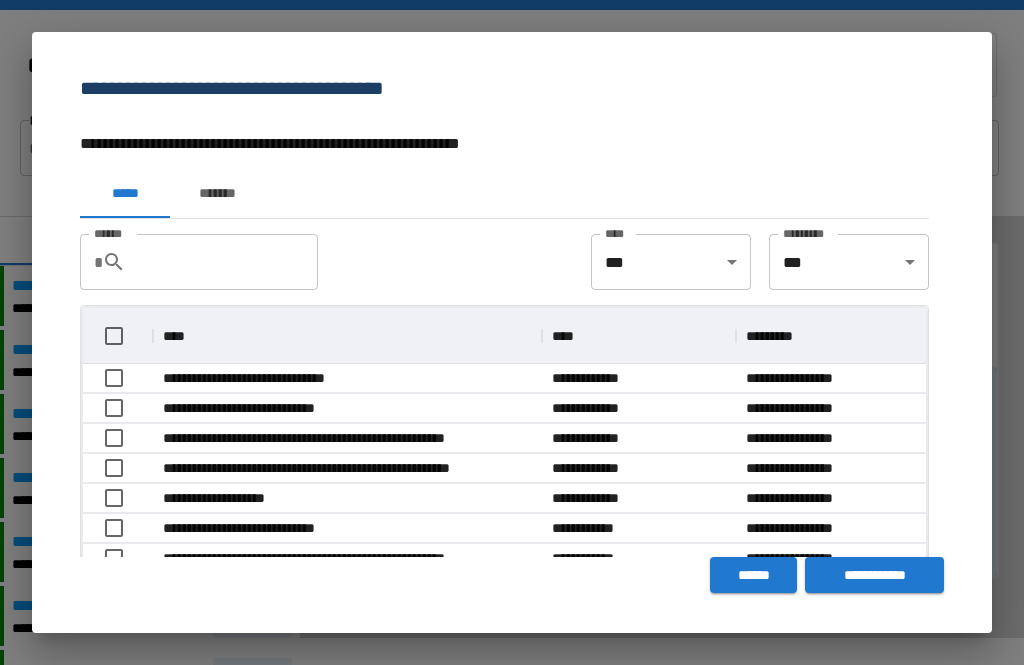scroll, scrollTop: 1, scrollLeft: 1, axis: both 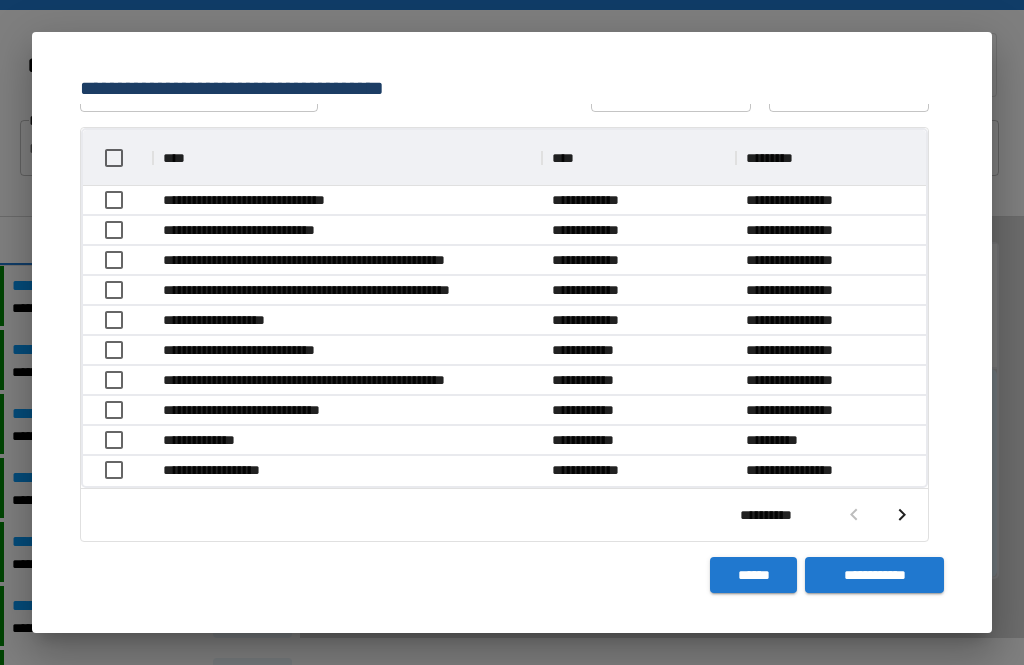 click 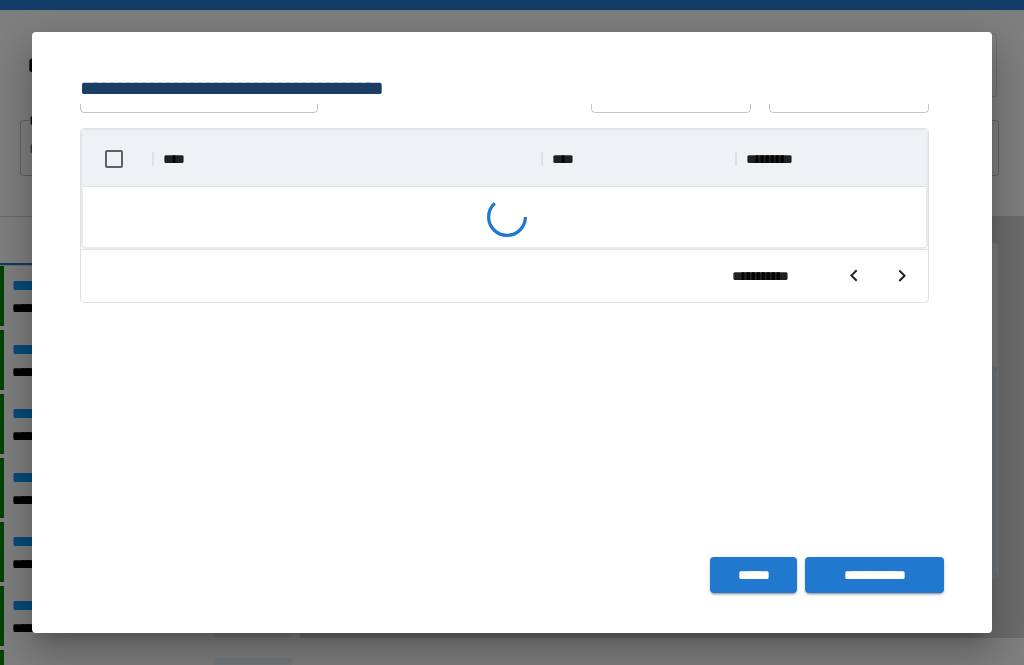 scroll, scrollTop: 356, scrollLeft: 843, axis: both 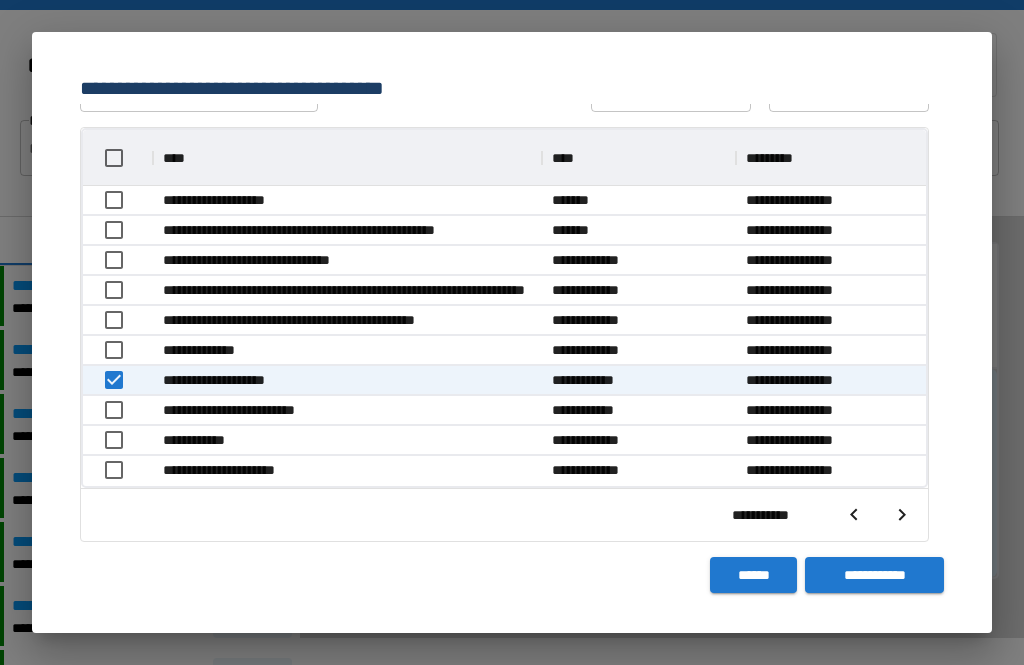 click on "**********" at bounding box center (874, 575) 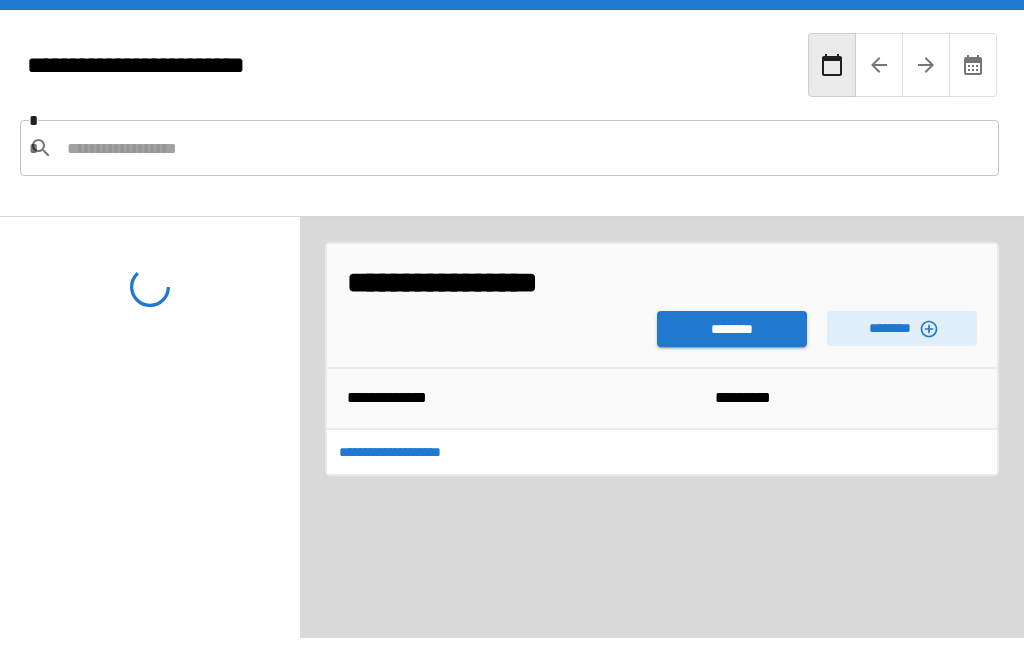 click on "********" at bounding box center (732, 329) 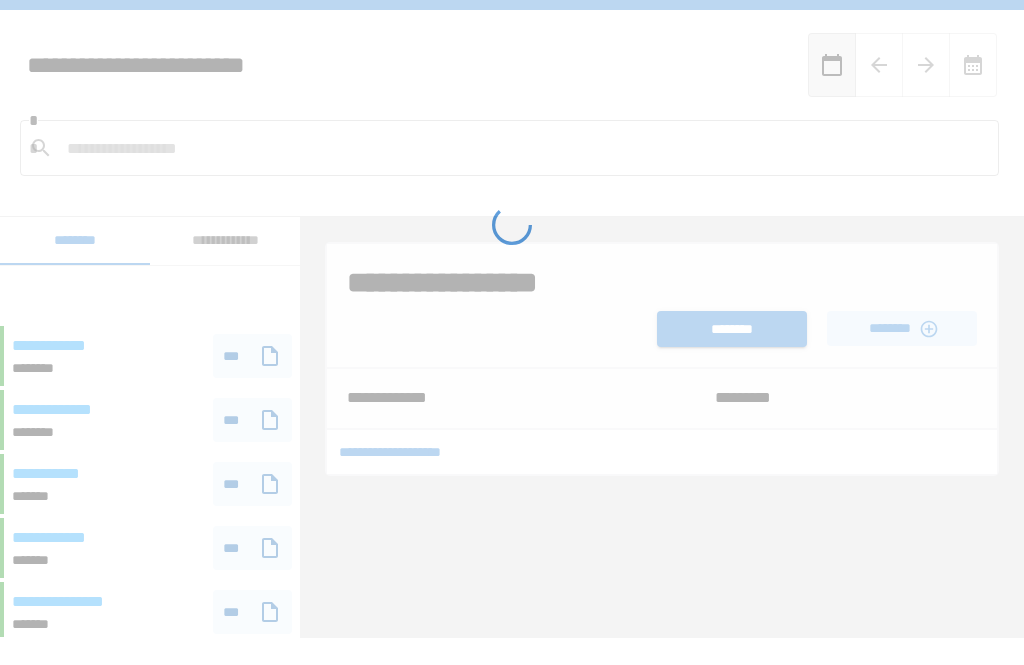 scroll, scrollTop: 0, scrollLeft: 0, axis: both 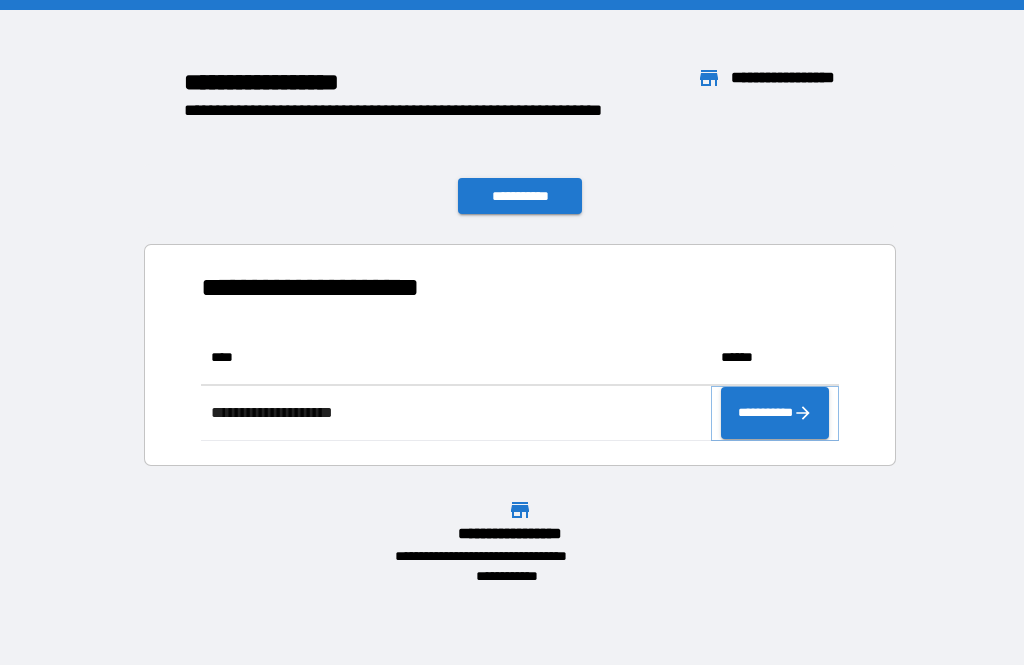 click on "**********" at bounding box center (775, 413) 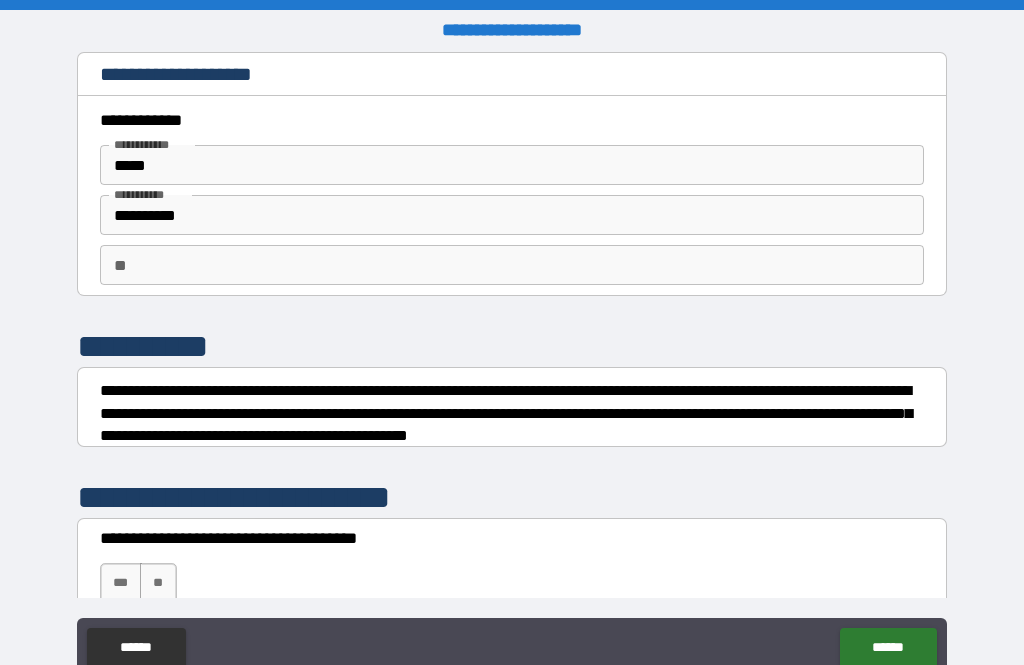 click on "**" at bounding box center [512, 265] 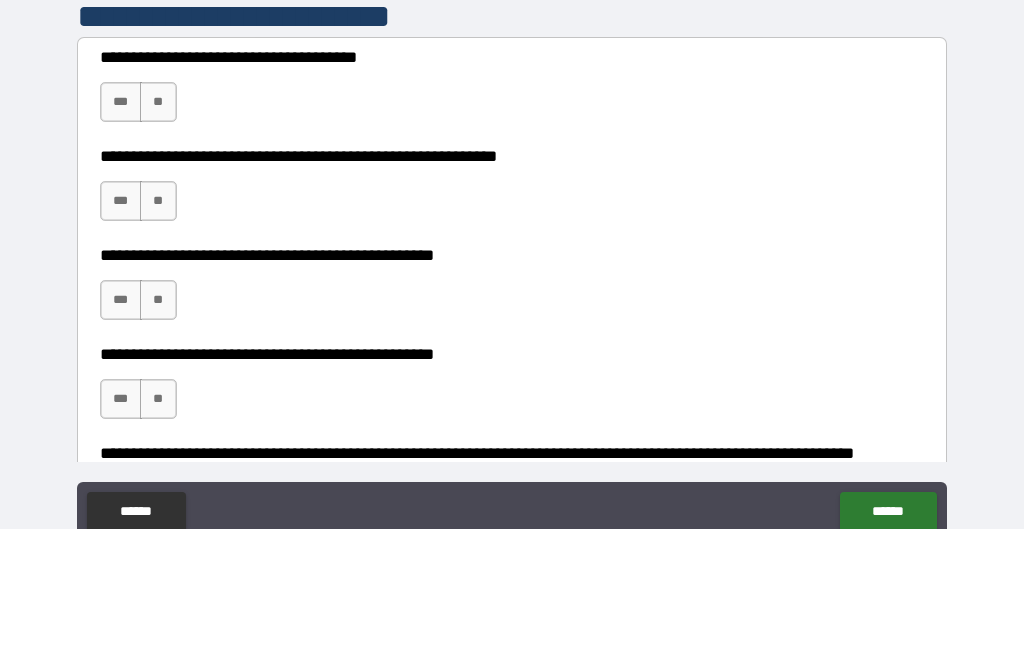 scroll, scrollTop: 339, scrollLeft: 0, axis: vertical 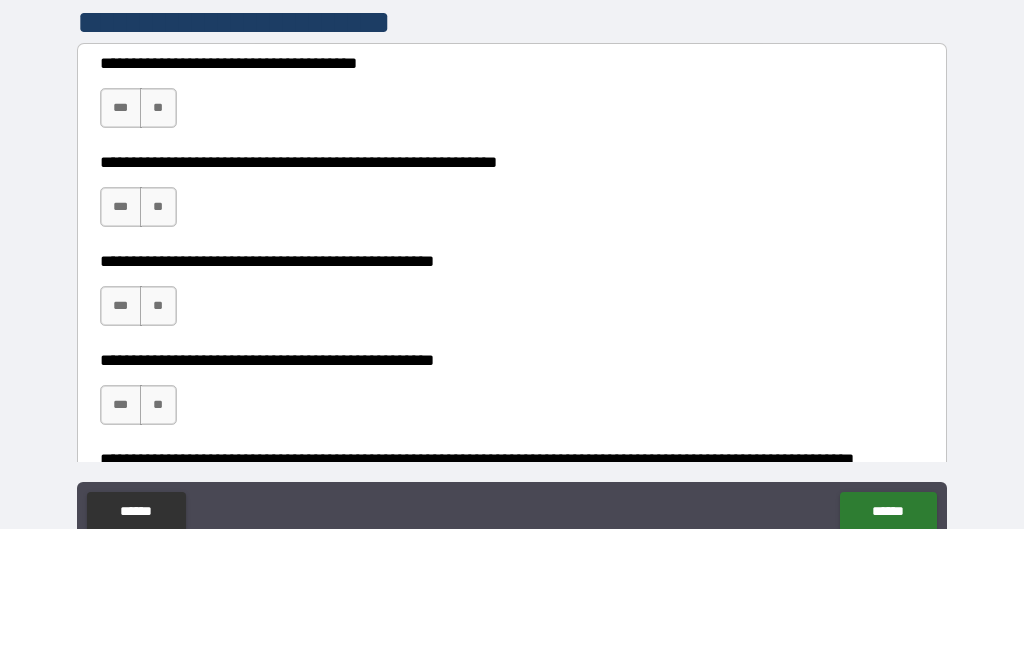 type on "****" 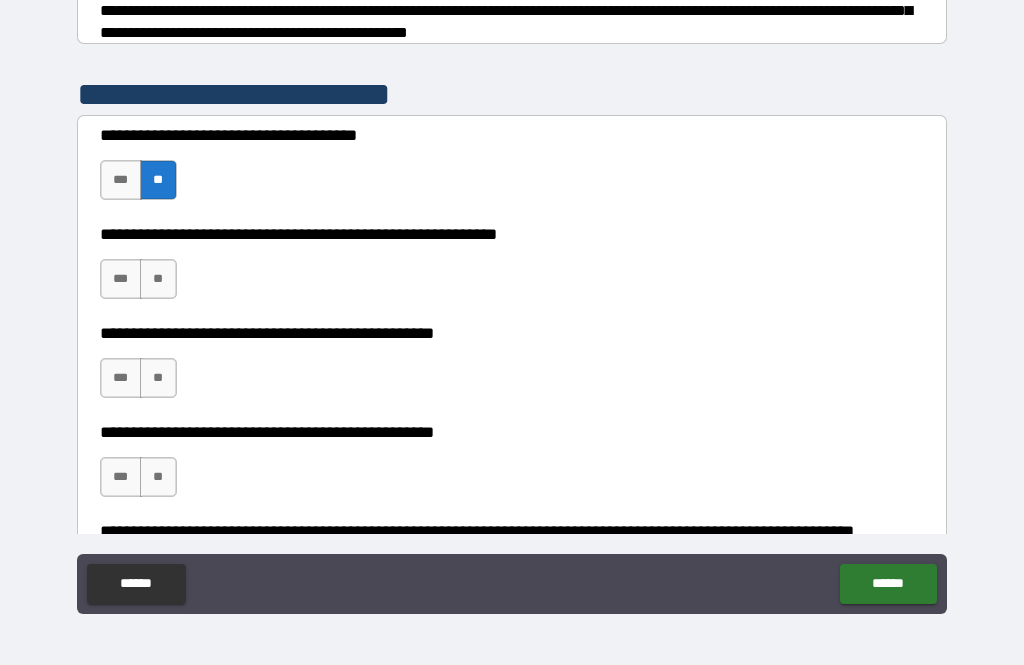 click on "***" at bounding box center [121, 279] 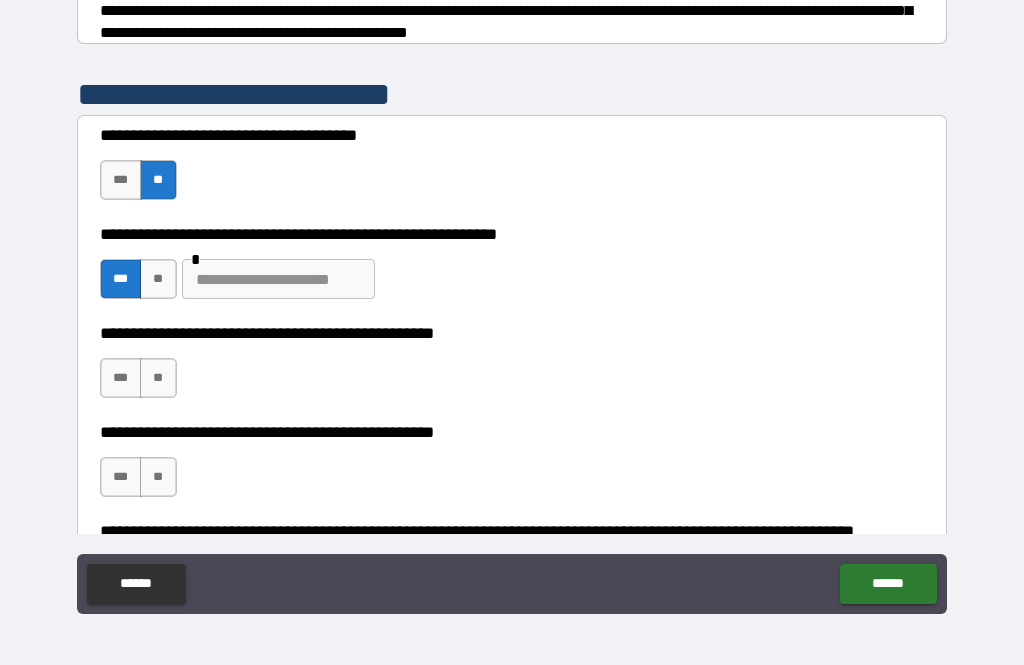 click on "**" at bounding box center (158, 378) 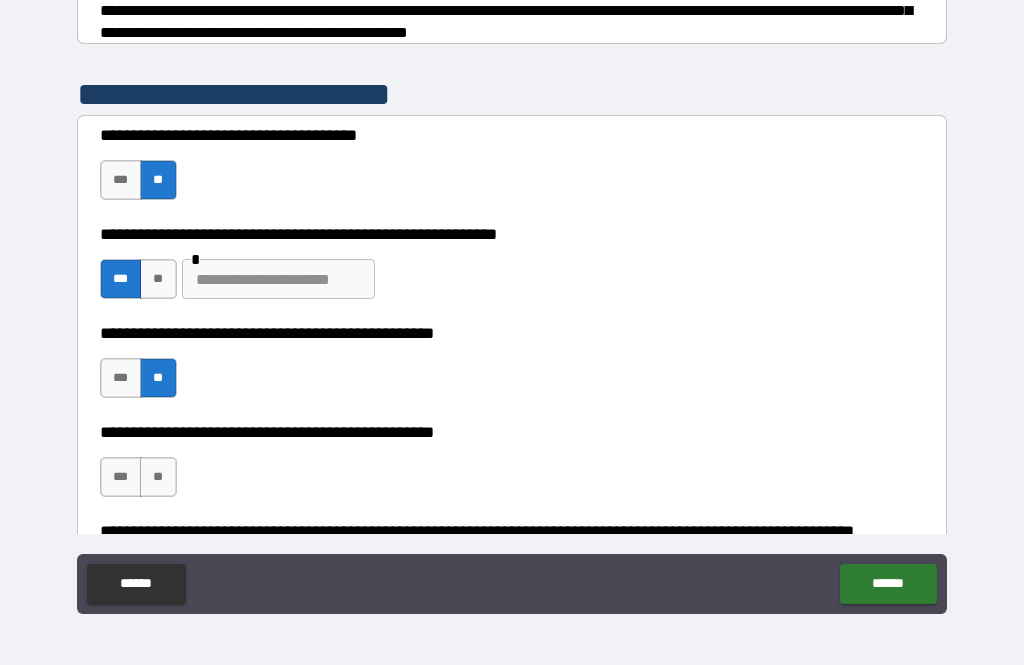 click on "***" at bounding box center (121, 477) 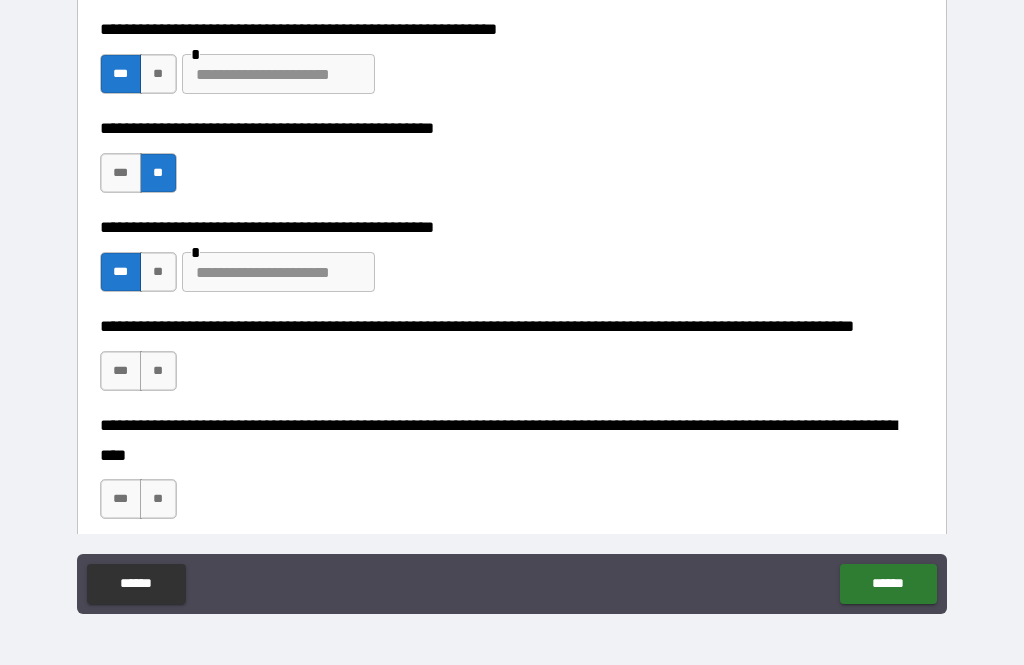 scroll, scrollTop: 571, scrollLeft: 0, axis: vertical 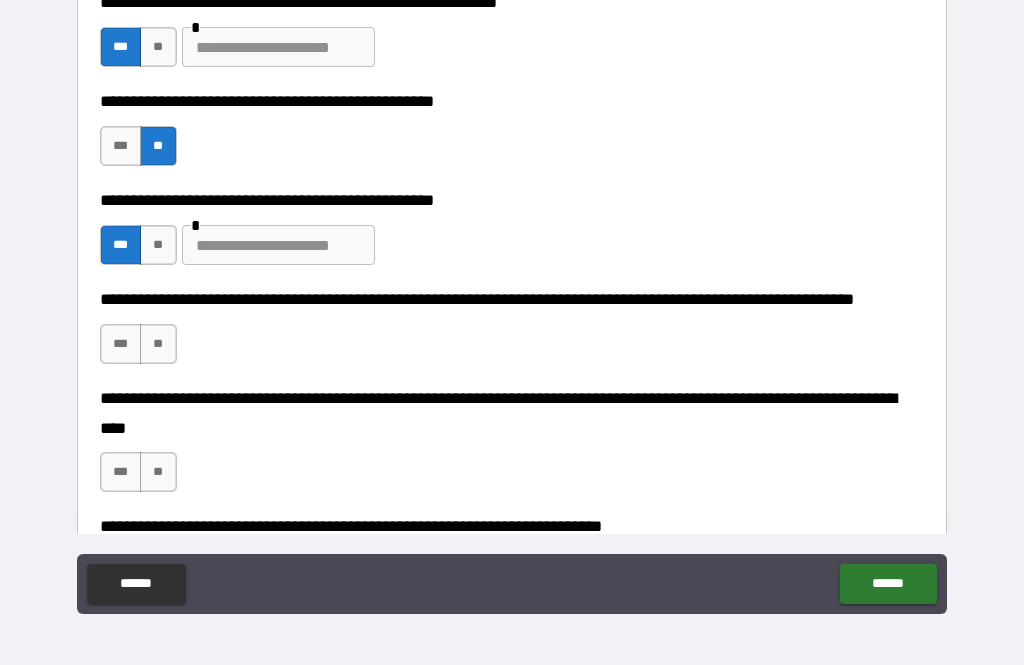 click on "**" at bounding box center [158, 344] 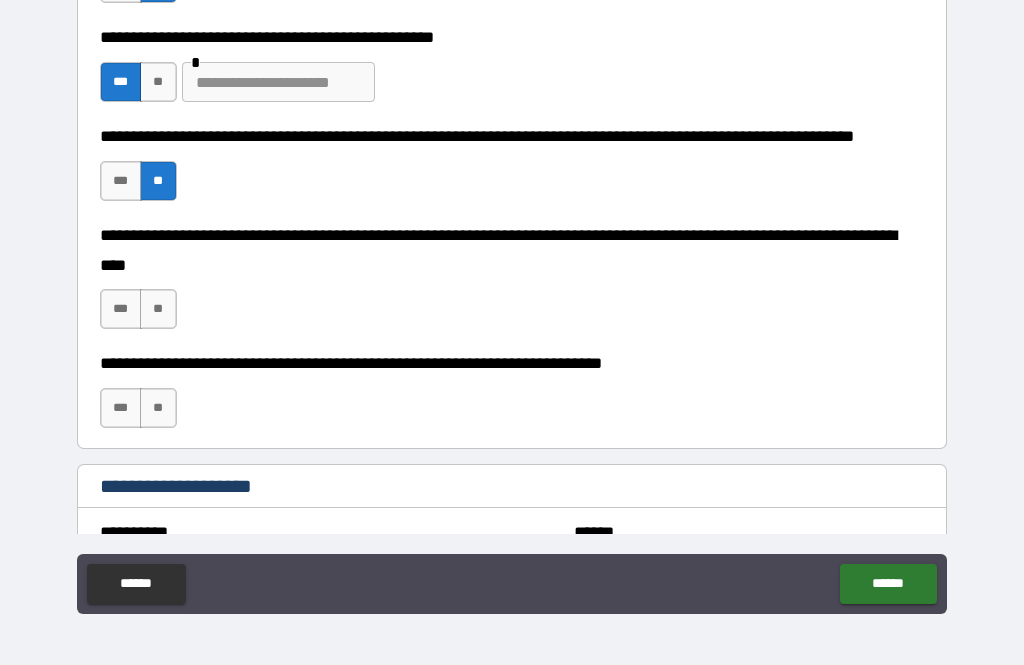 scroll, scrollTop: 737, scrollLeft: 0, axis: vertical 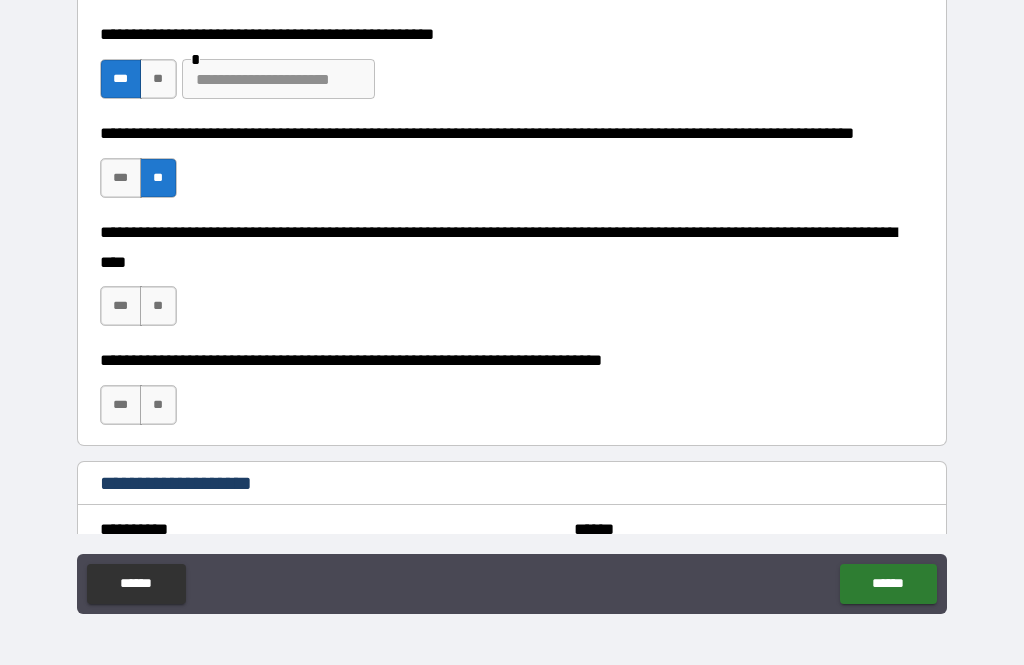 click on "**" at bounding box center (158, 306) 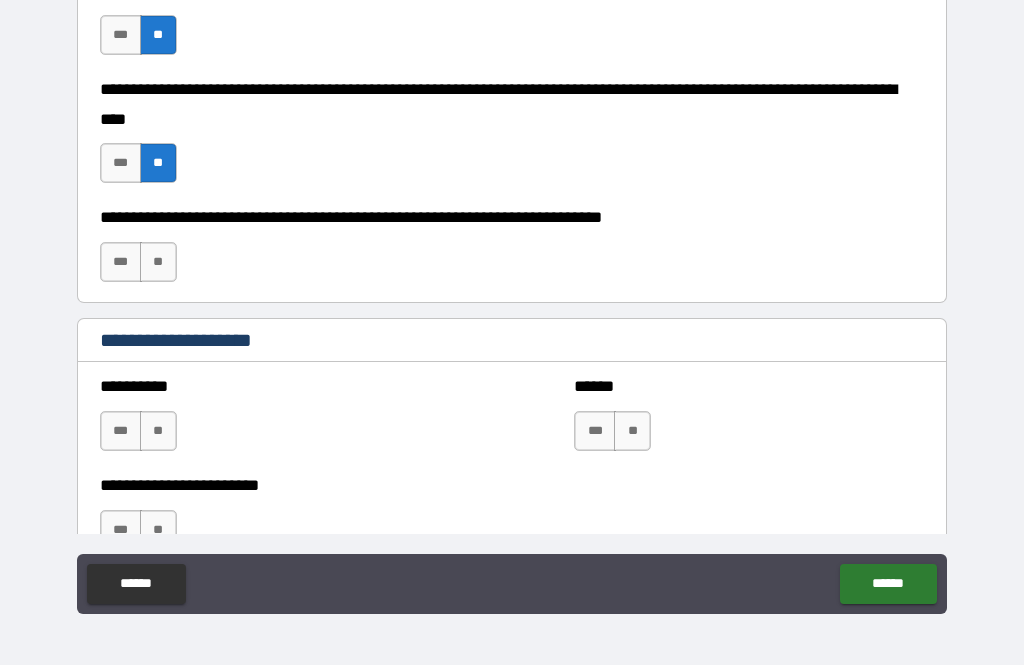 scroll, scrollTop: 892, scrollLeft: 0, axis: vertical 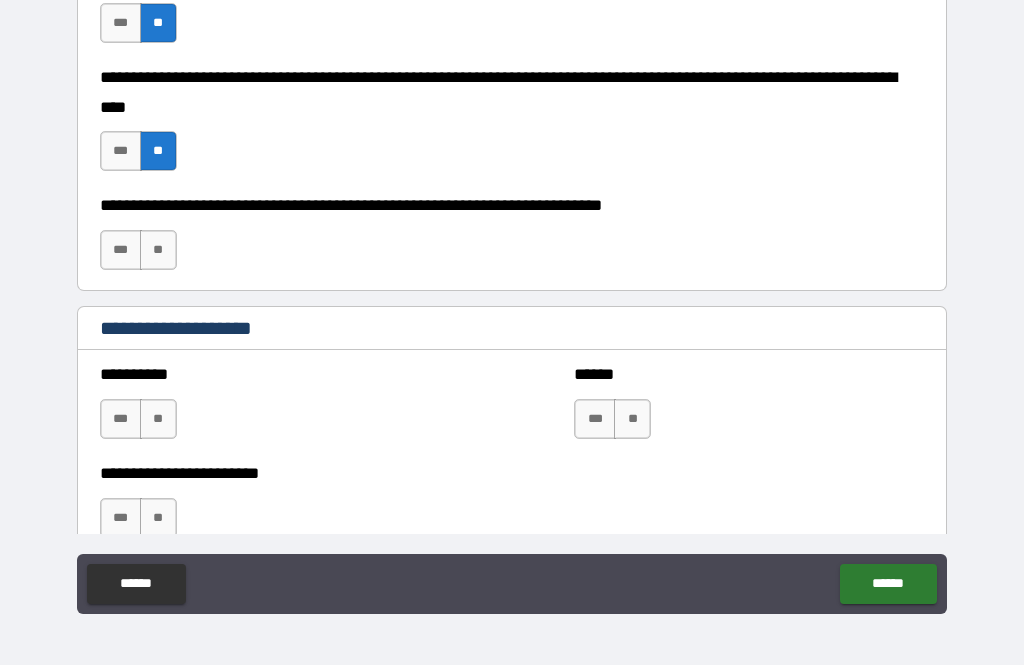 click on "**" at bounding box center (158, 250) 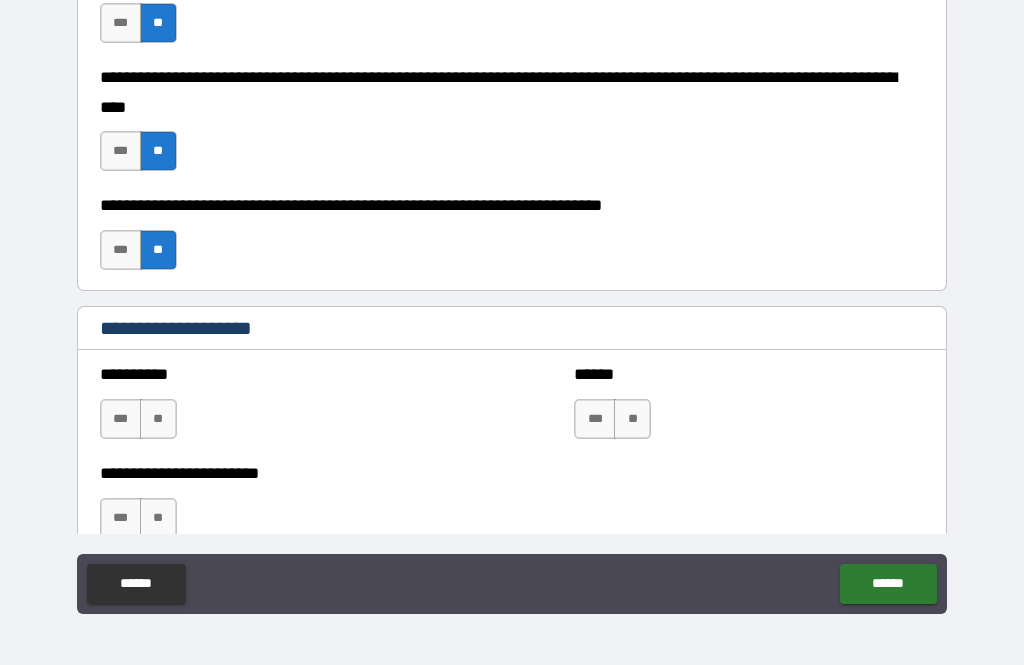 click on "**" at bounding box center [158, 419] 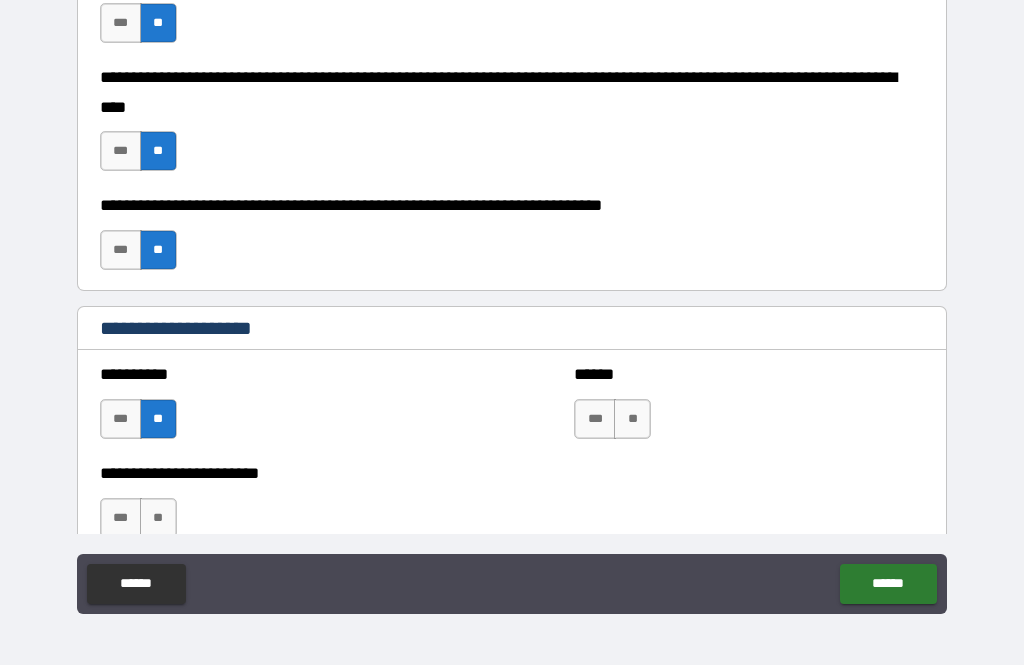 click on "**" at bounding box center (632, 419) 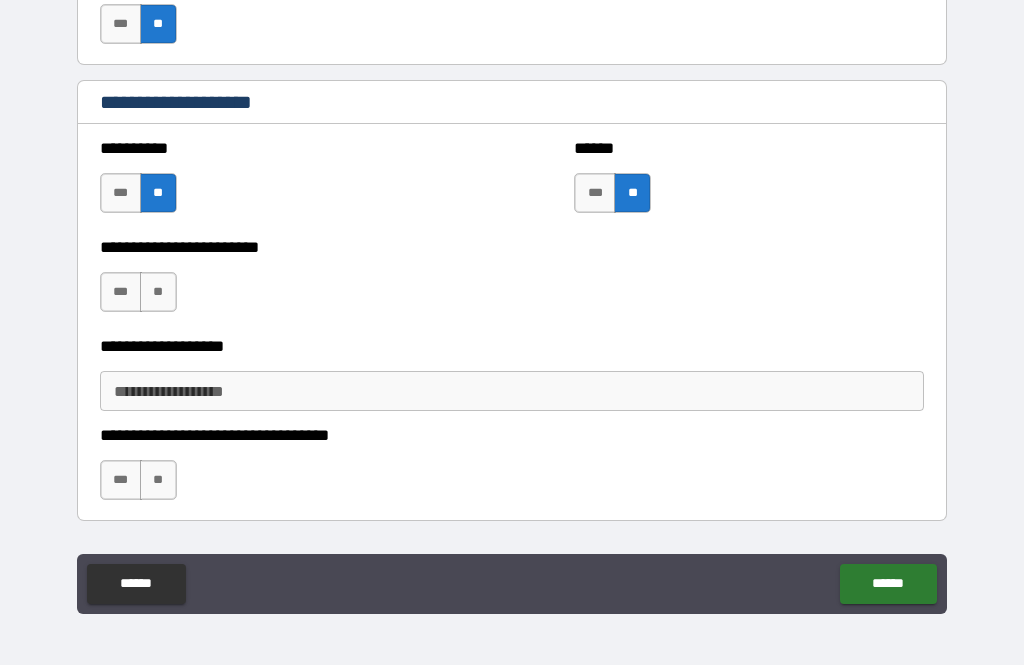 scroll, scrollTop: 1166, scrollLeft: 0, axis: vertical 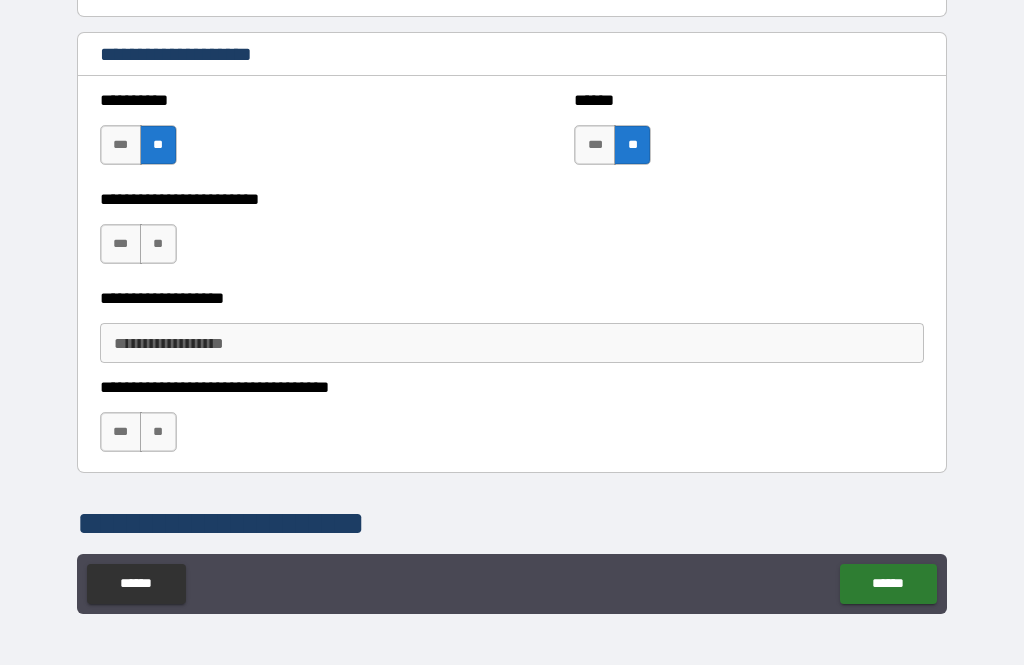 click on "**" at bounding box center [158, 244] 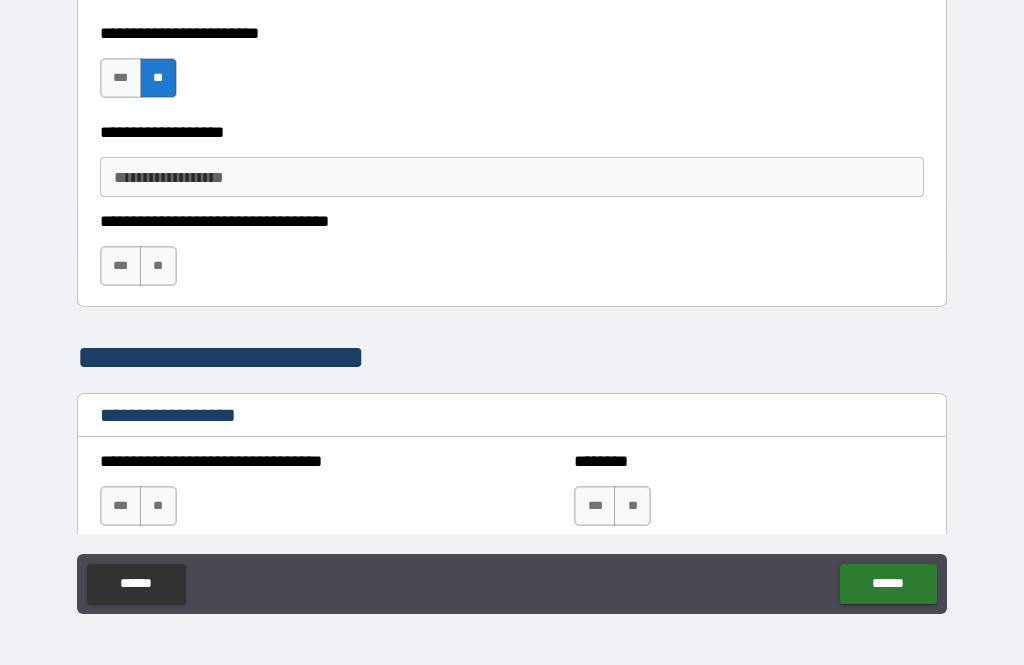 scroll, scrollTop: 1333, scrollLeft: 0, axis: vertical 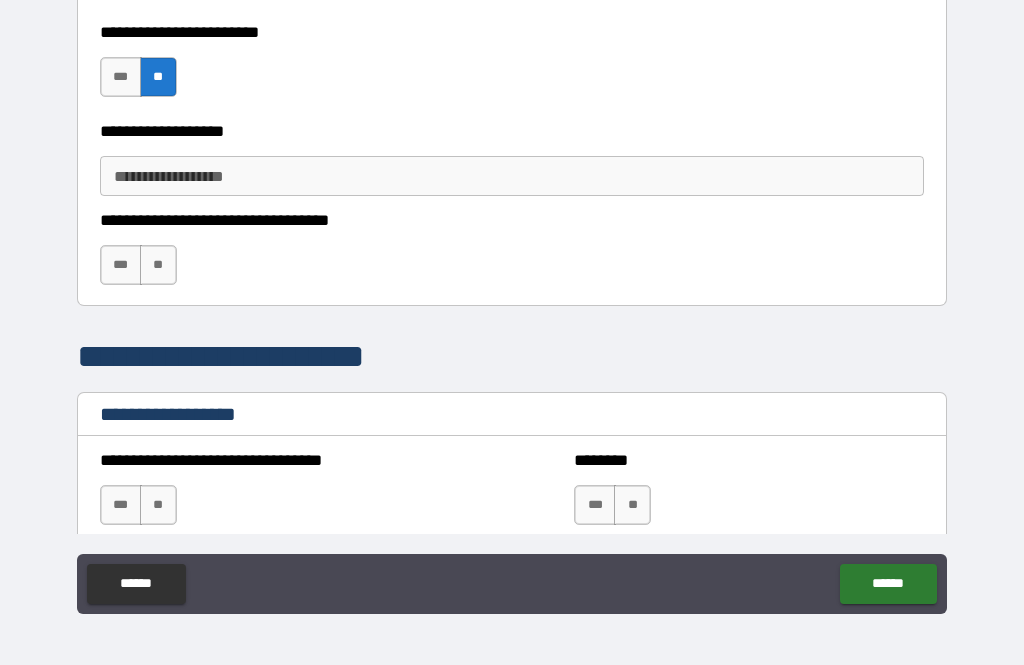 click on "**" at bounding box center (158, 265) 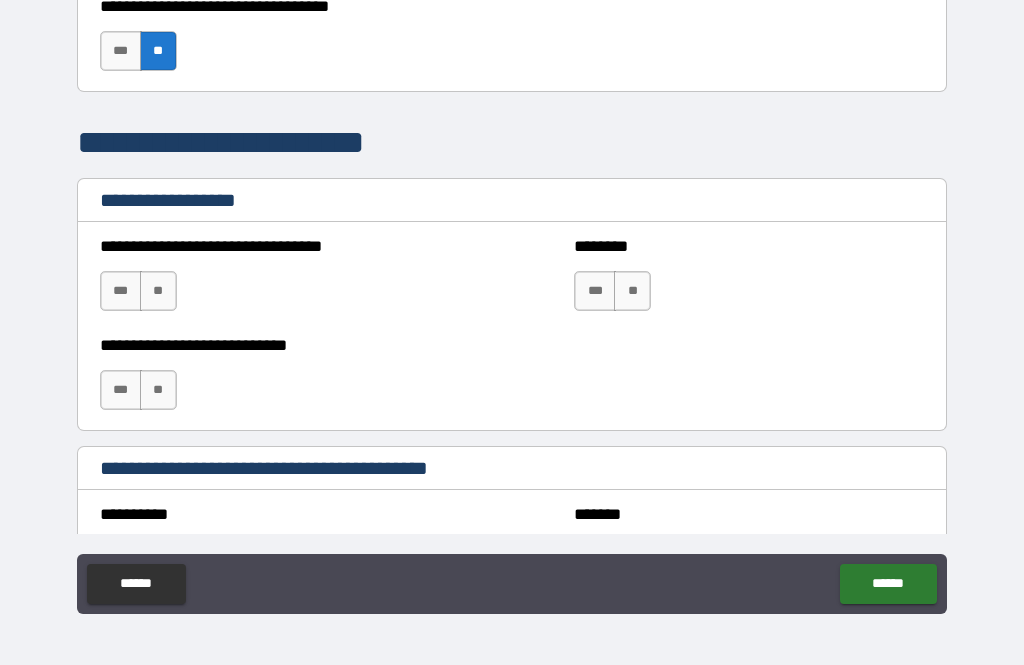 scroll, scrollTop: 1548, scrollLeft: 0, axis: vertical 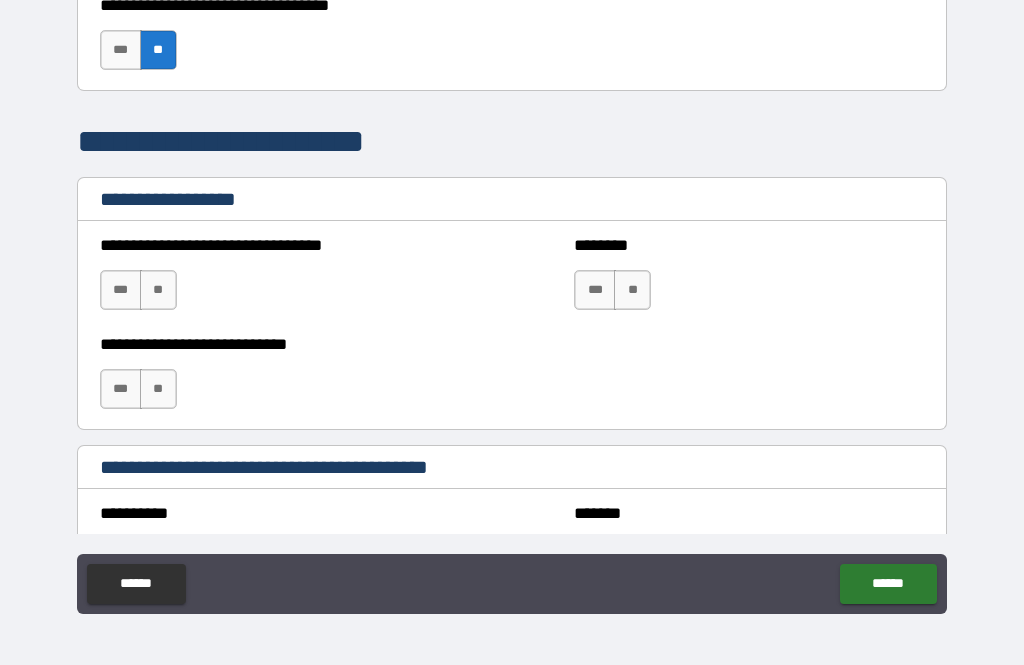 click on "**" at bounding box center [158, 290] 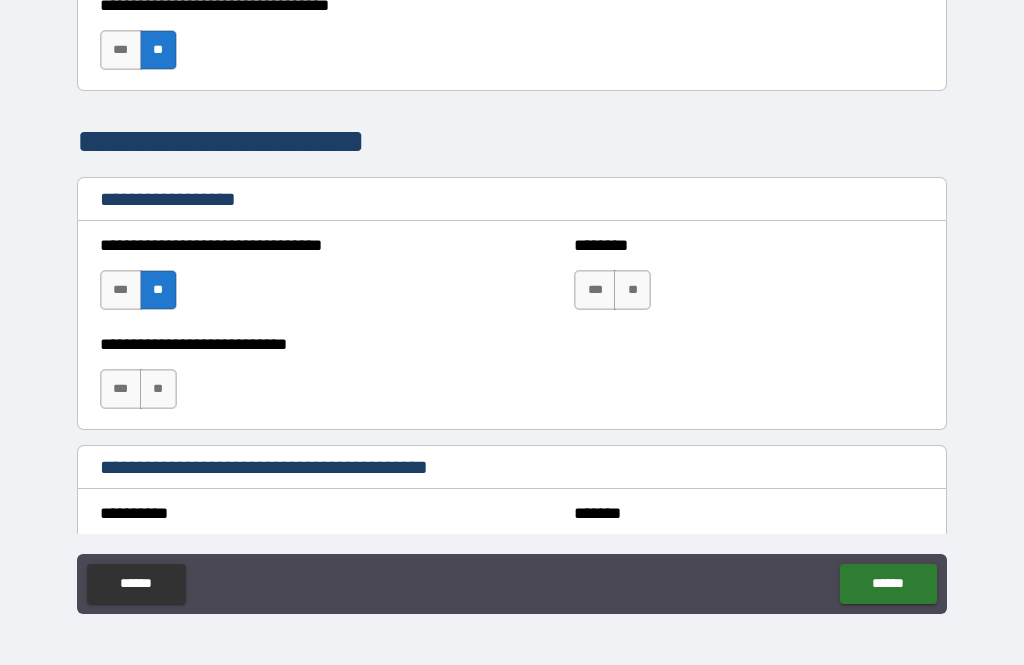 click on "**" at bounding box center (158, 389) 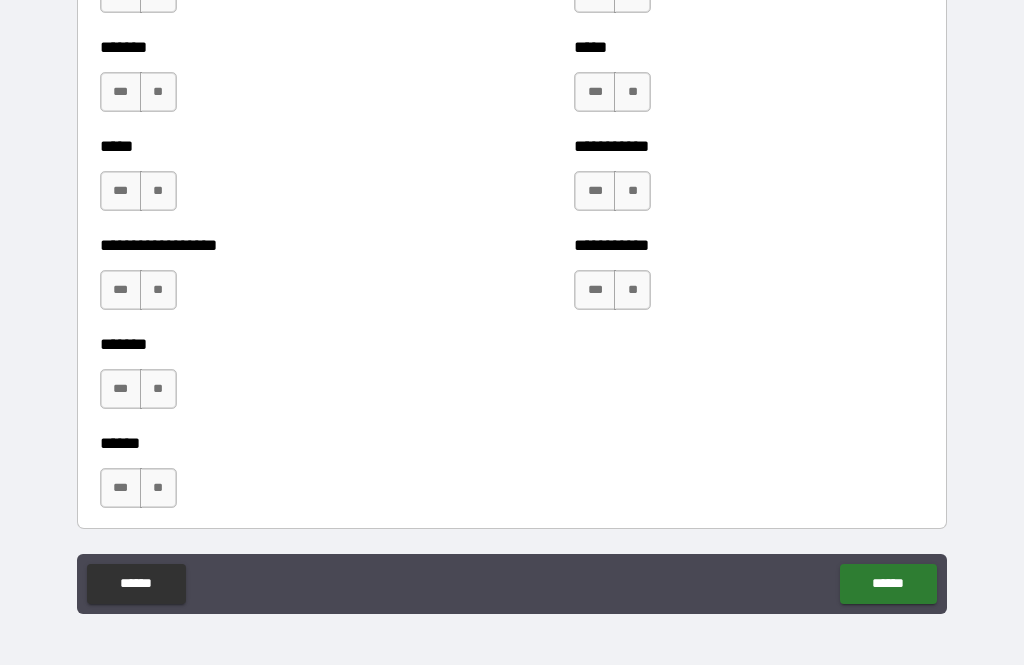 scroll, scrollTop: 2127, scrollLeft: 0, axis: vertical 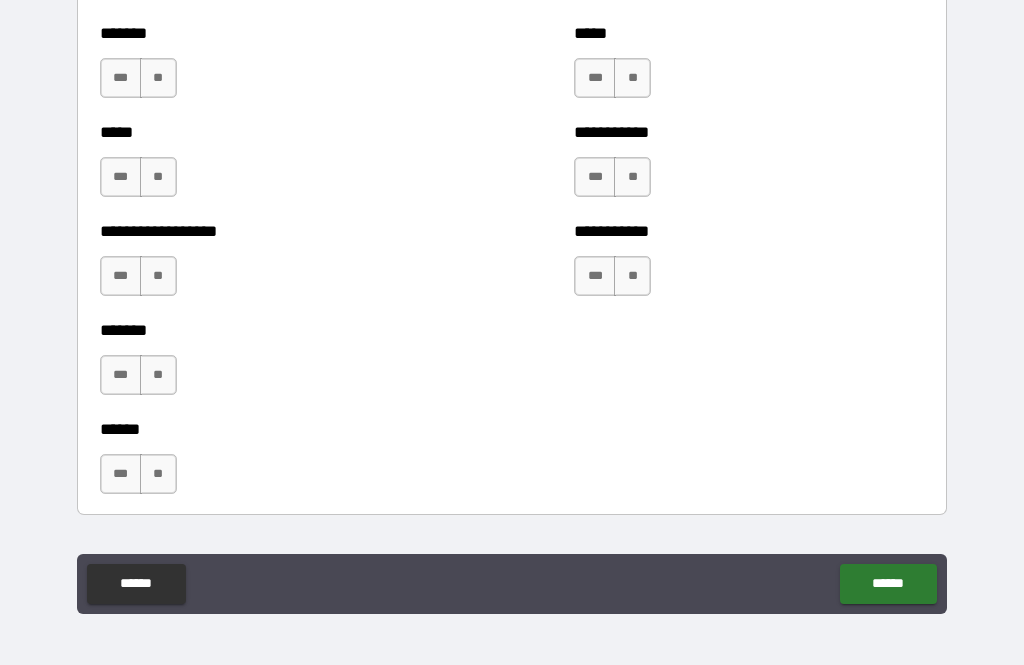 click on "***" at bounding box center (121, 474) 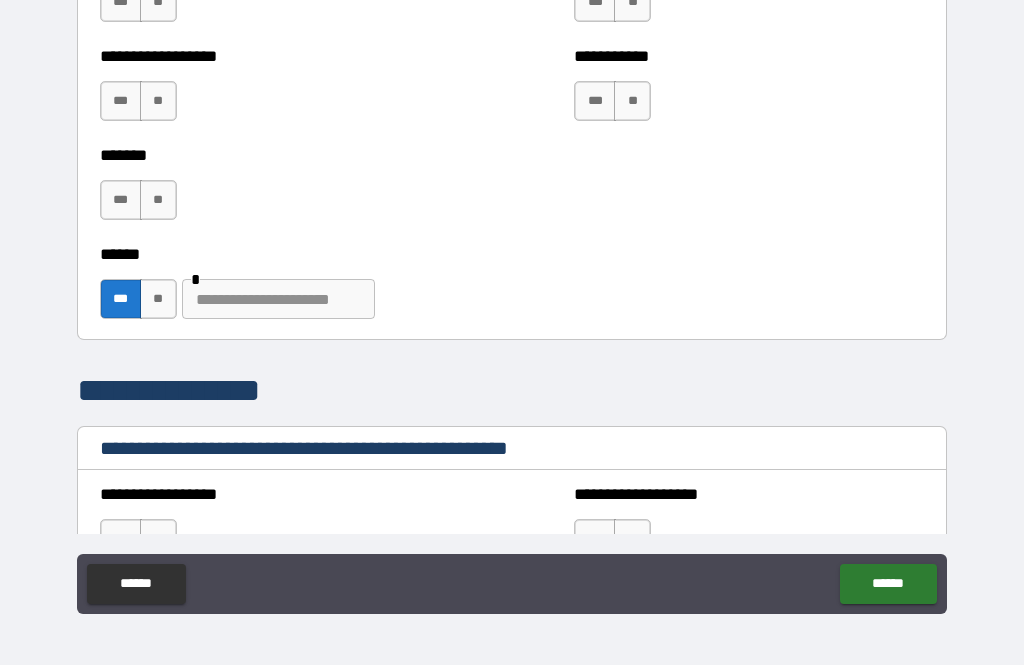 scroll, scrollTop: 2303, scrollLeft: 0, axis: vertical 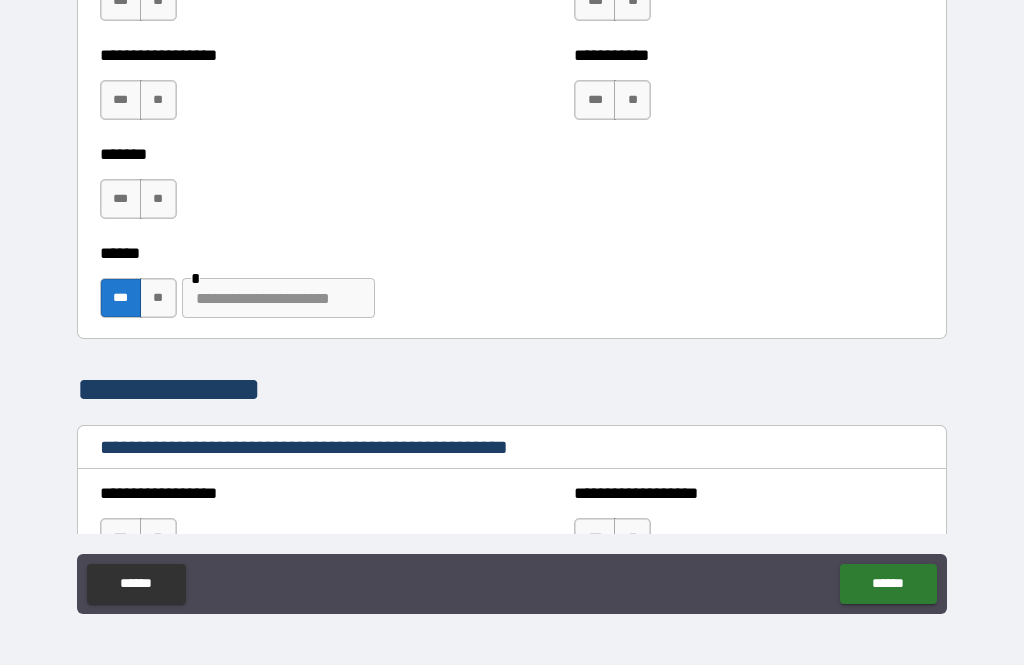 click at bounding box center (278, 298) 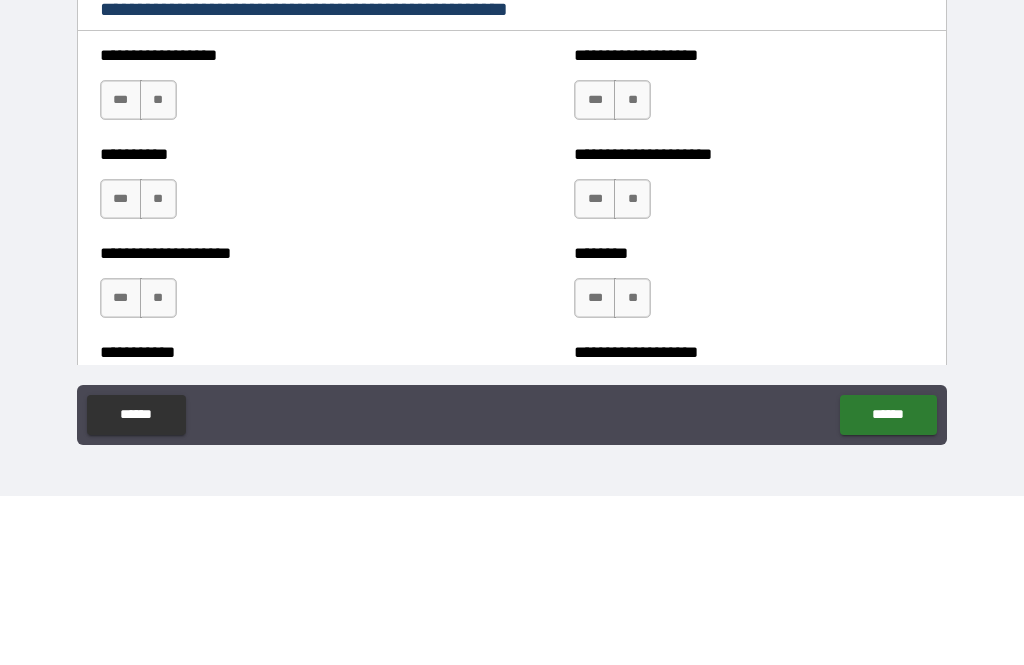 scroll, scrollTop: 2581, scrollLeft: 0, axis: vertical 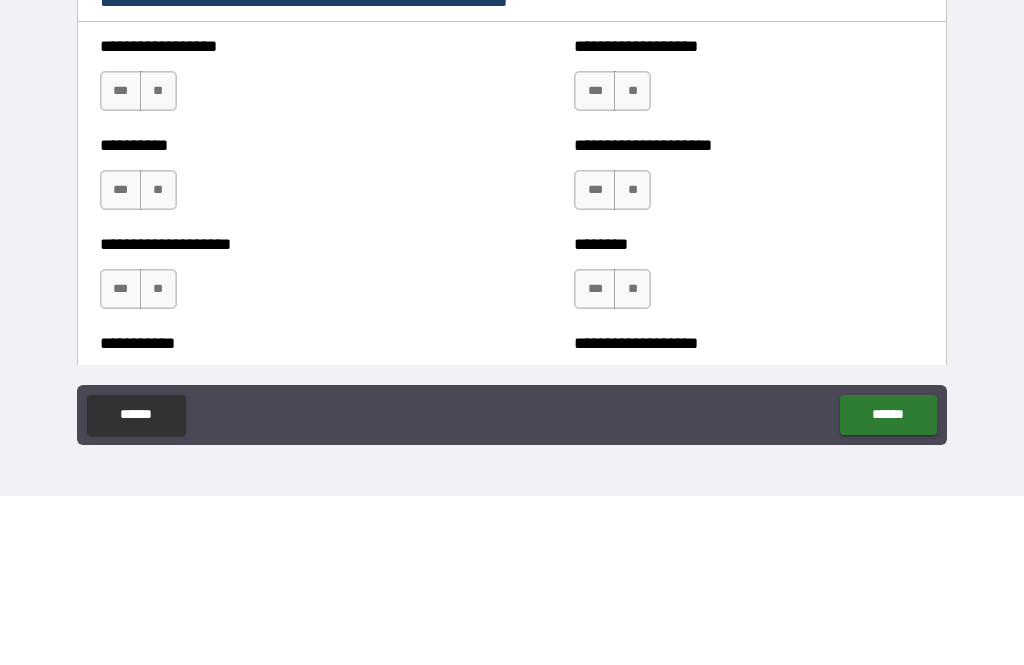 type on "**********" 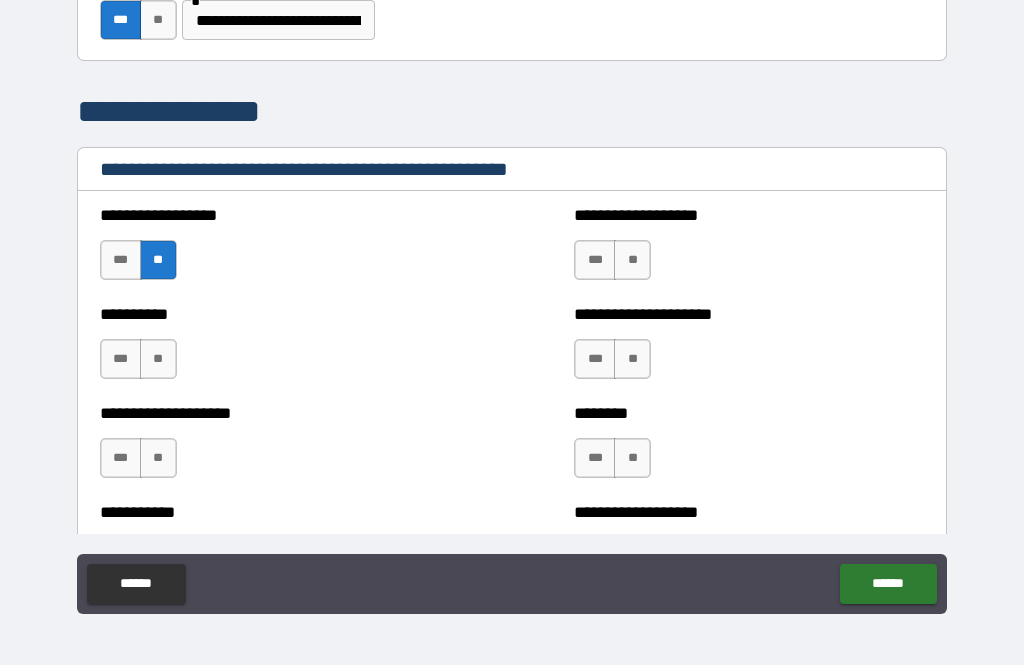click on "**" at bounding box center [158, 359] 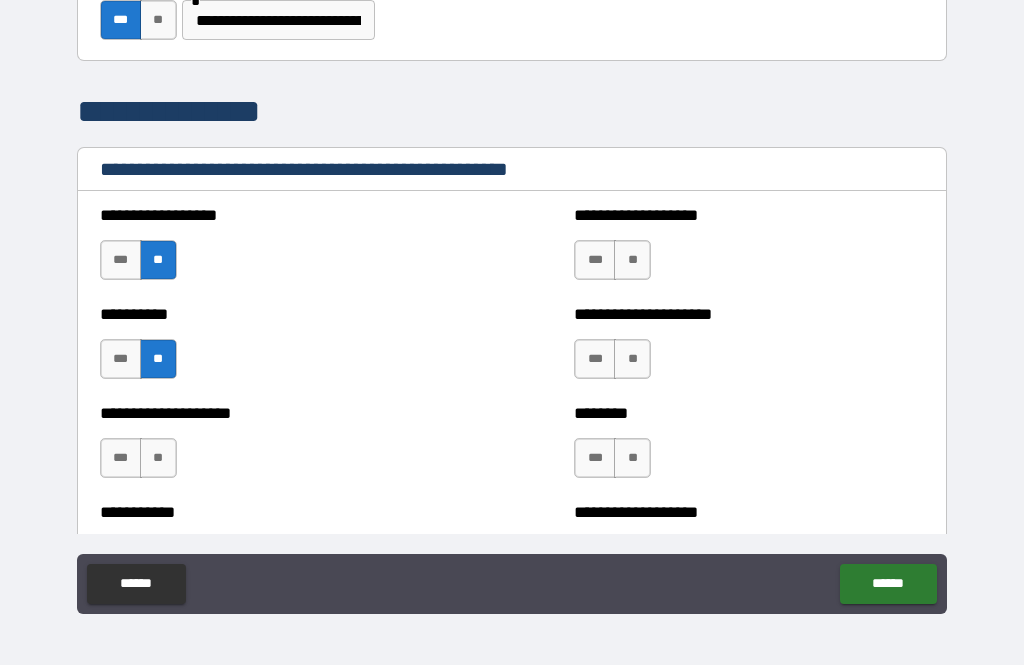 click on "**" at bounding box center [158, 458] 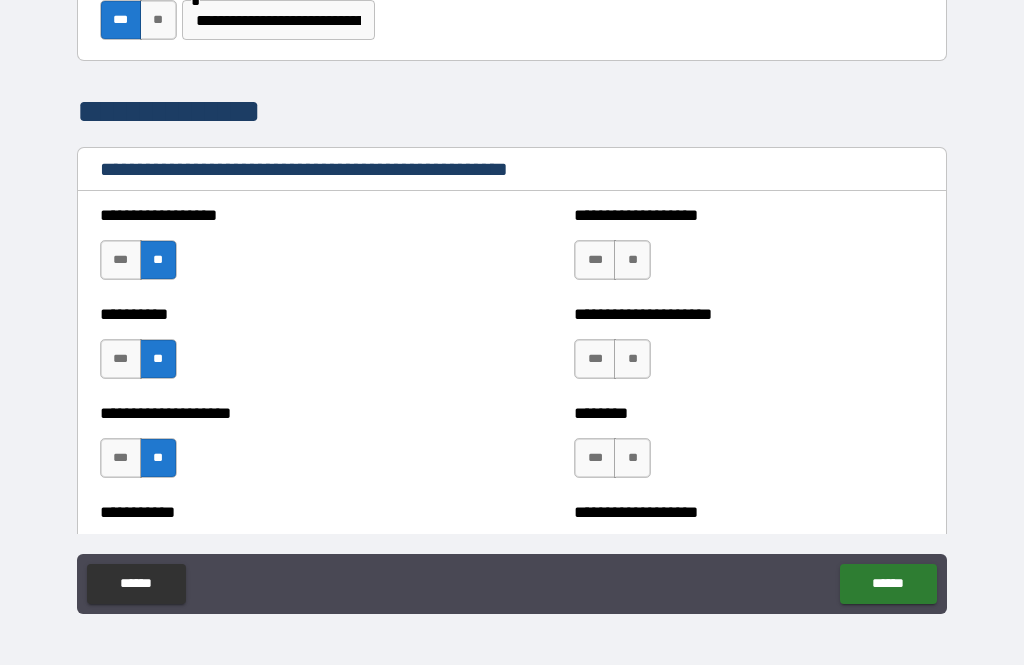 click on "***" at bounding box center [595, 260] 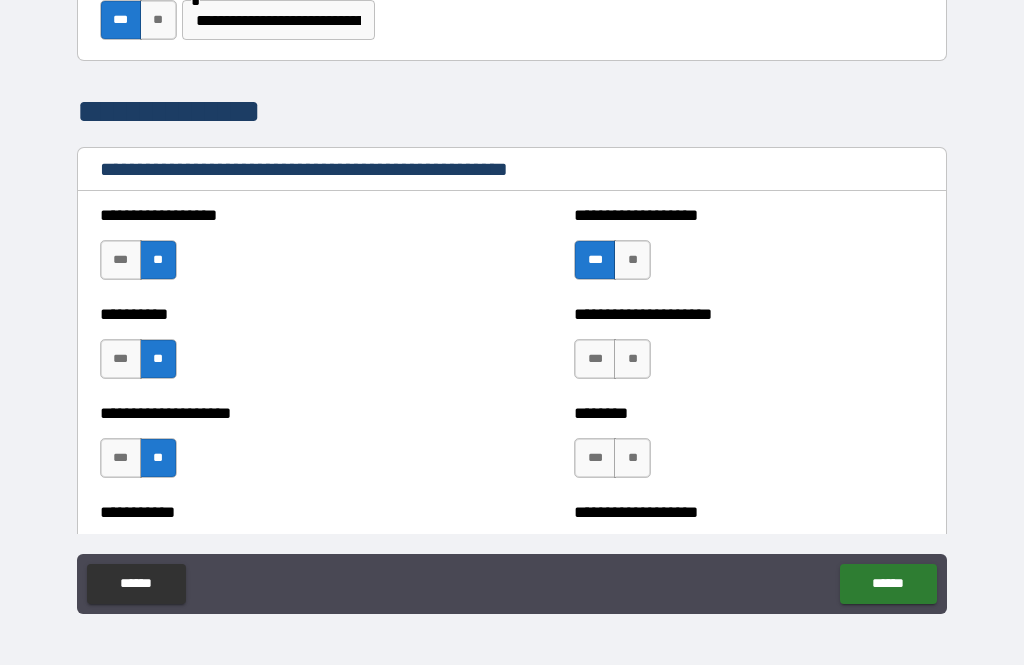 click on "**" at bounding box center (632, 359) 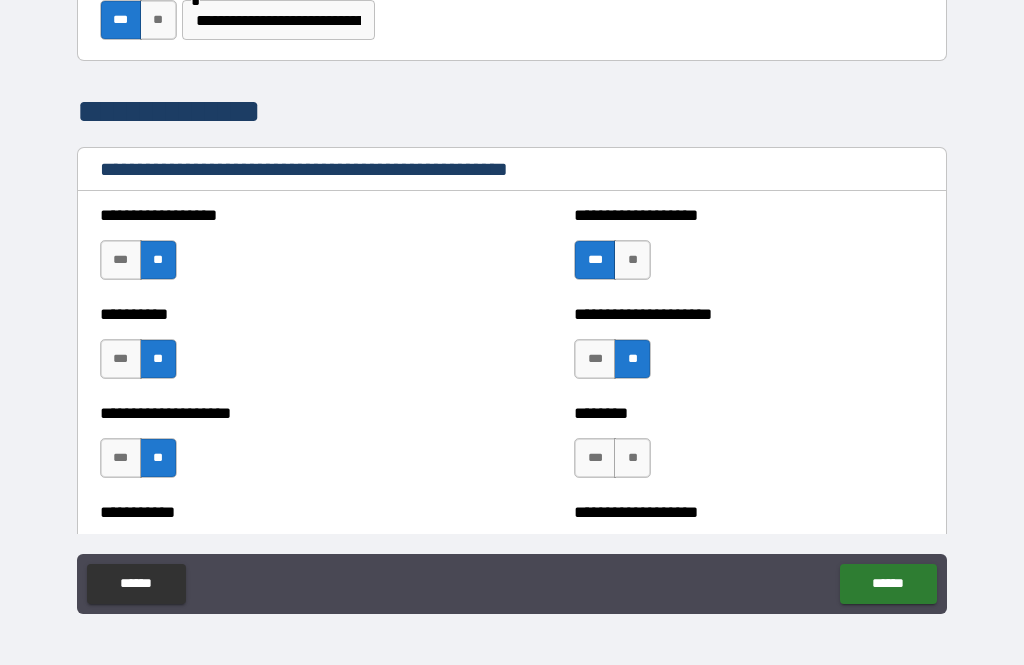 click on "**" at bounding box center (632, 458) 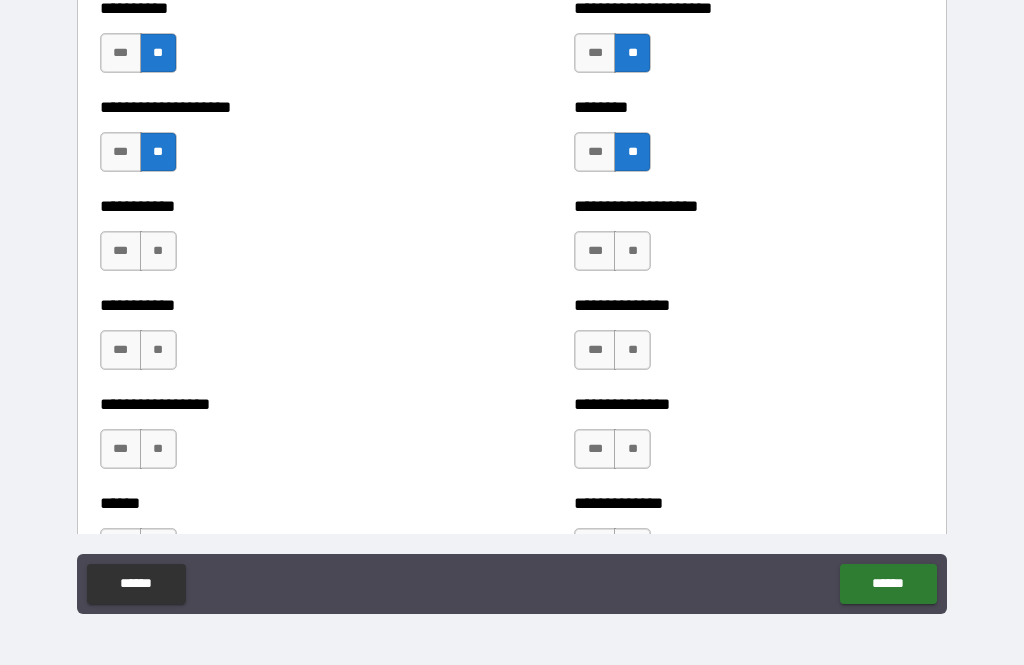 scroll, scrollTop: 2895, scrollLeft: 0, axis: vertical 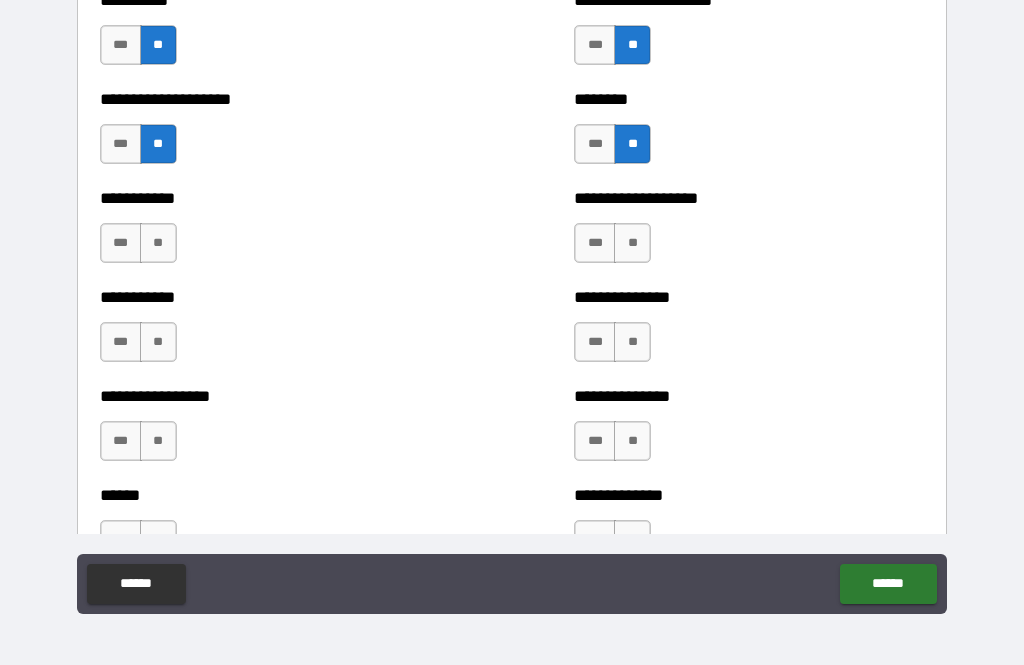 click on "***" at bounding box center (595, 243) 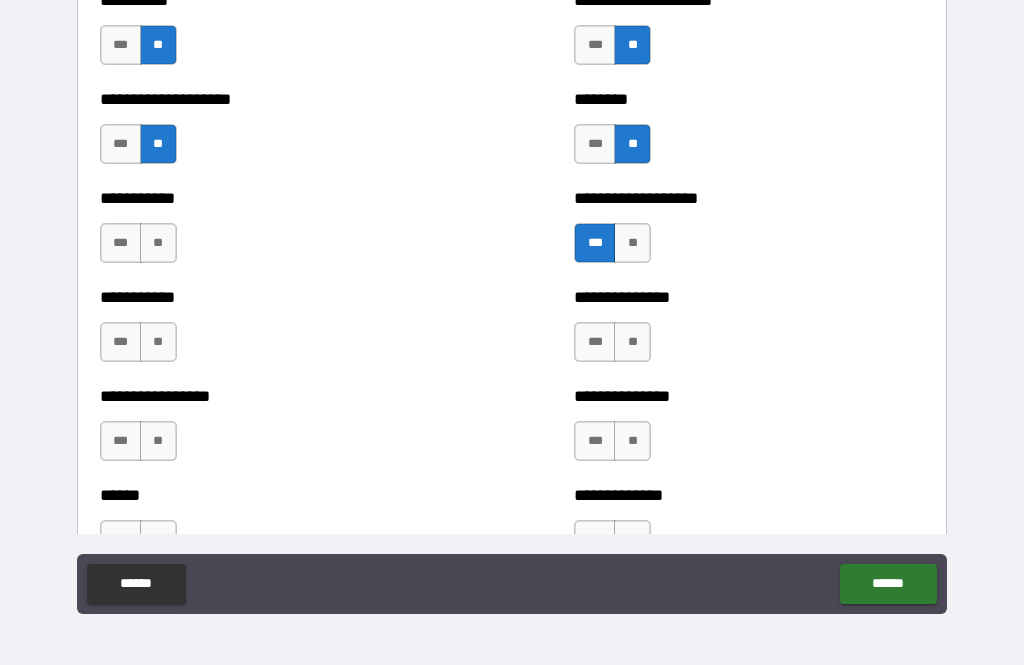 click on "**" at bounding box center [632, 342] 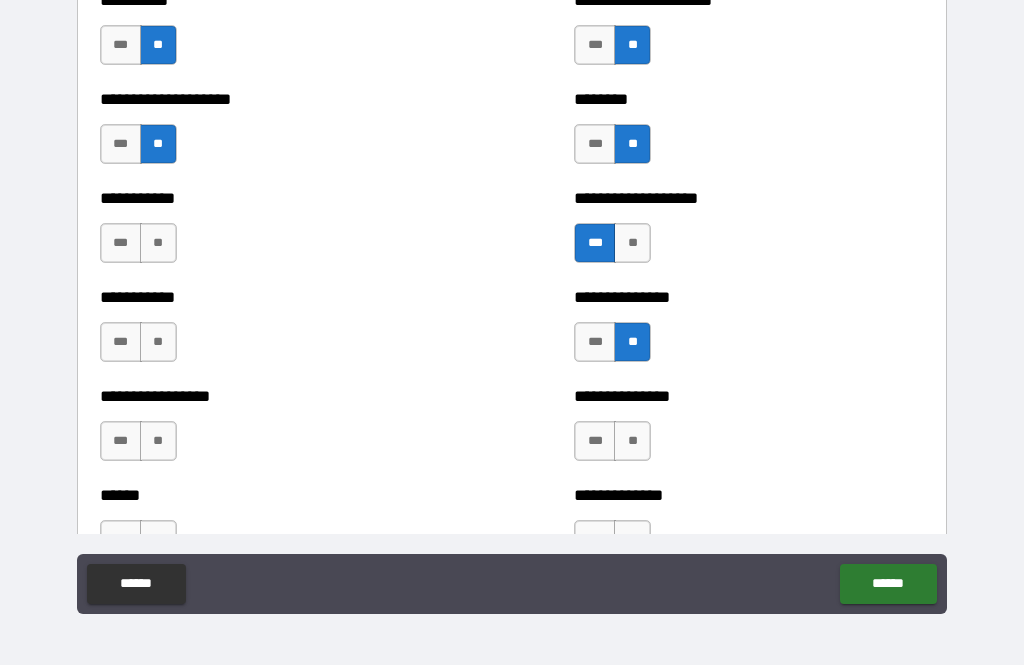 click on "**" at bounding box center [632, 441] 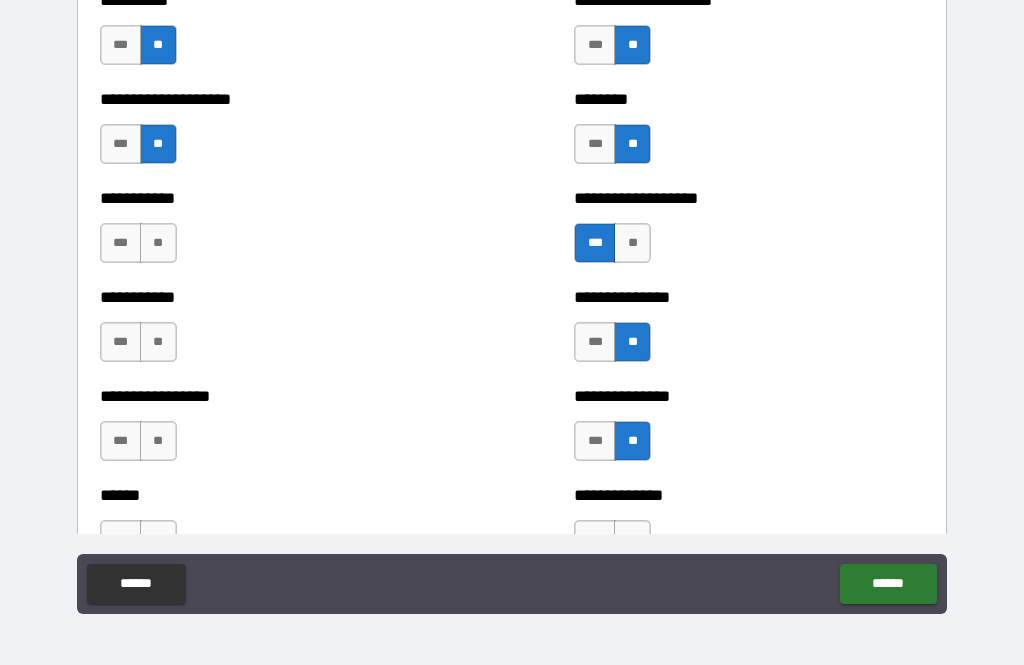 click on "**" at bounding box center [158, 243] 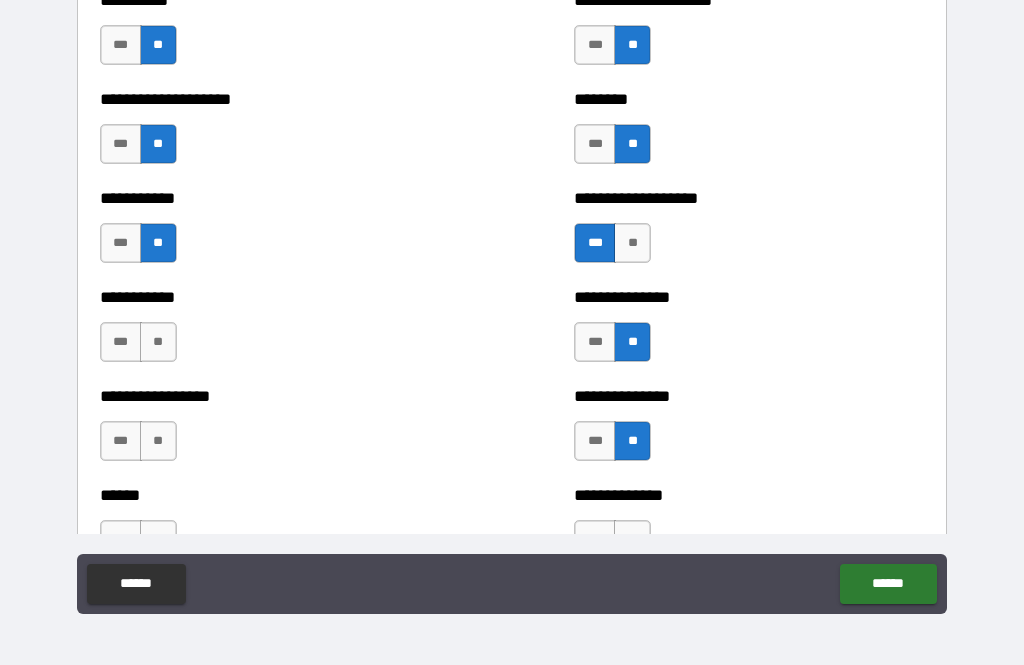 click on "**" at bounding box center (158, 342) 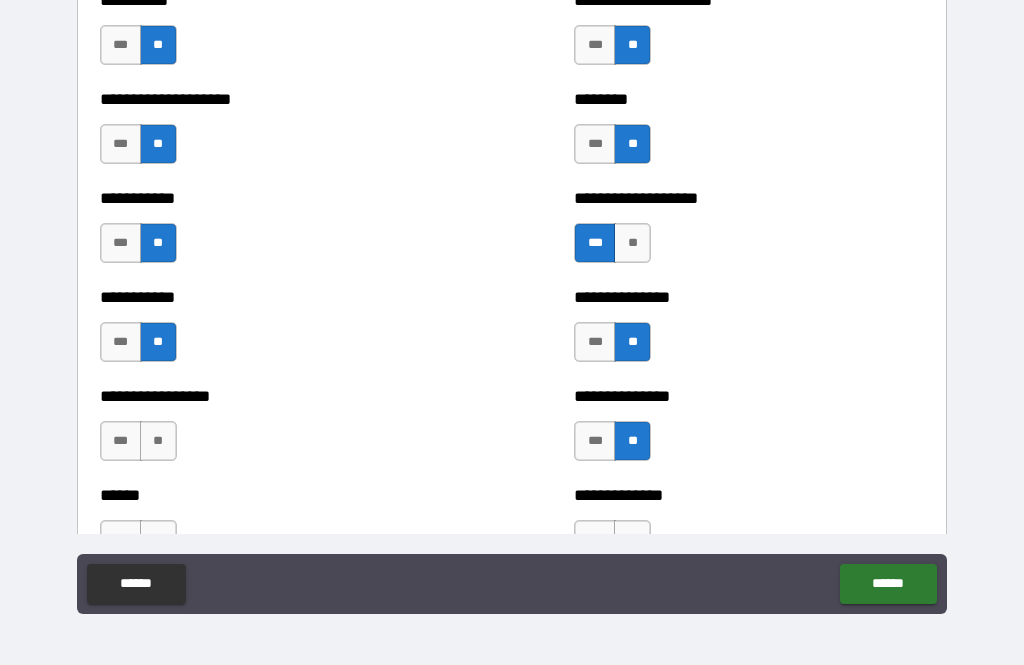 click on "**" at bounding box center [158, 441] 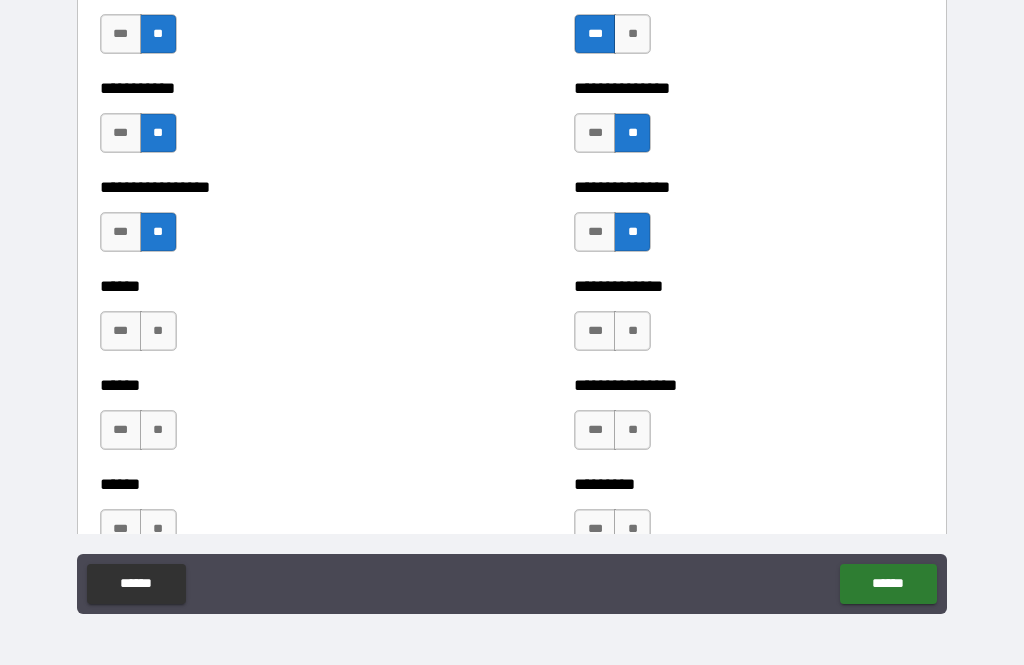 scroll, scrollTop: 3109, scrollLeft: 0, axis: vertical 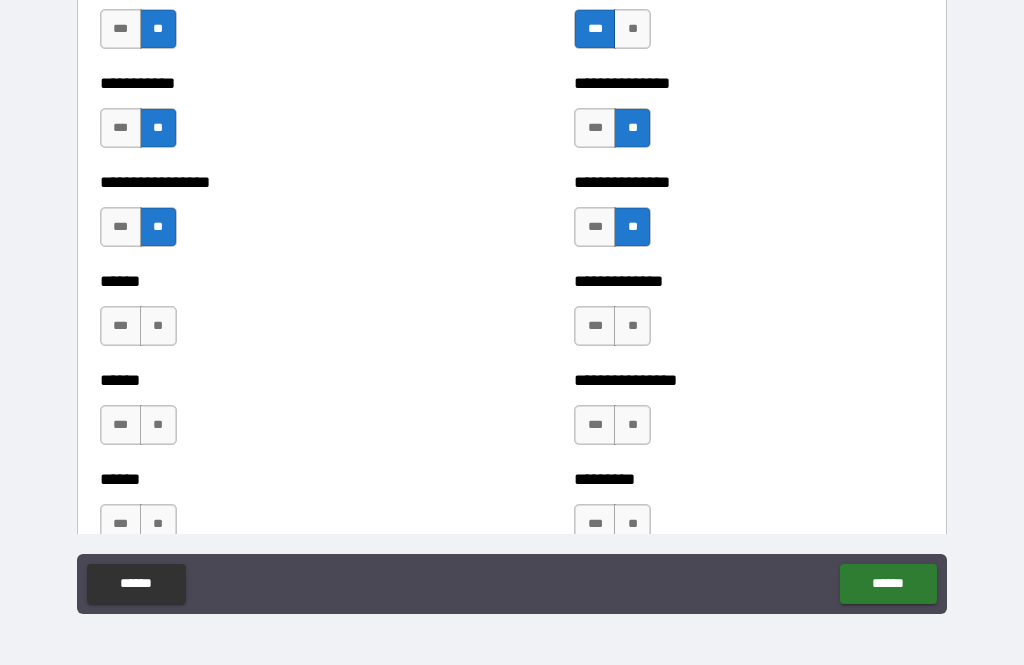 click on "***" at bounding box center (121, 326) 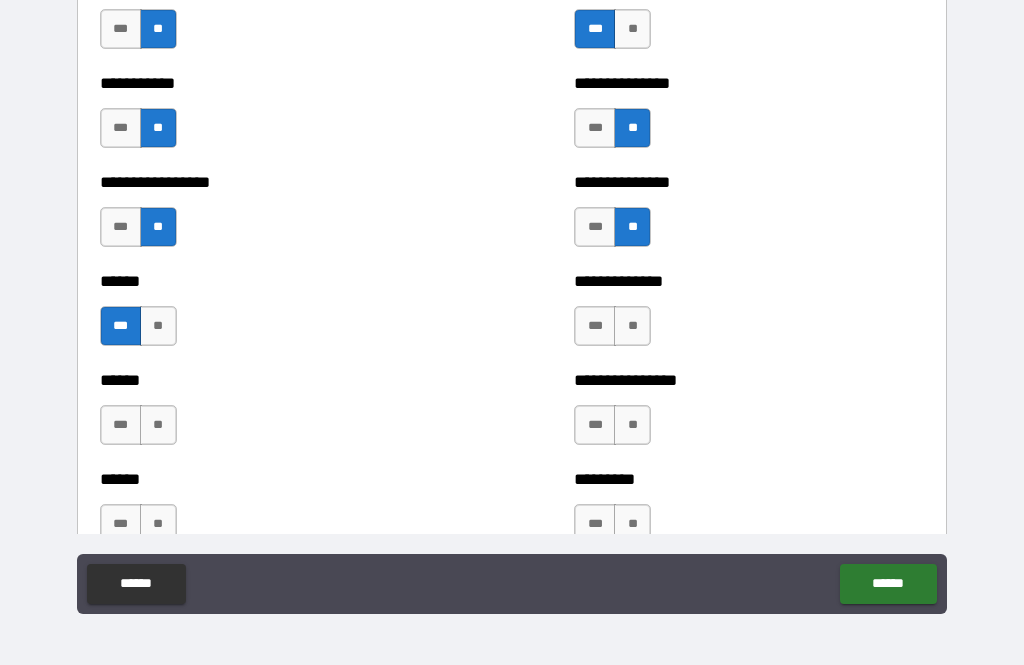 click on "**" at bounding box center (632, 326) 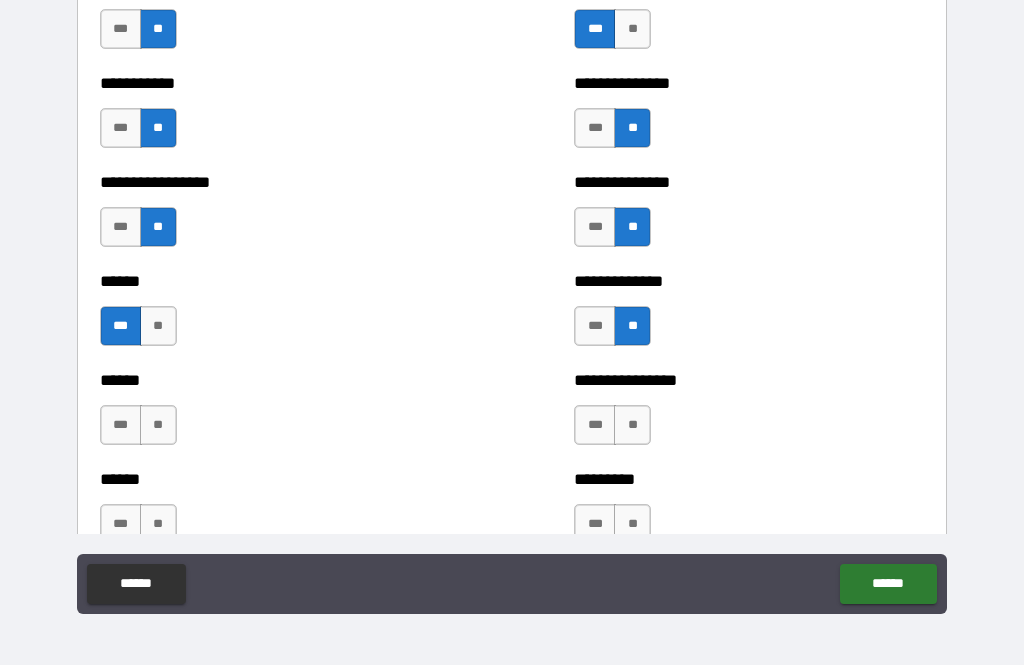 click on "**" at bounding box center (158, 425) 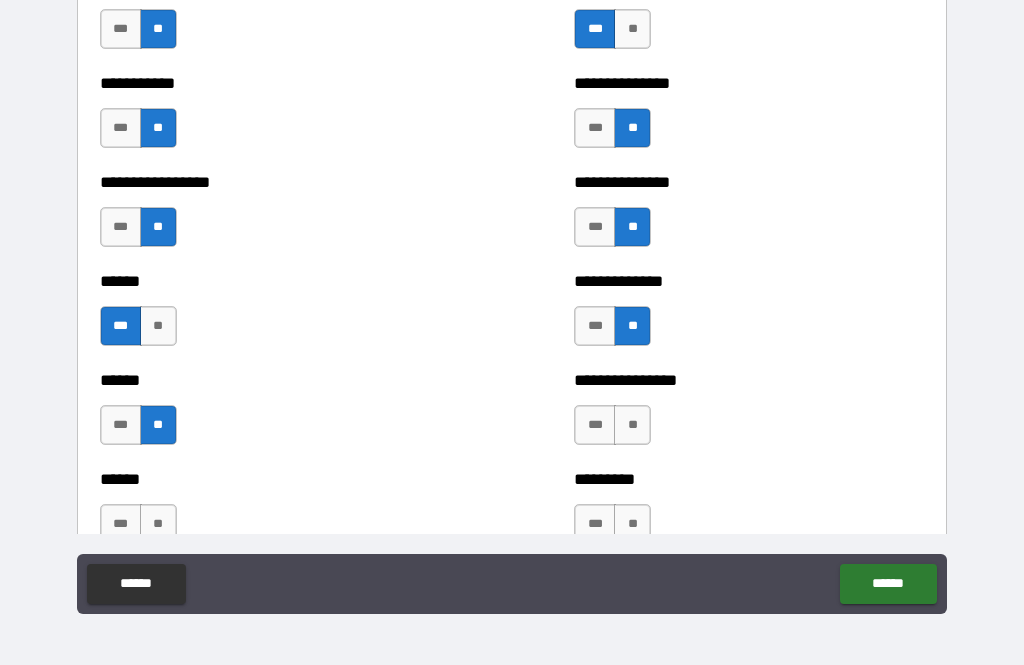 click on "**" at bounding box center [632, 425] 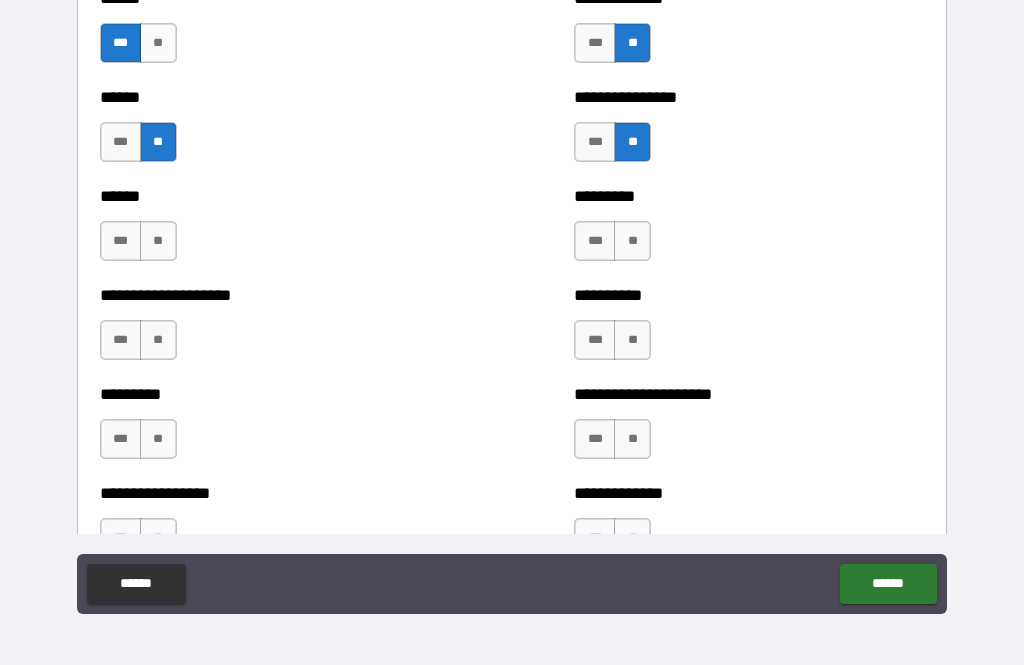 scroll, scrollTop: 3390, scrollLeft: 0, axis: vertical 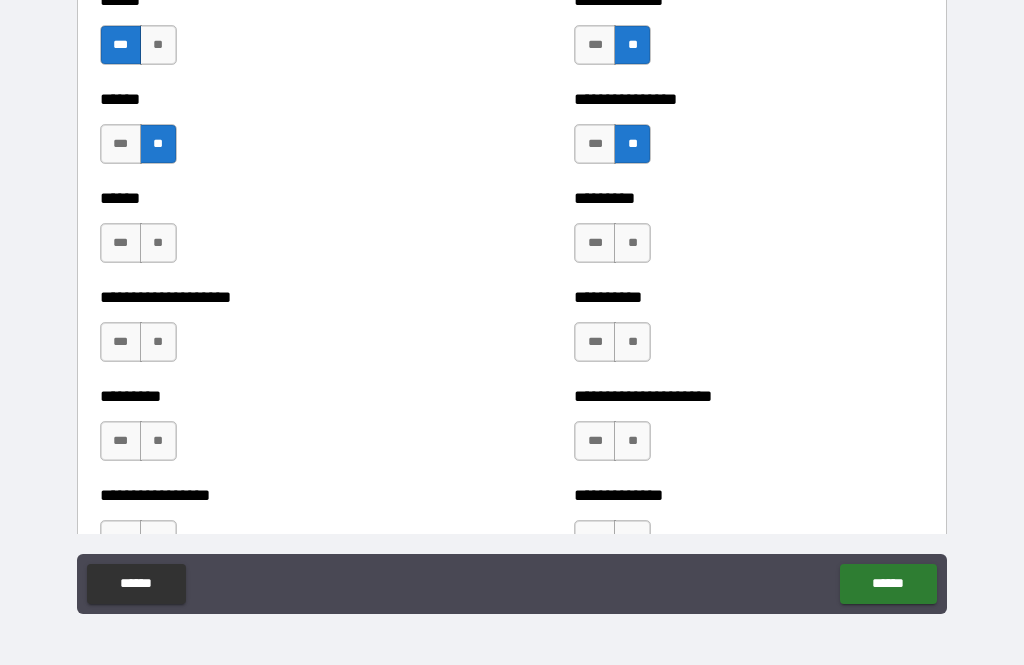 click on "**" at bounding box center [158, 243] 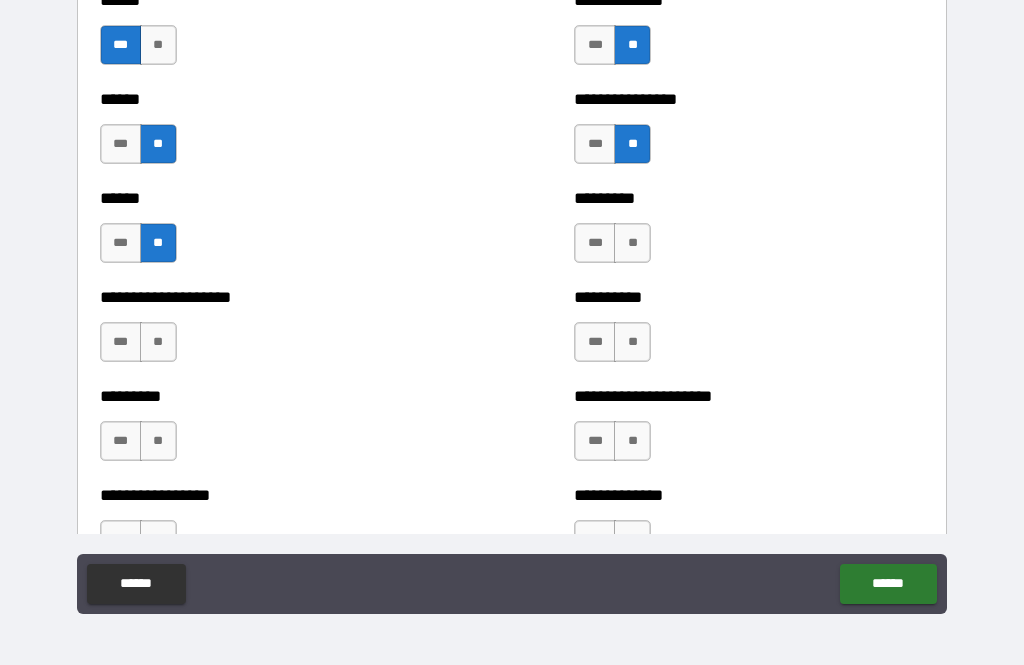 click on "**" at bounding box center (632, 243) 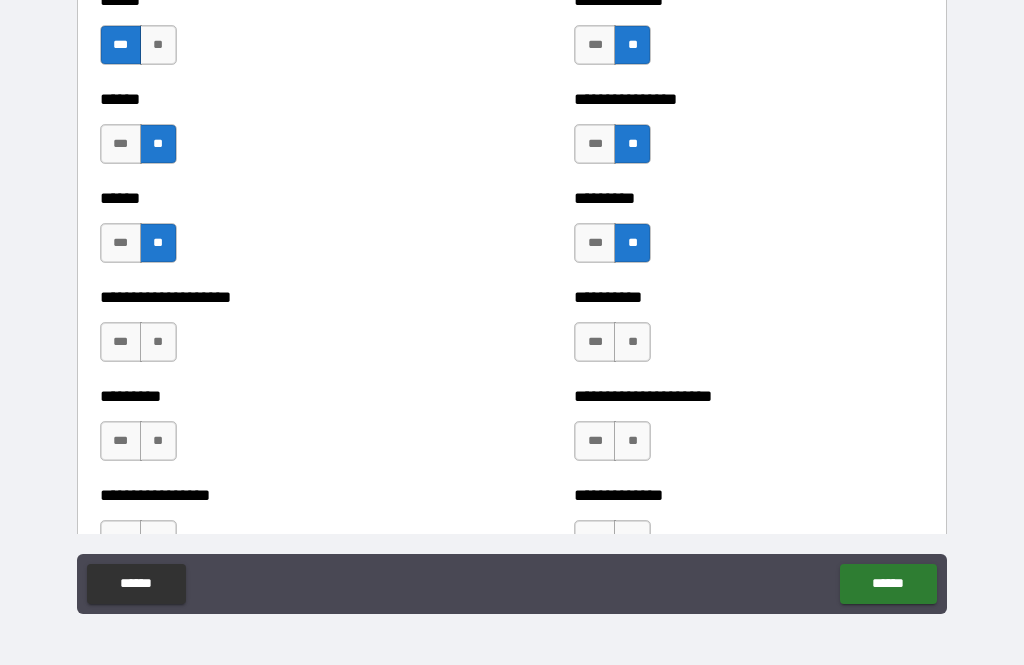click on "***" at bounding box center (121, 342) 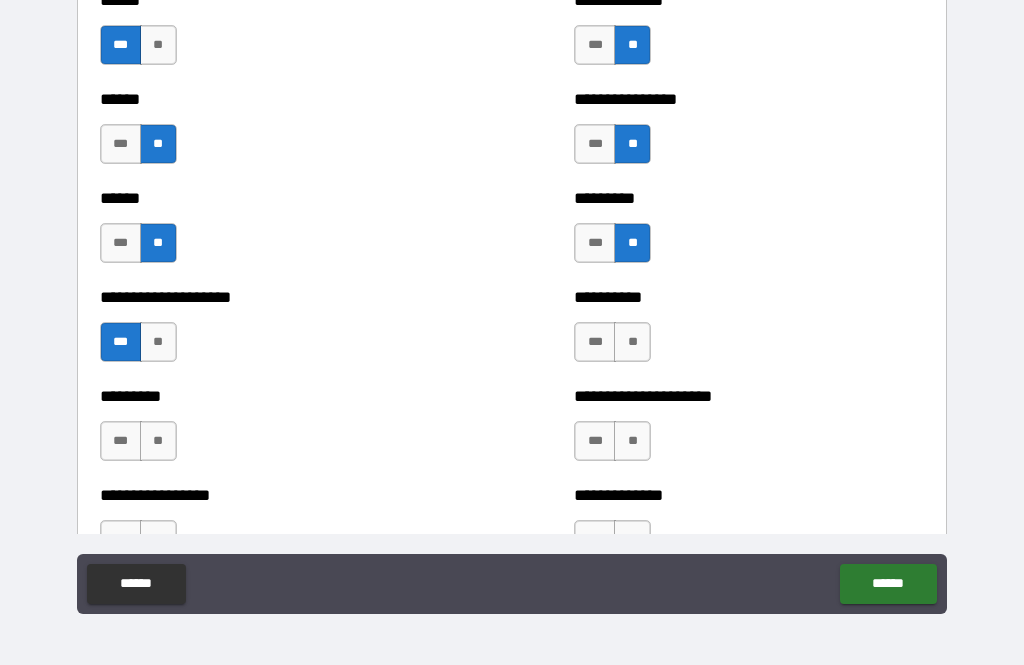 click on "***" at bounding box center (595, 342) 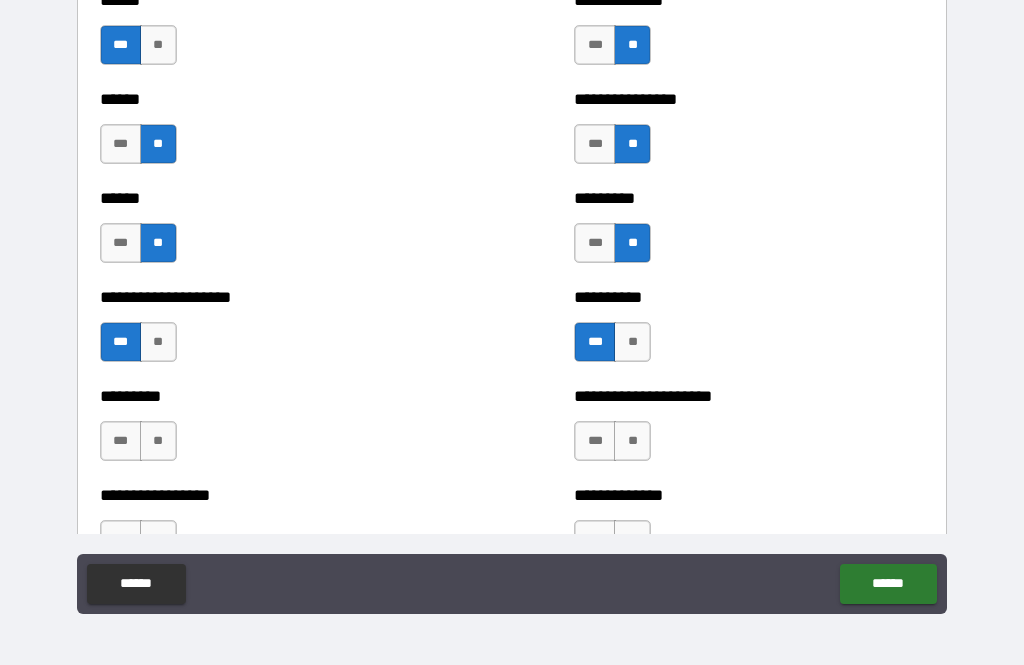 click on "***" at bounding box center [121, 441] 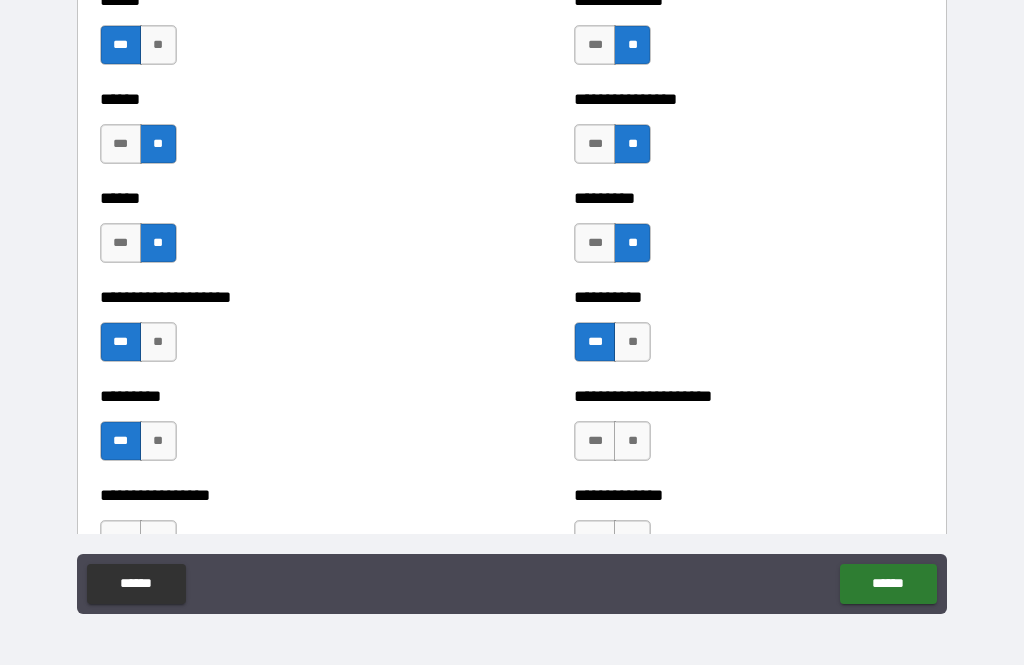 click on "**" at bounding box center [632, 441] 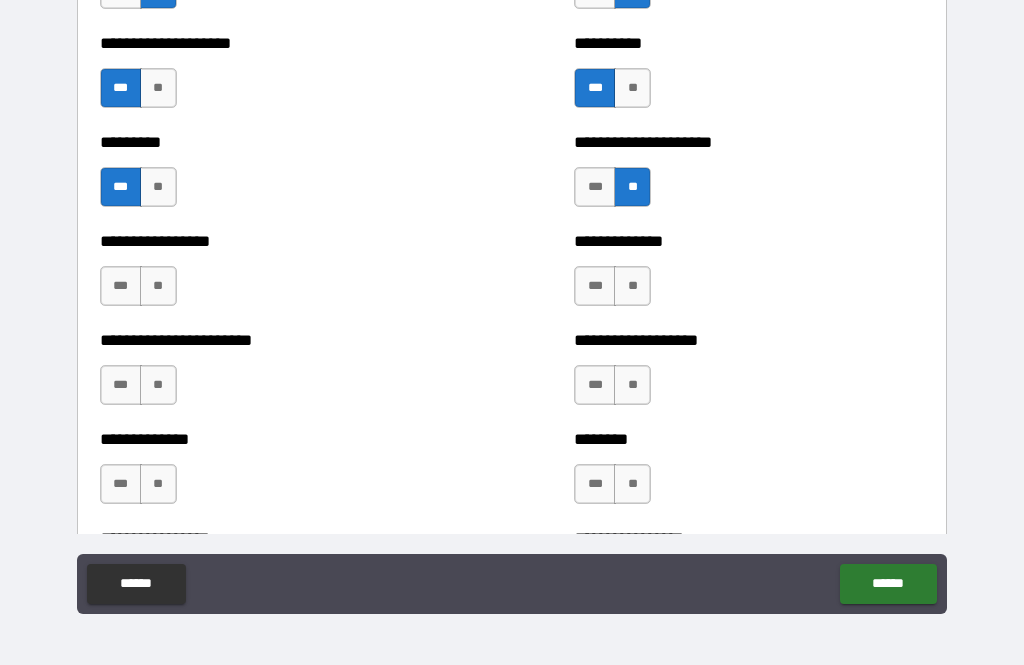 scroll, scrollTop: 3665, scrollLeft: 0, axis: vertical 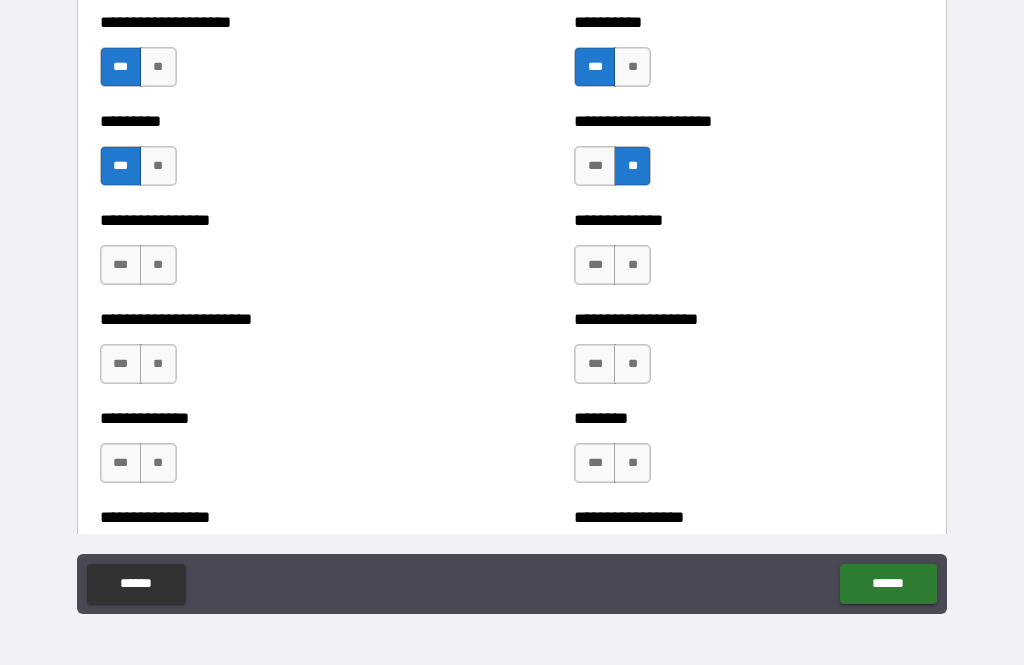 click on "***" at bounding box center [121, 265] 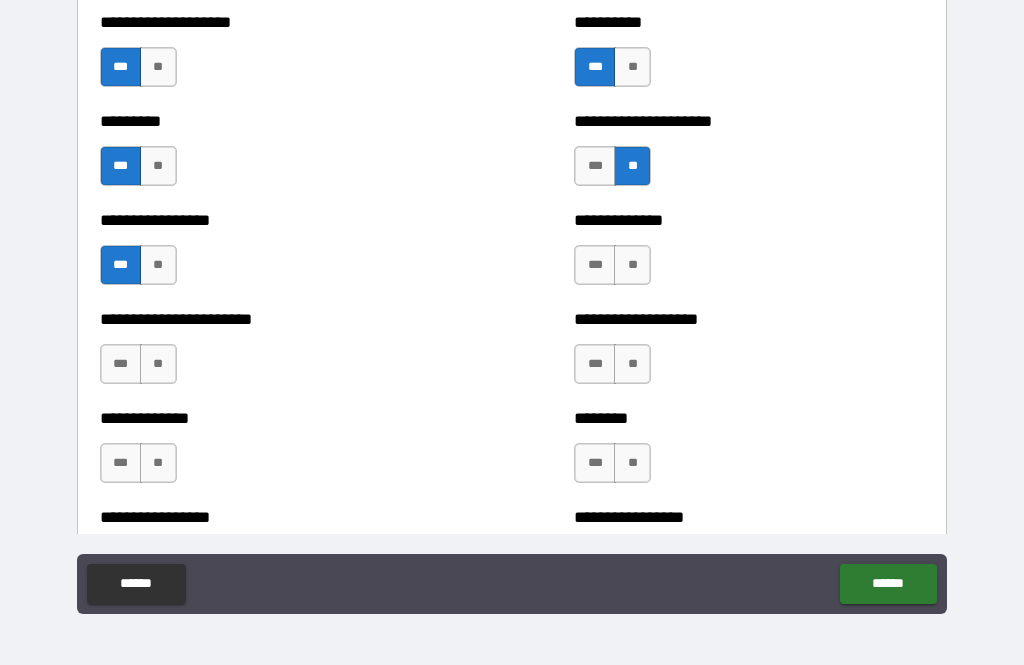 click on "**" at bounding box center [632, 265] 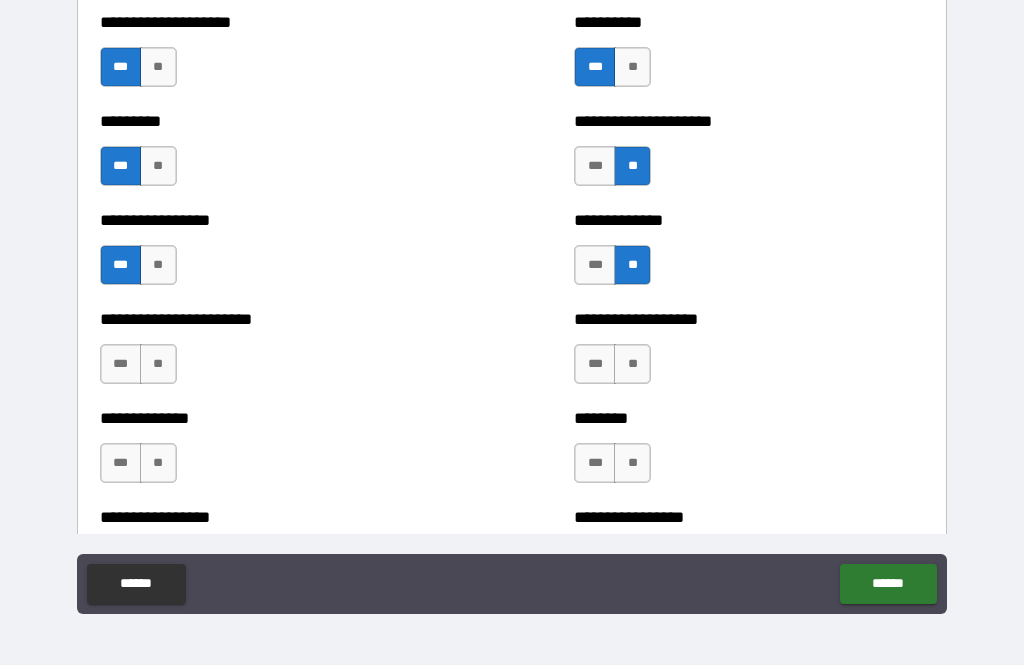 click on "**" at bounding box center (158, 364) 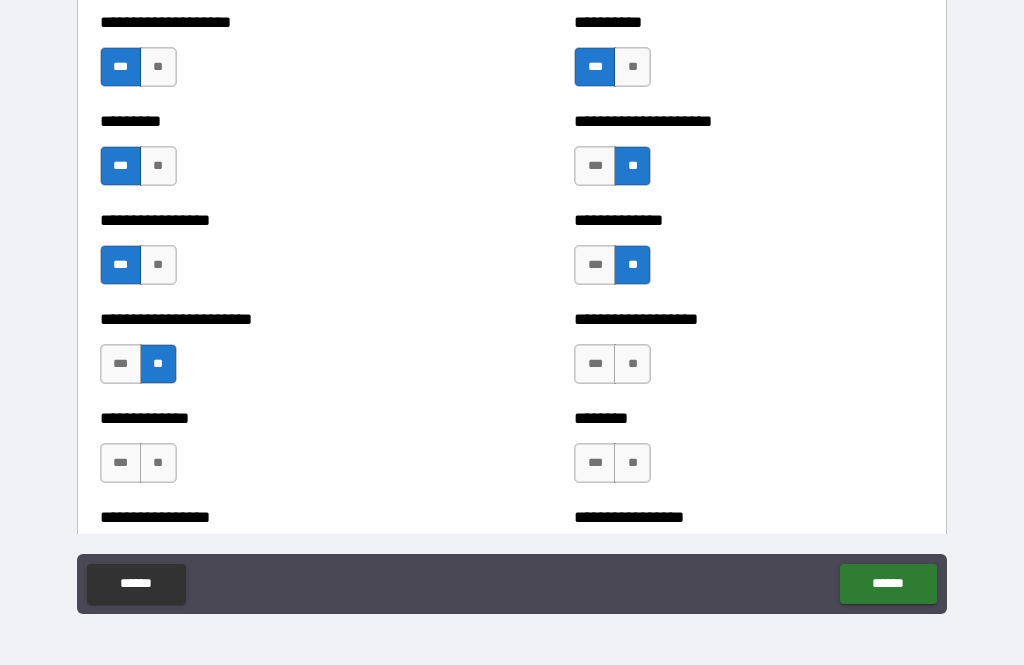 click on "**" at bounding box center [632, 364] 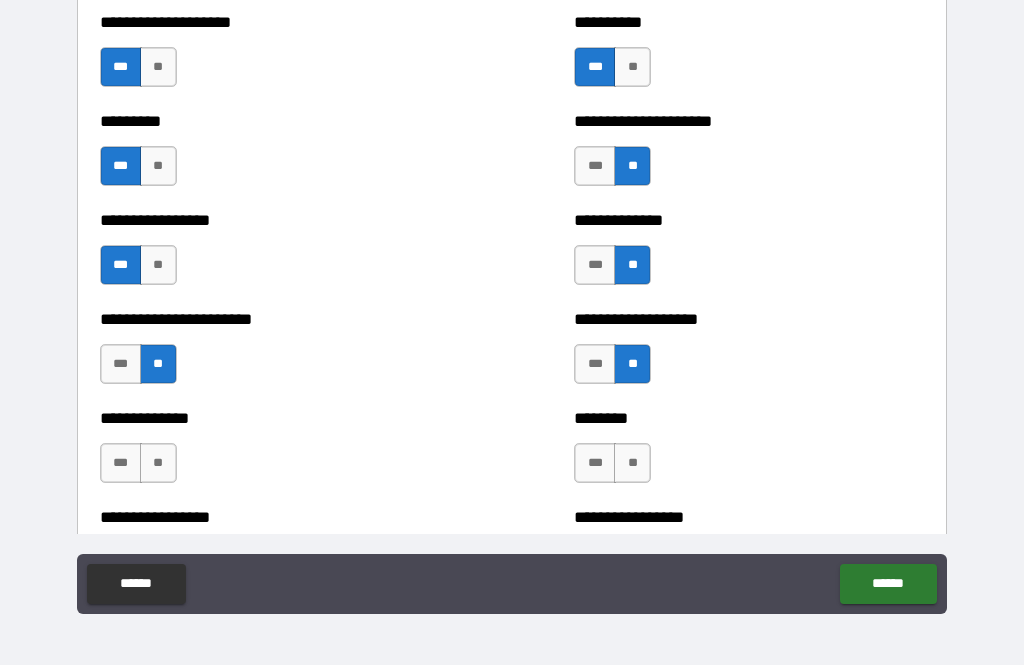 click on "**" at bounding box center (158, 463) 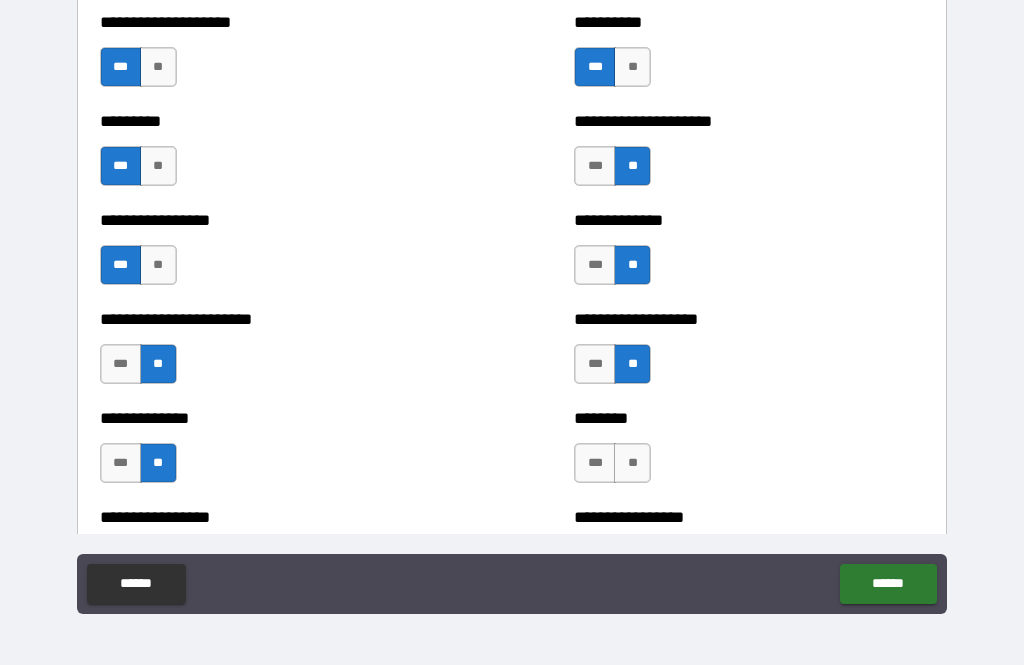 click on "**" at bounding box center (632, 463) 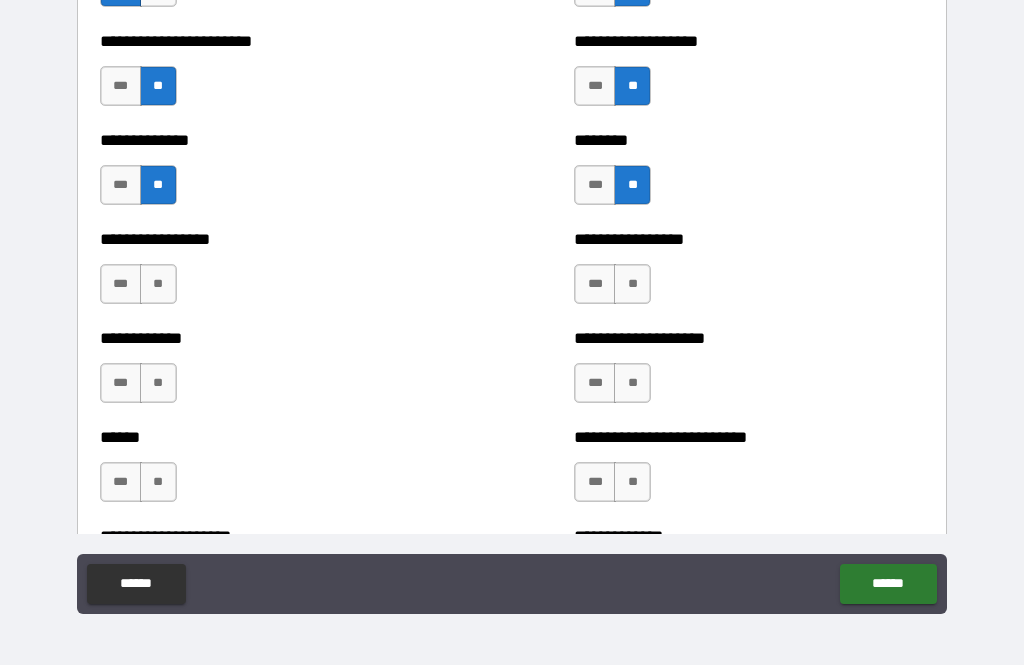 scroll, scrollTop: 3951, scrollLeft: 0, axis: vertical 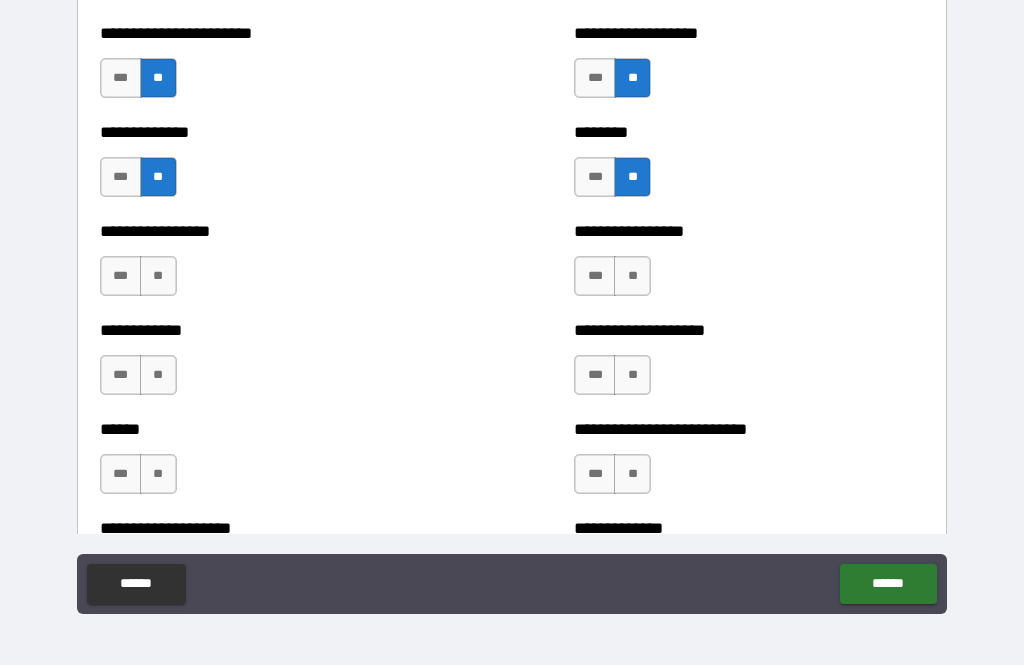 click on "**" at bounding box center (158, 276) 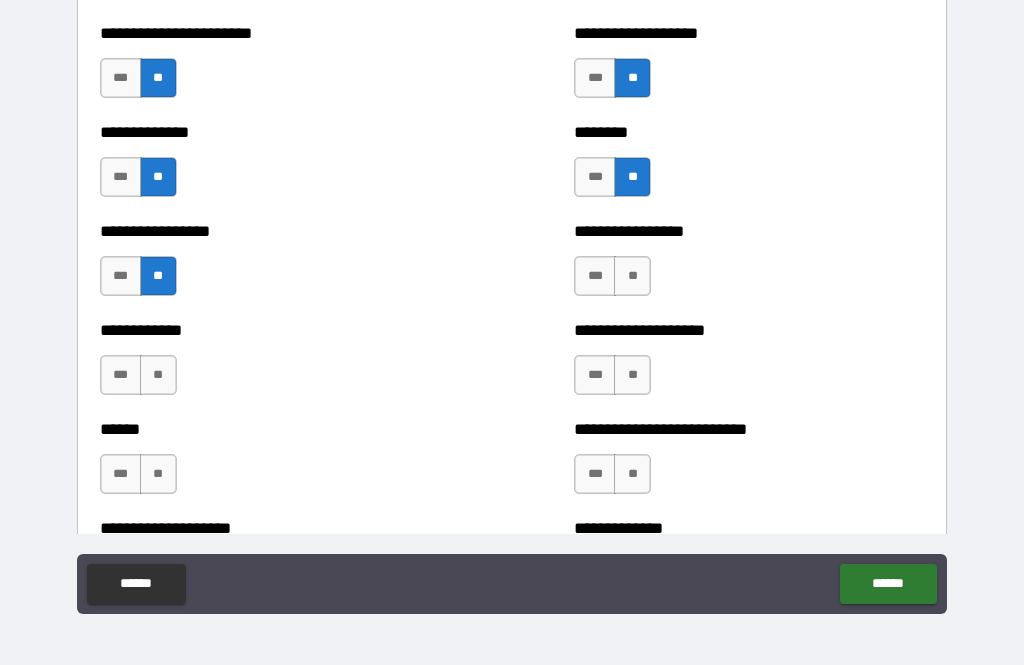 click on "**" at bounding box center [632, 276] 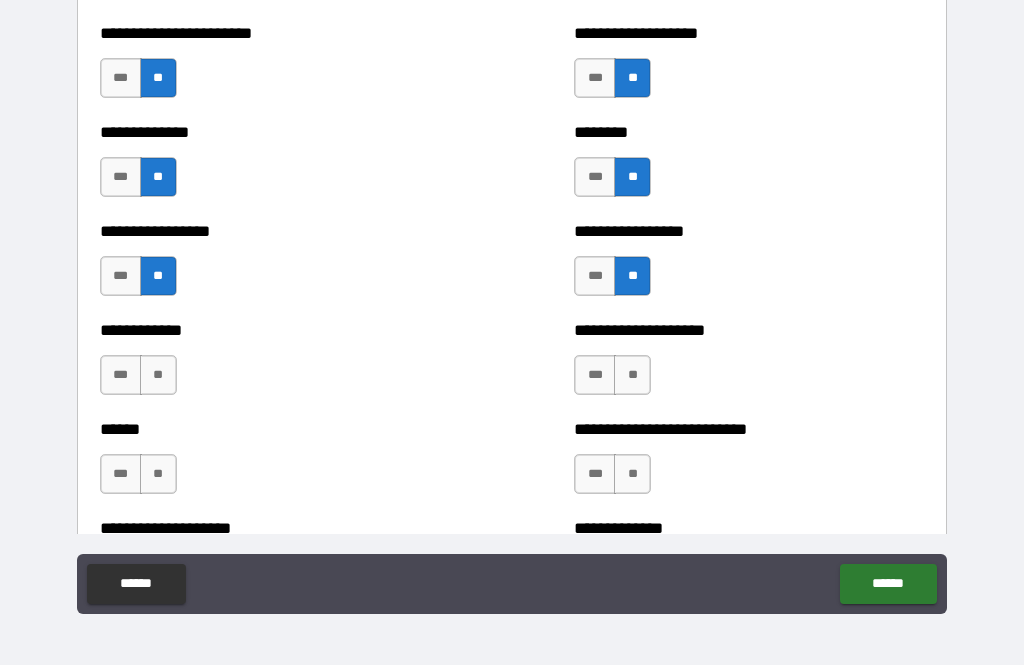 click on "**" at bounding box center (158, 375) 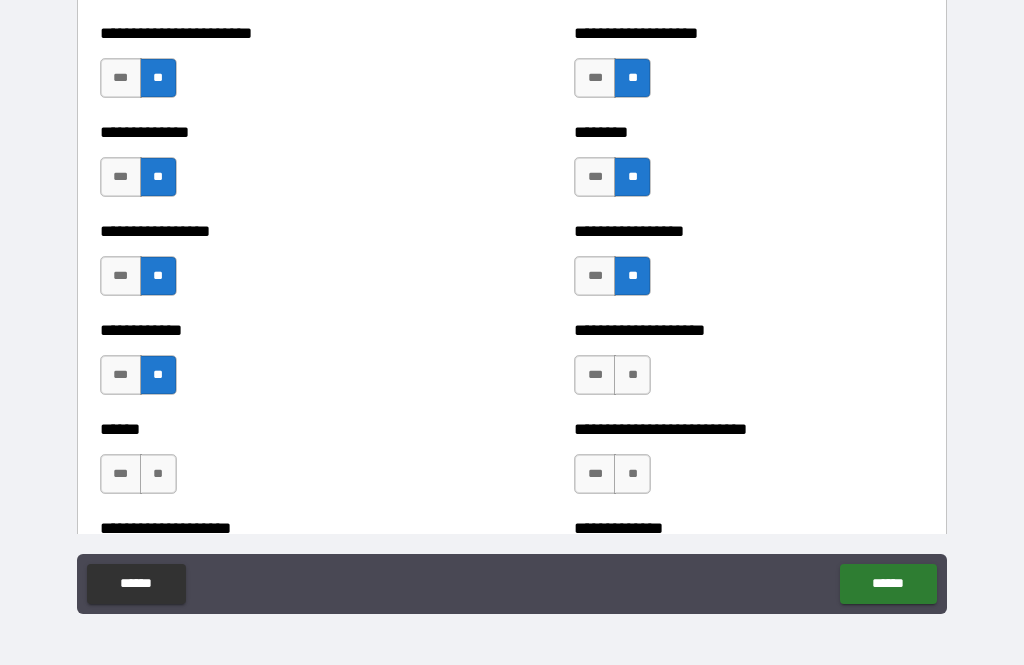 click on "**" at bounding box center (632, 375) 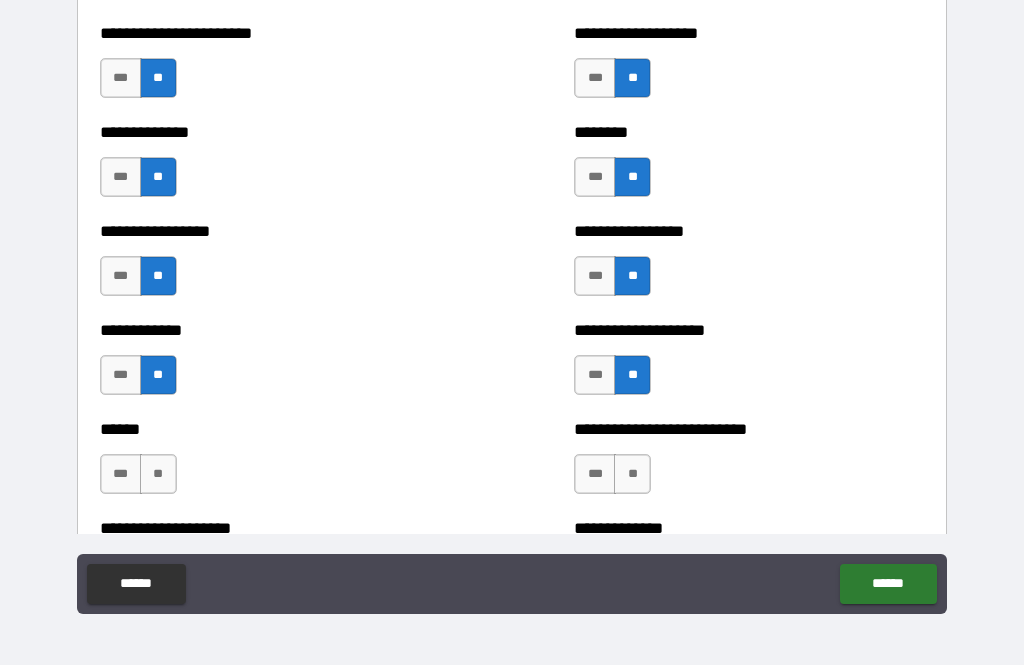 click on "**" at bounding box center (158, 474) 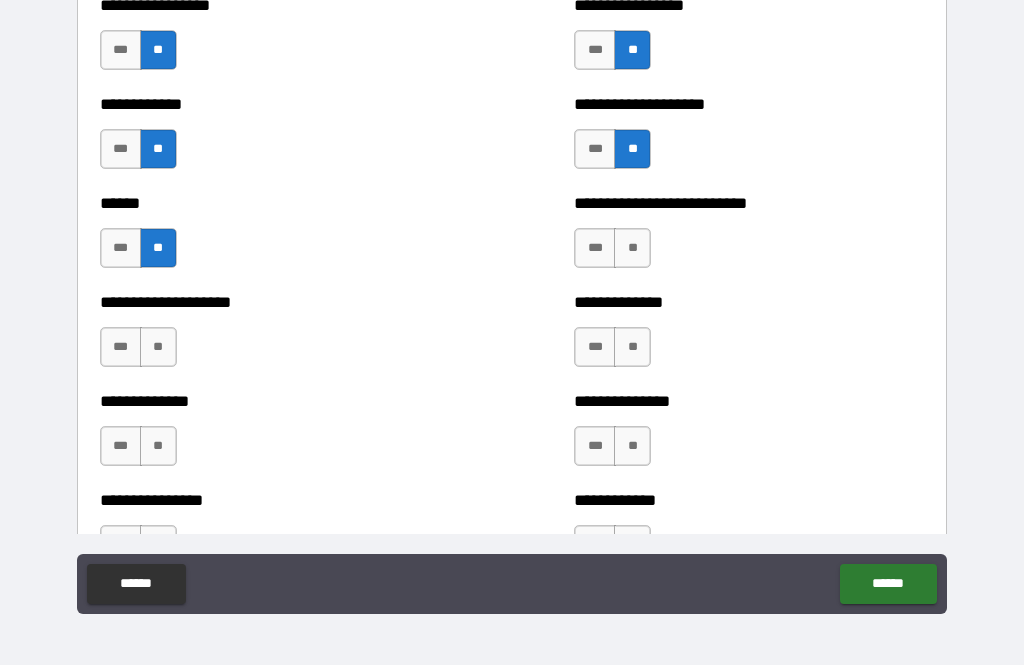 scroll, scrollTop: 4178, scrollLeft: 0, axis: vertical 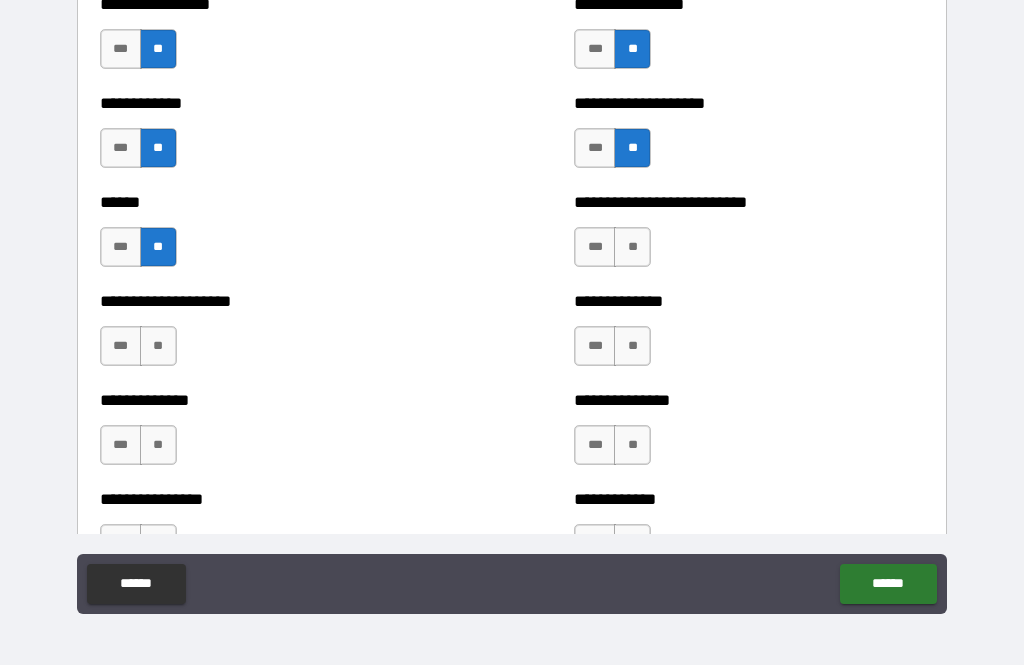 click on "***" at bounding box center [121, 247] 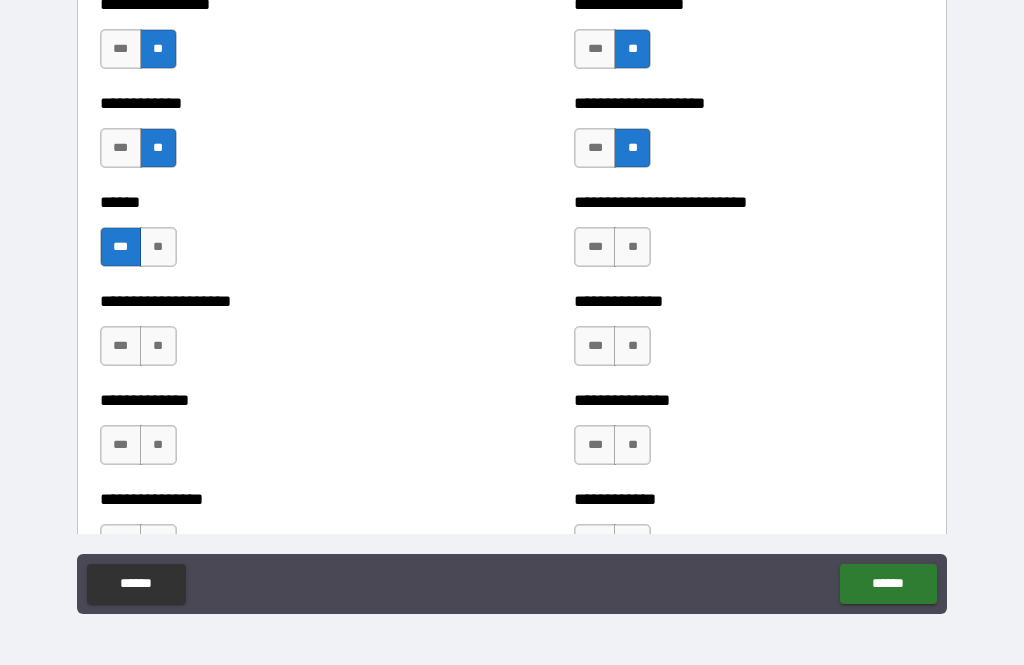 click on "**" at bounding box center [632, 247] 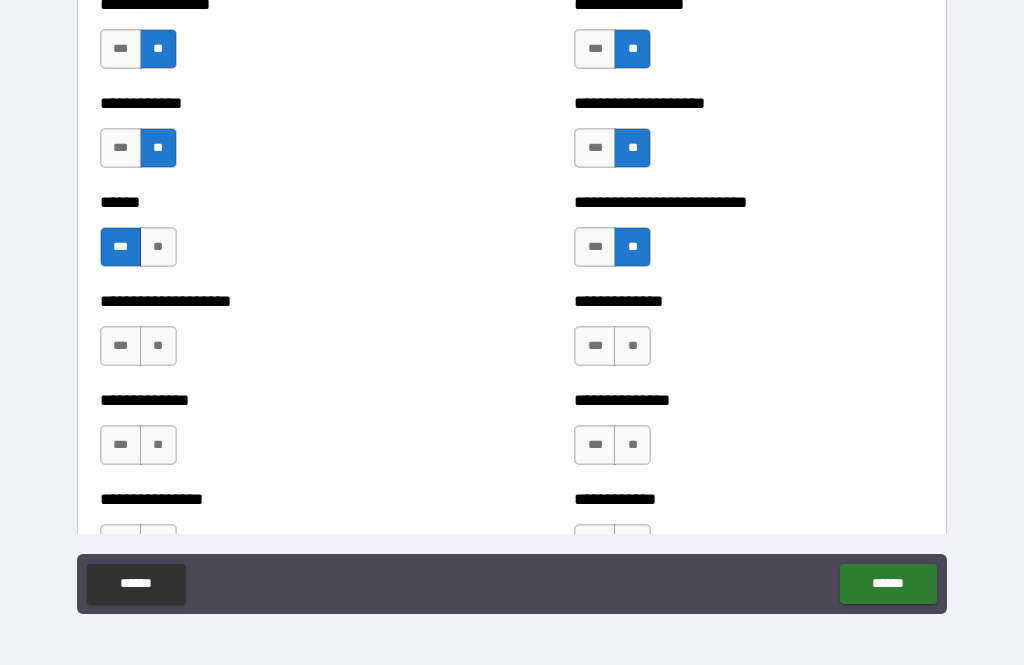 click on "***" at bounding box center (595, 247) 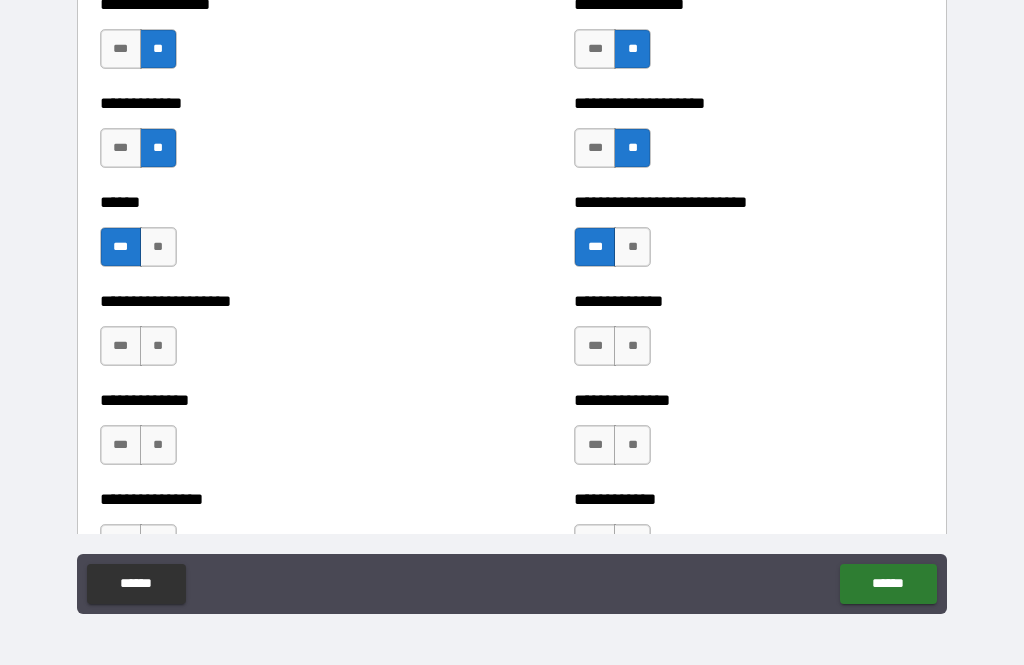 click on "**" at bounding box center [158, 346] 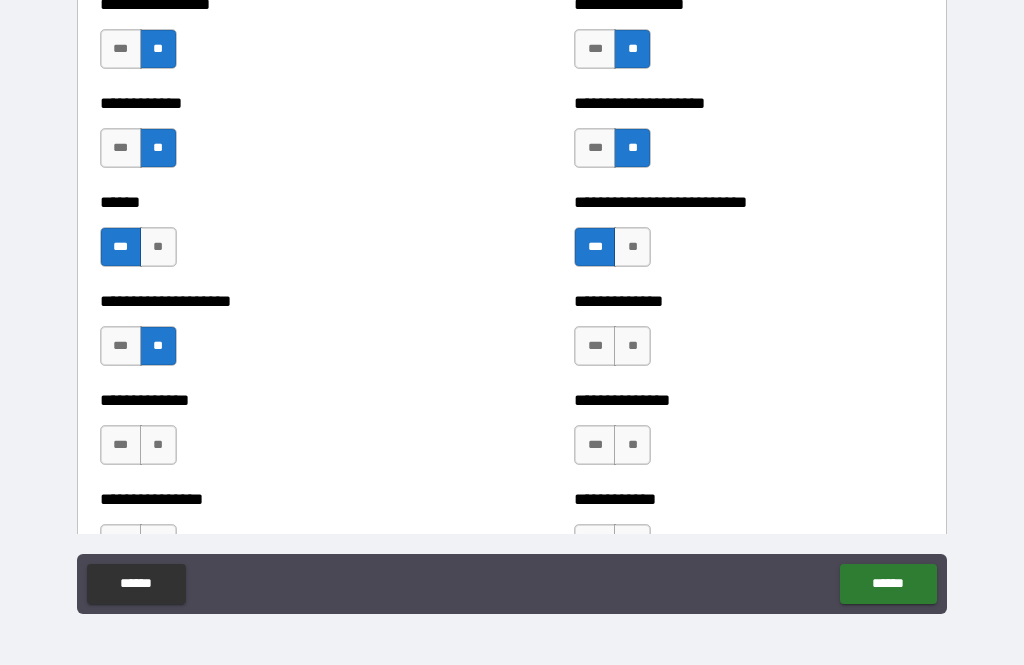 click on "**" at bounding box center [632, 346] 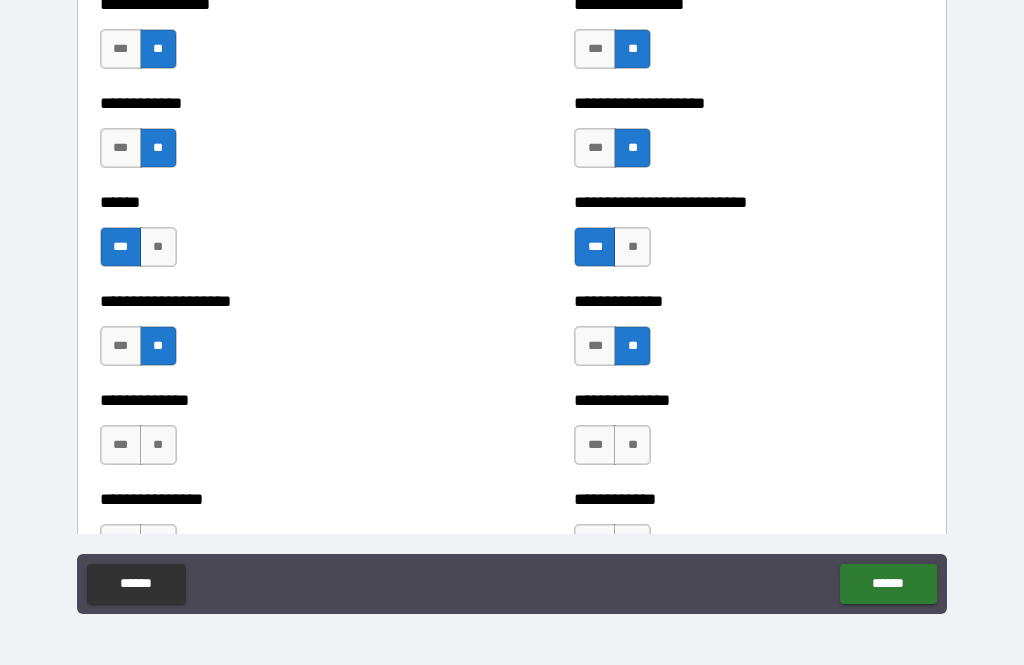 click on "**" at bounding box center [158, 445] 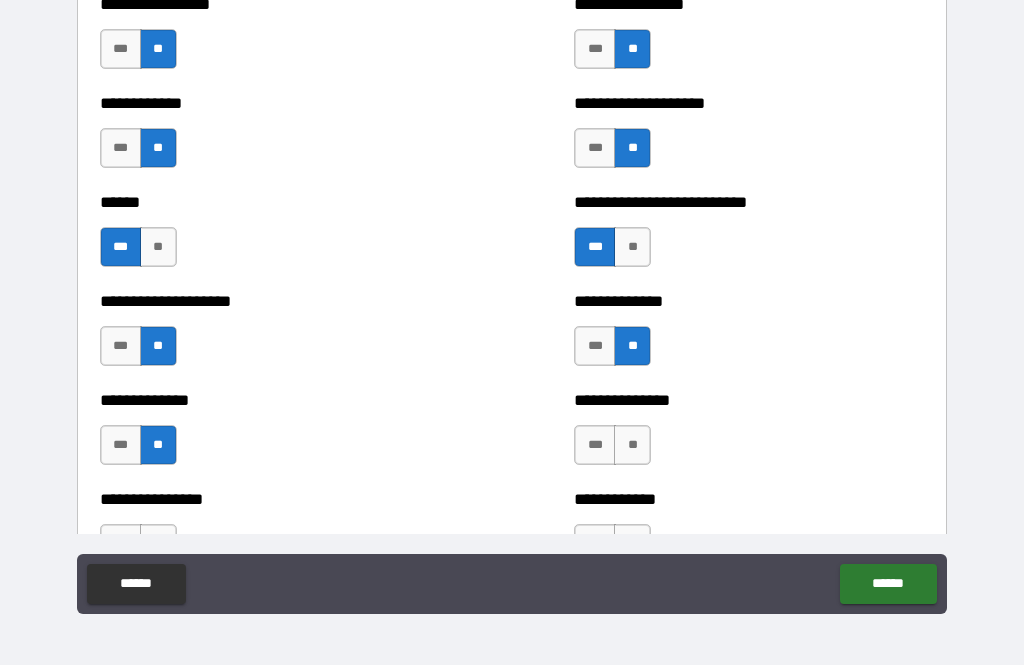 click on "**" at bounding box center [632, 445] 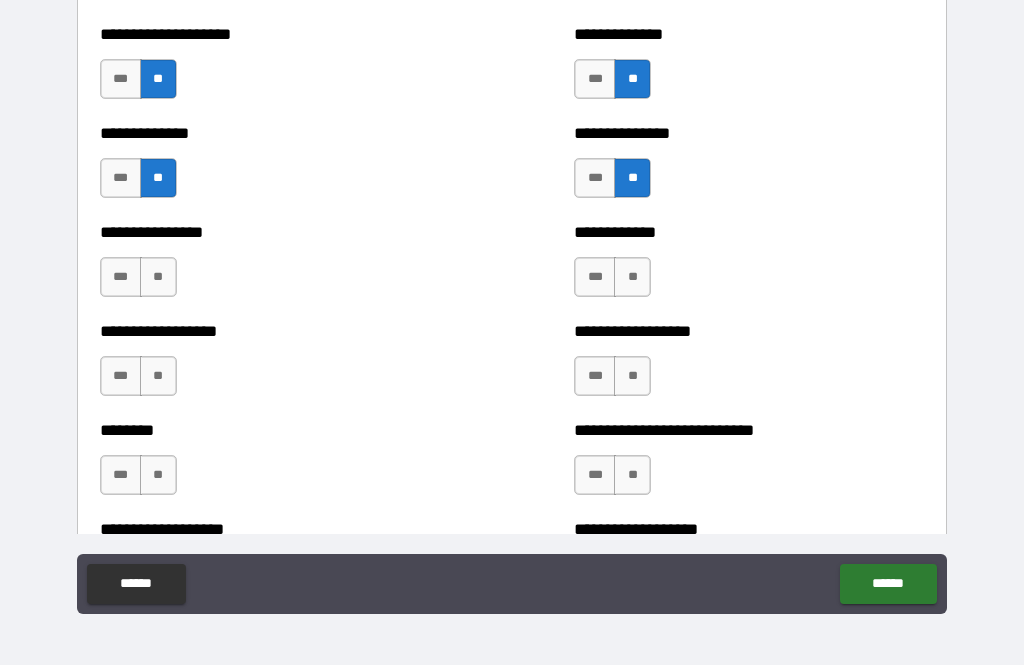 scroll, scrollTop: 4454, scrollLeft: 0, axis: vertical 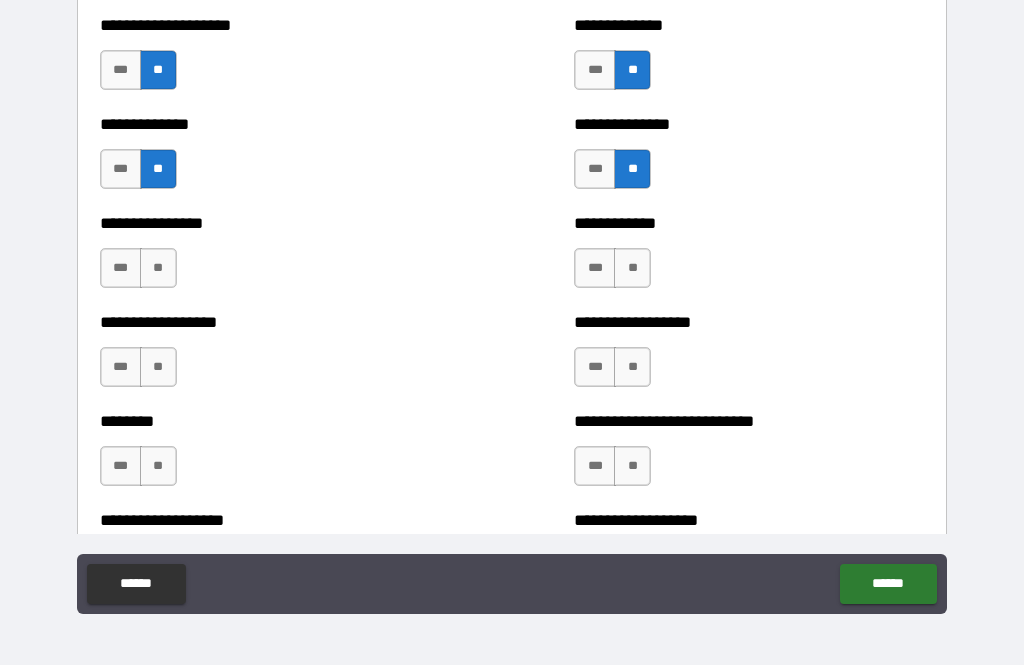 click on "***" at bounding box center (121, 268) 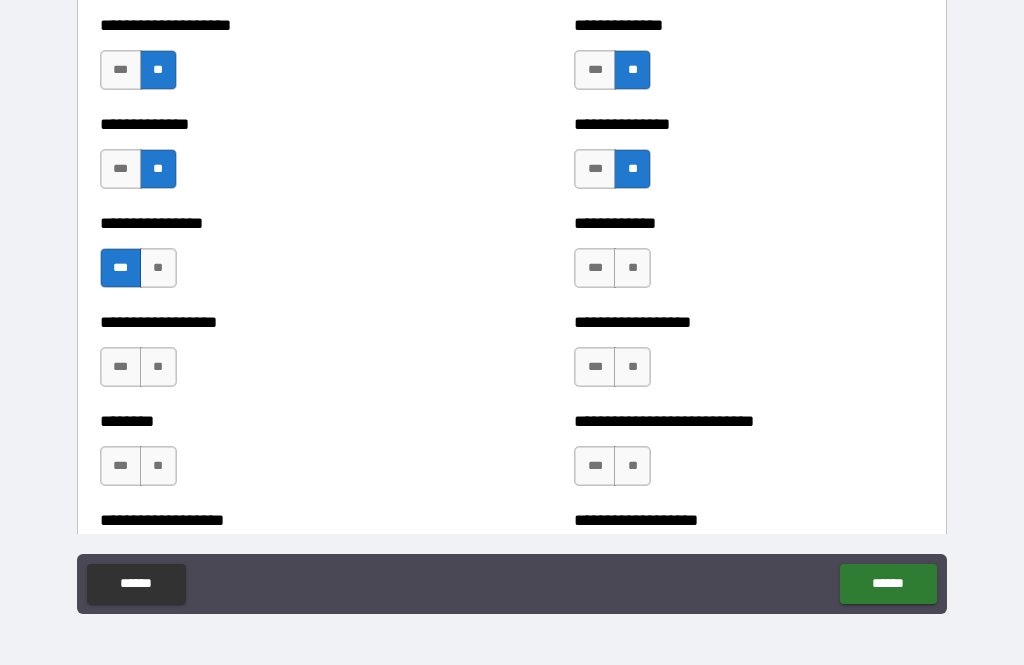 click on "***" at bounding box center (121, 367) 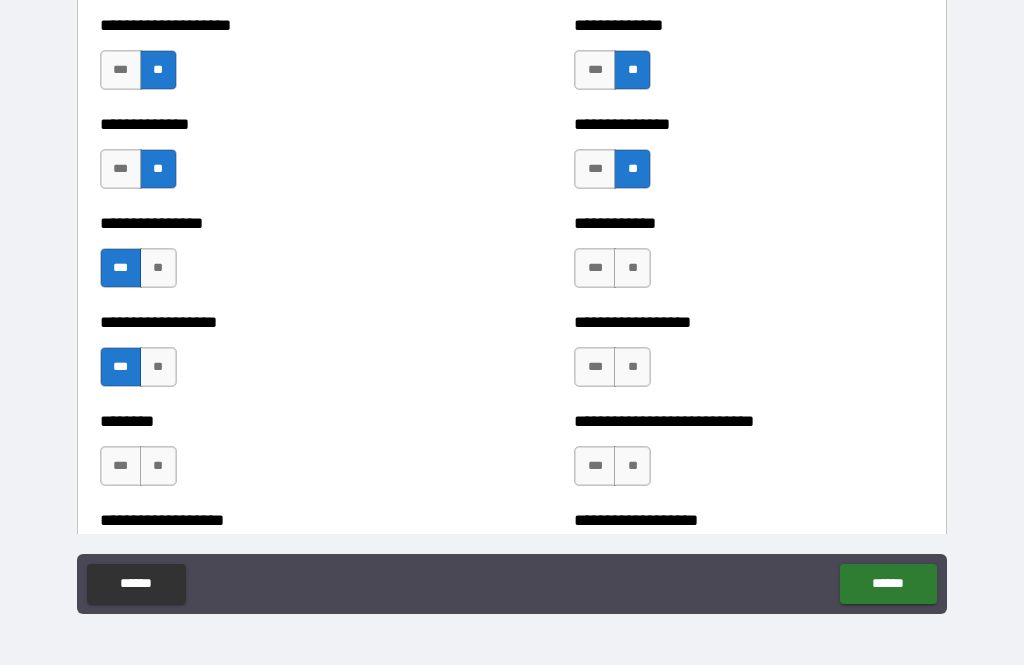 click on "**" at bounding box center [632, 268] 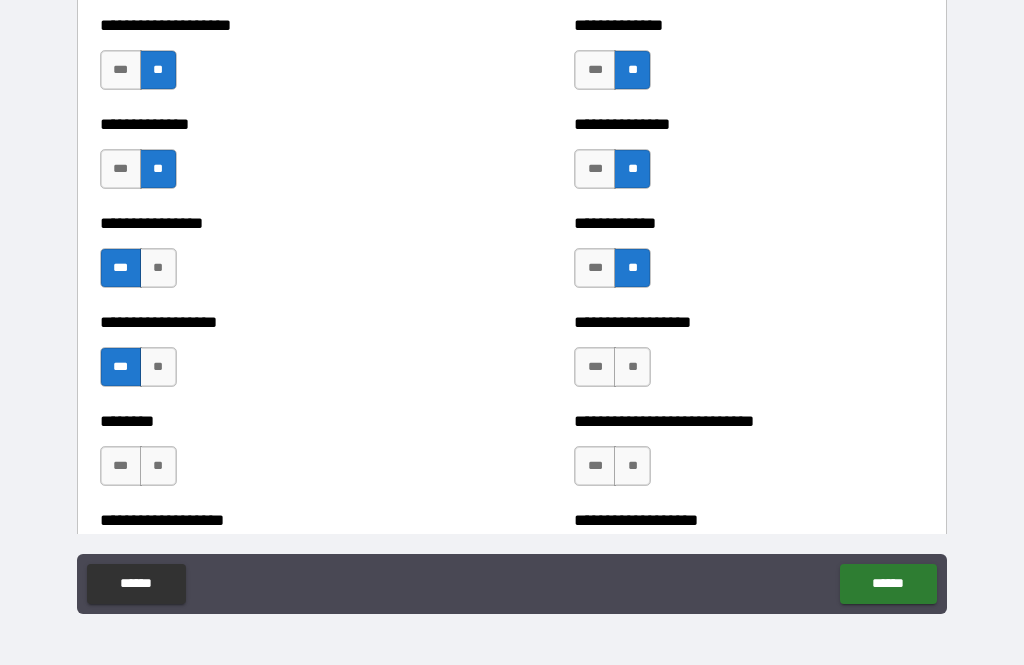 click on "***" at bounding box center [595, 367] 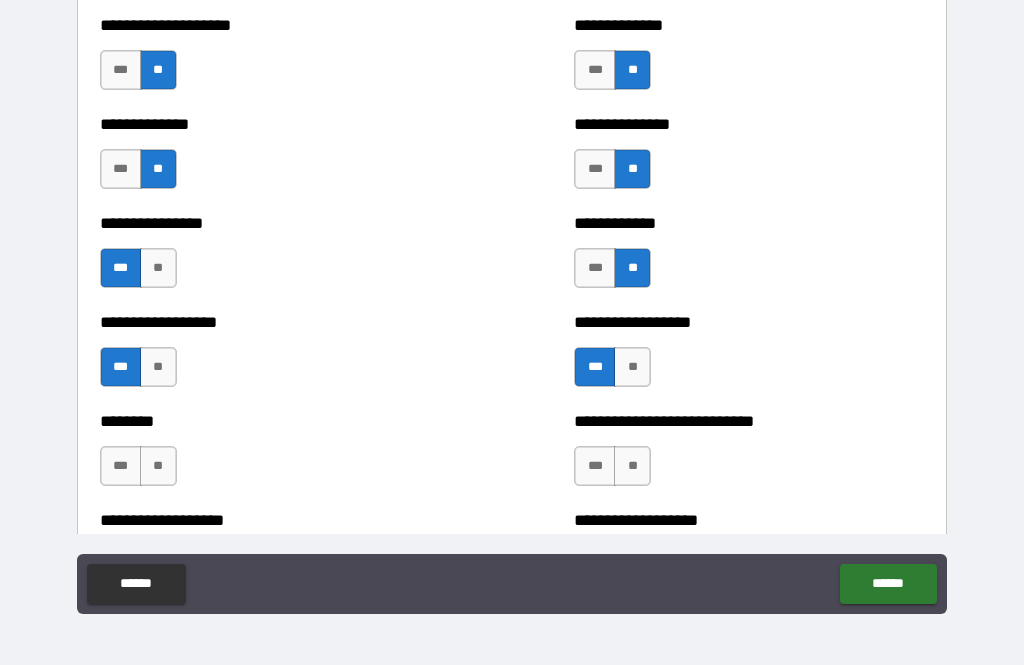 click on "**" at bounding box center [158, 466] 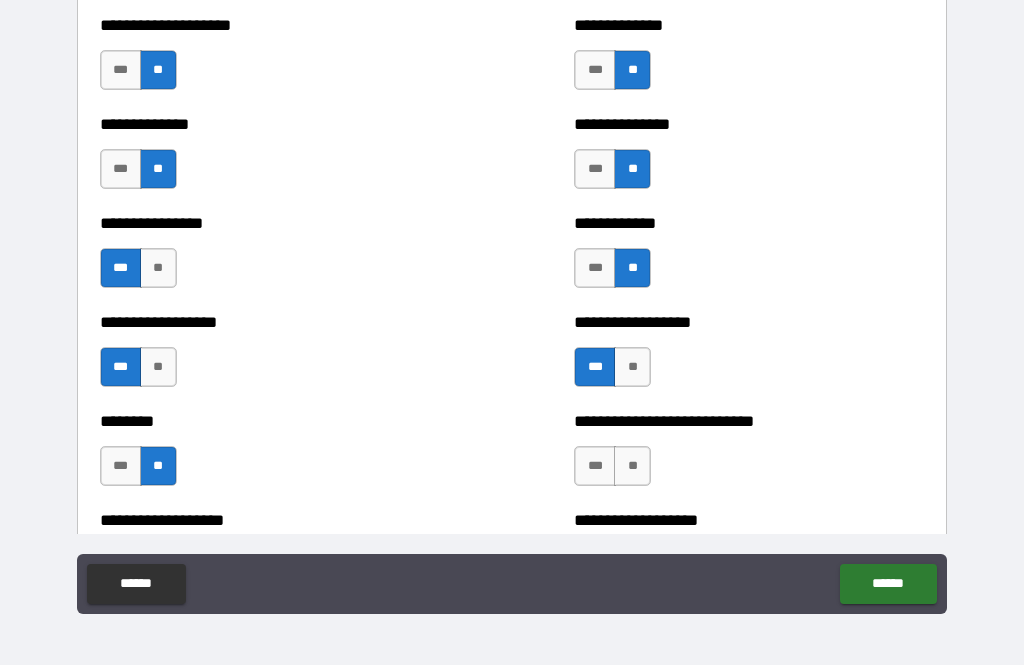 click on "**" at bounding box center (632, 466) 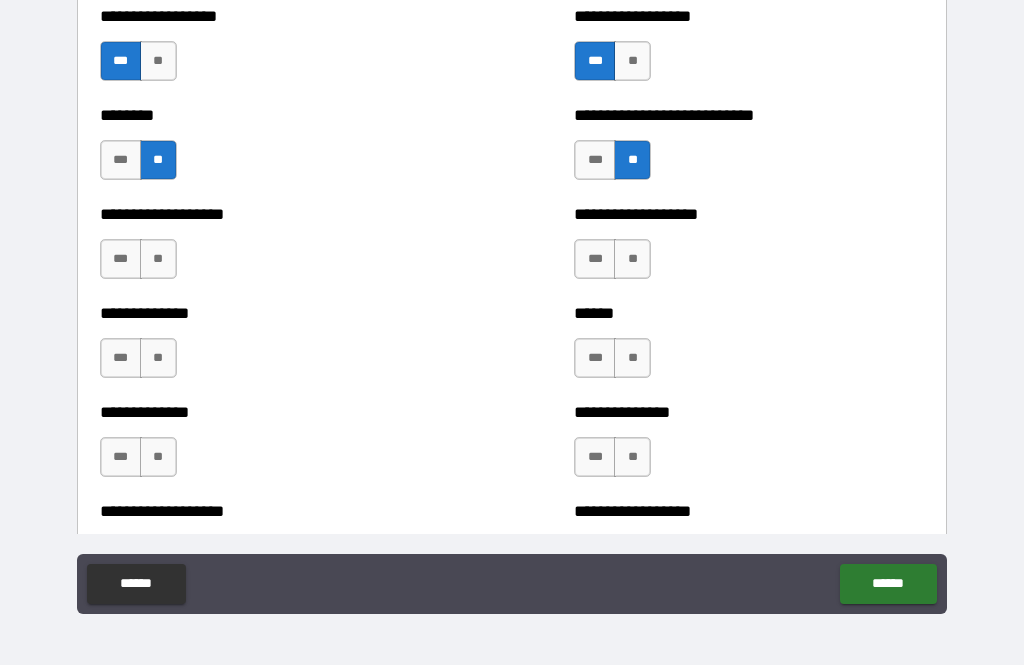 scroll, scrollTop: 4760, scrollLeft: 0, axis: vertical 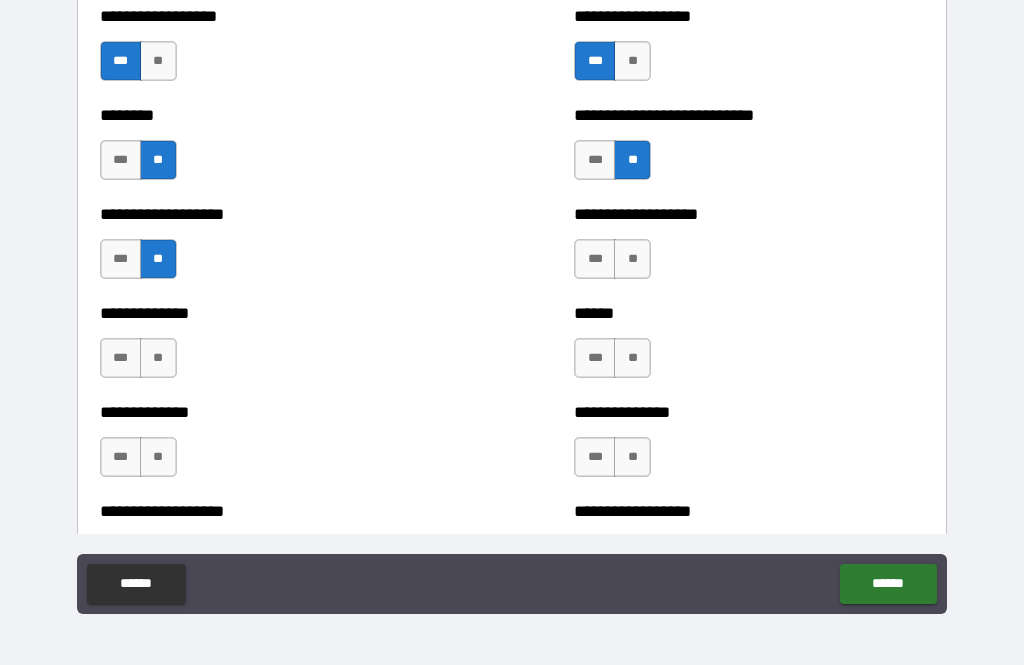 click on "**" at bounding box center (632, 259) 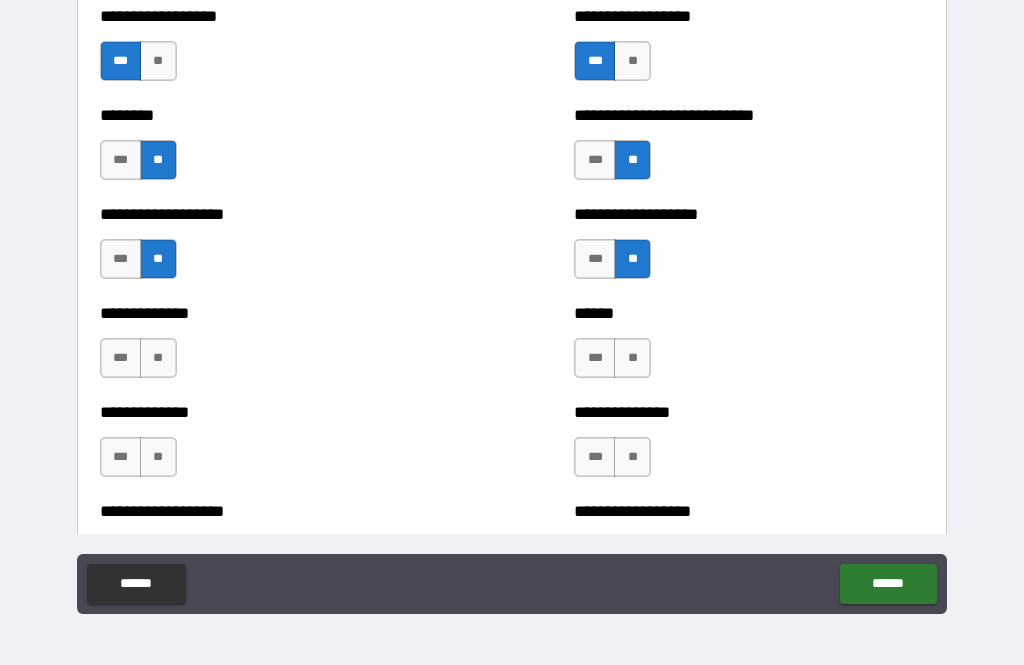 click on "**" at bounding box center [632, 358] 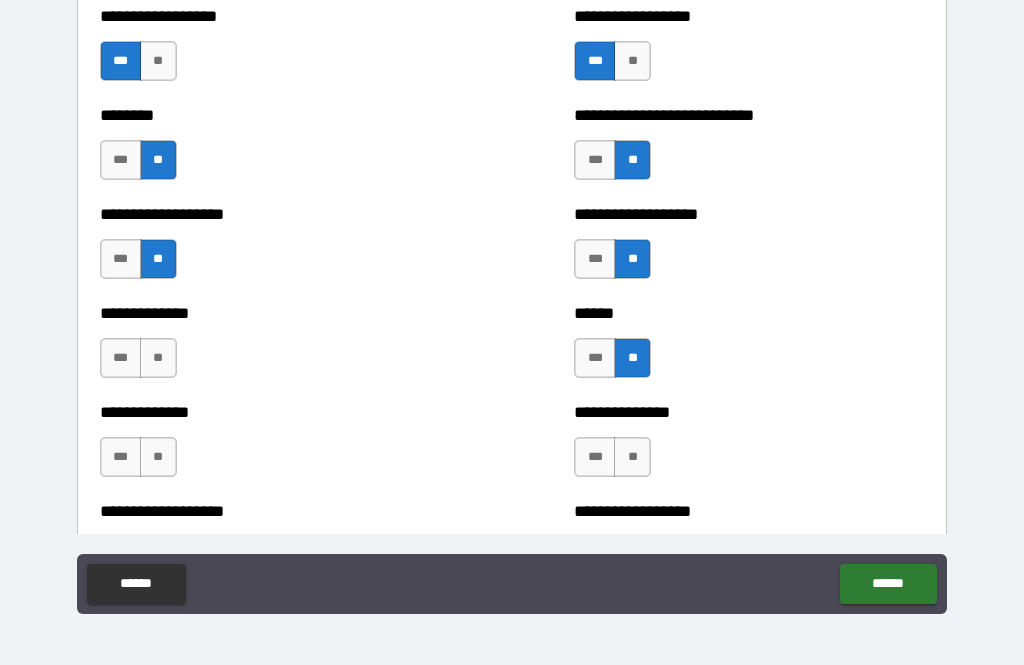 click on "**" at bounding box center (158, 358) 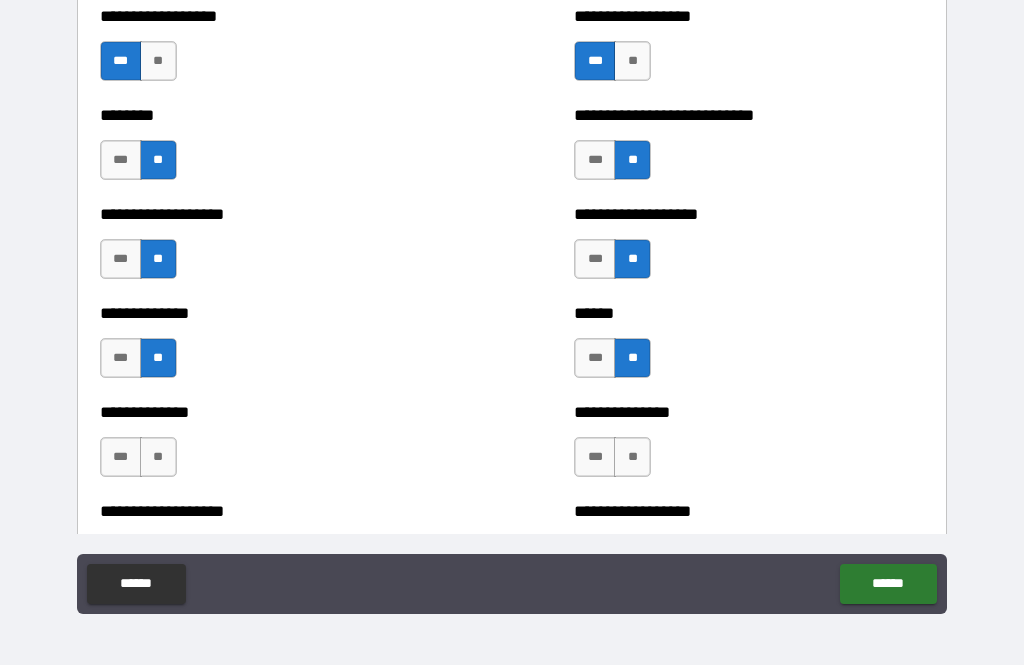 click on "**" at bounding box center (158, 457) 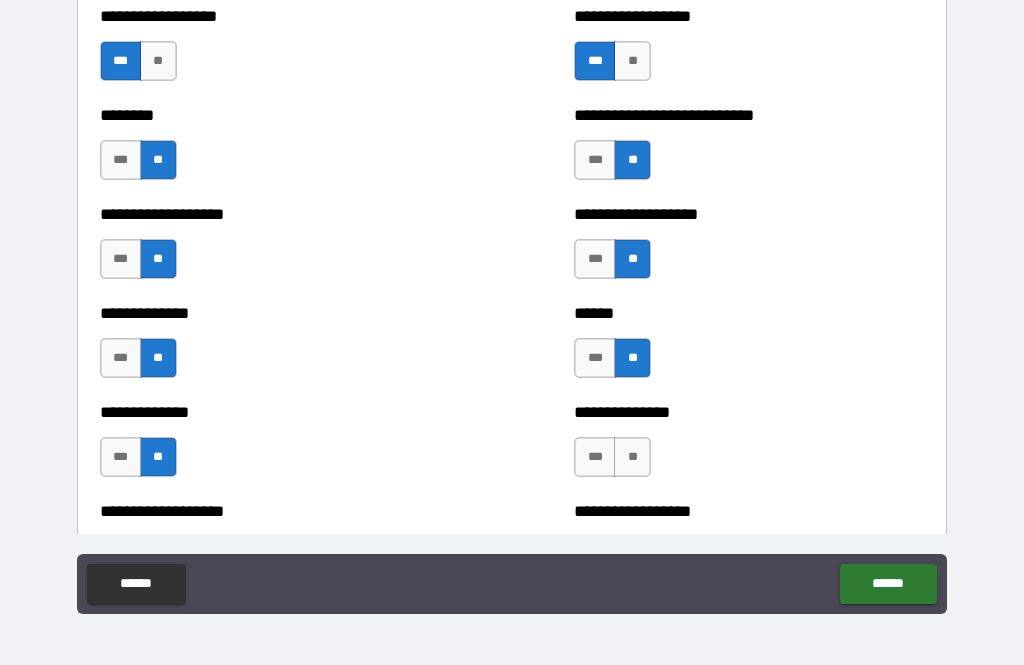 click on "***" at bounding box center (121, 457) 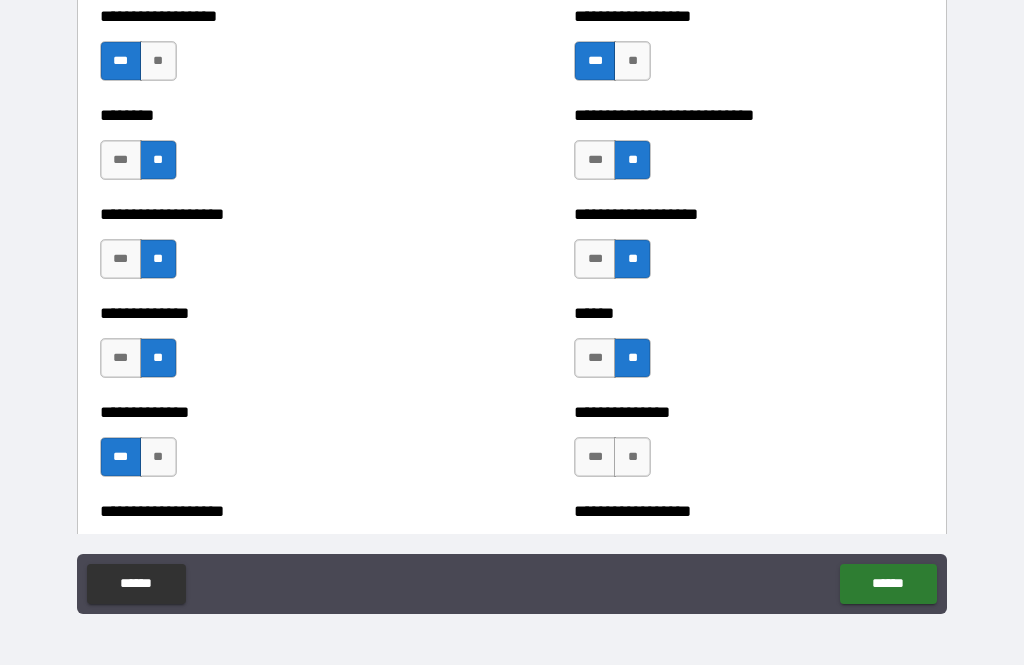 click on "**" at bounding box center [632, 457] 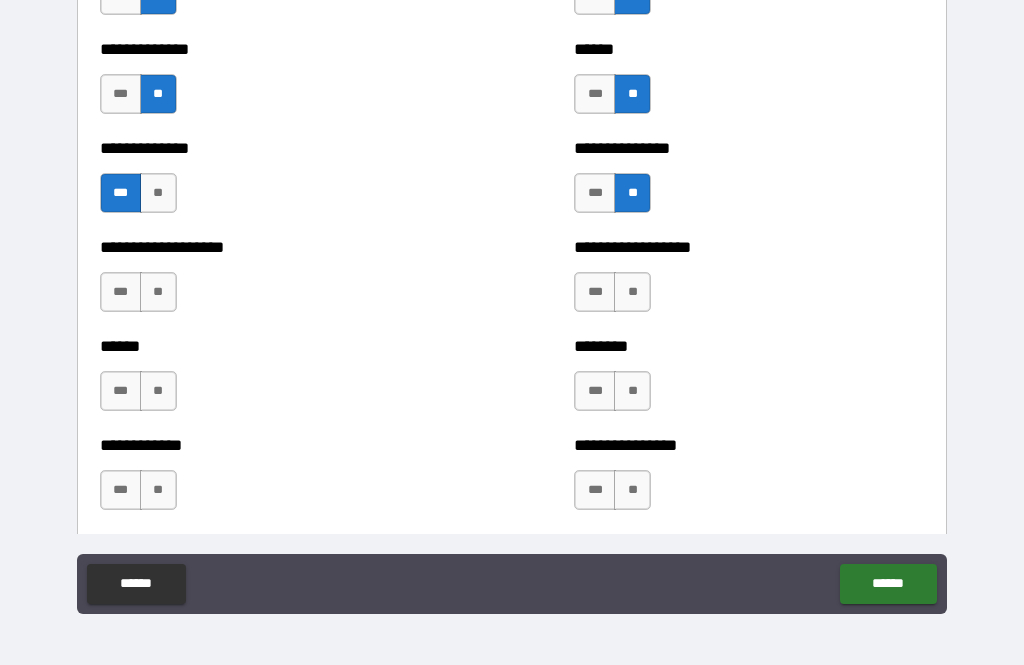 scroll, scrollTop: 5053, scrollLeft: 0, axis: vertical 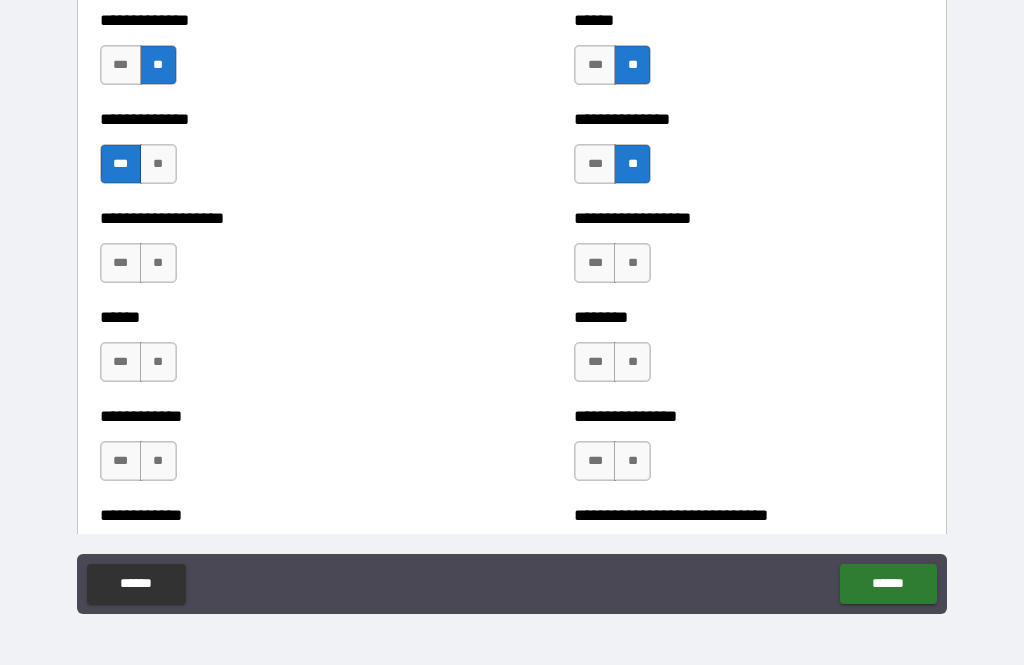 click on "**" at bounding box center [158, 263] 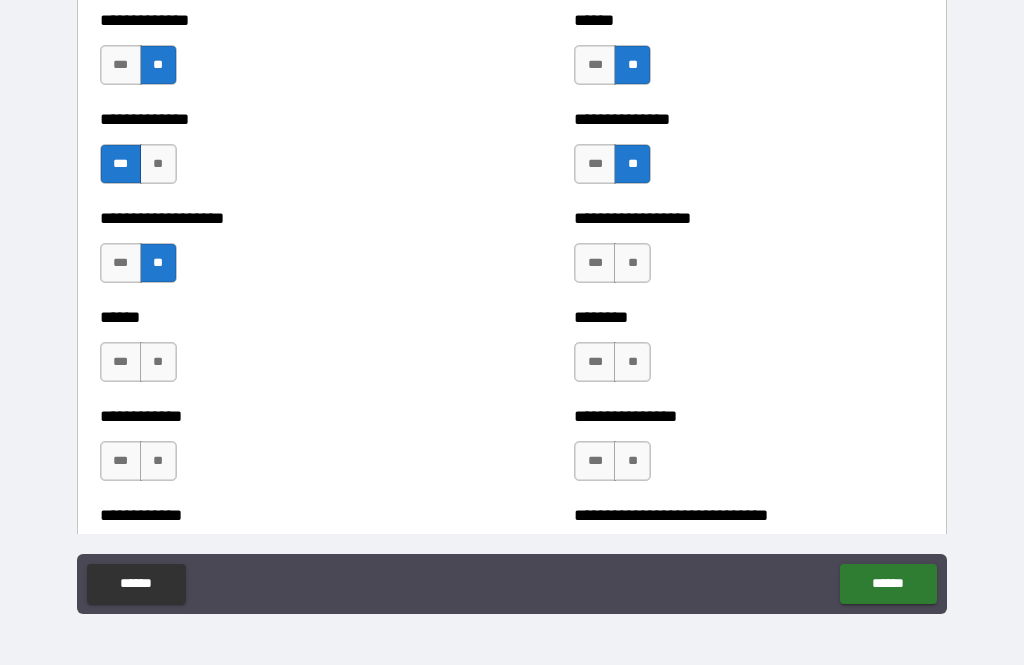 click on "**" at bounding box center [632, 263] 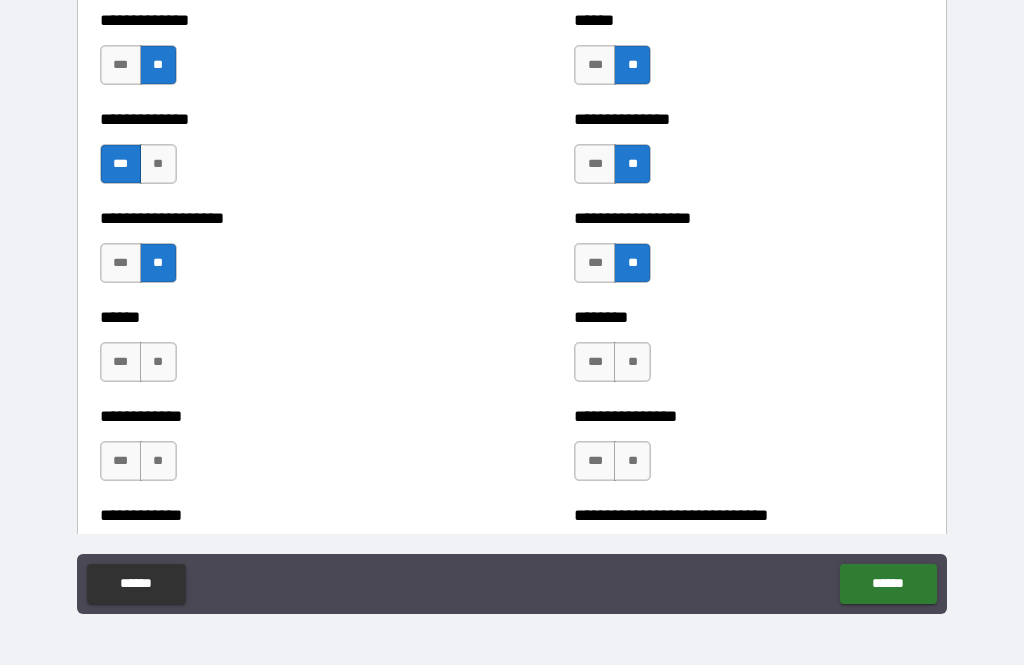 click on "**" at bounding box center (158, 362) 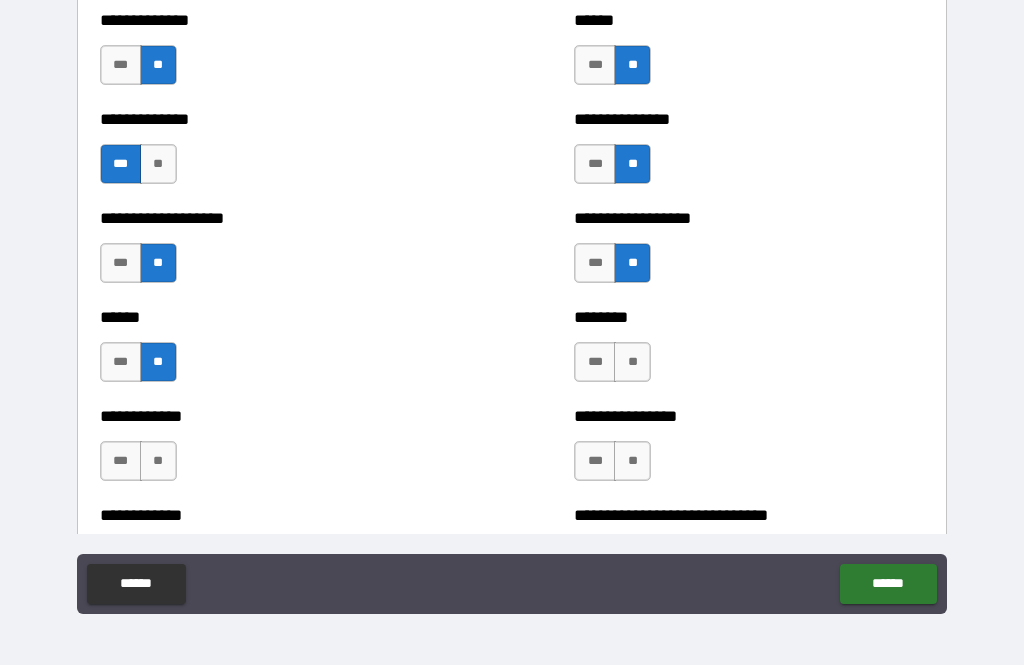 click on "***" at bounding box center (595, 362) 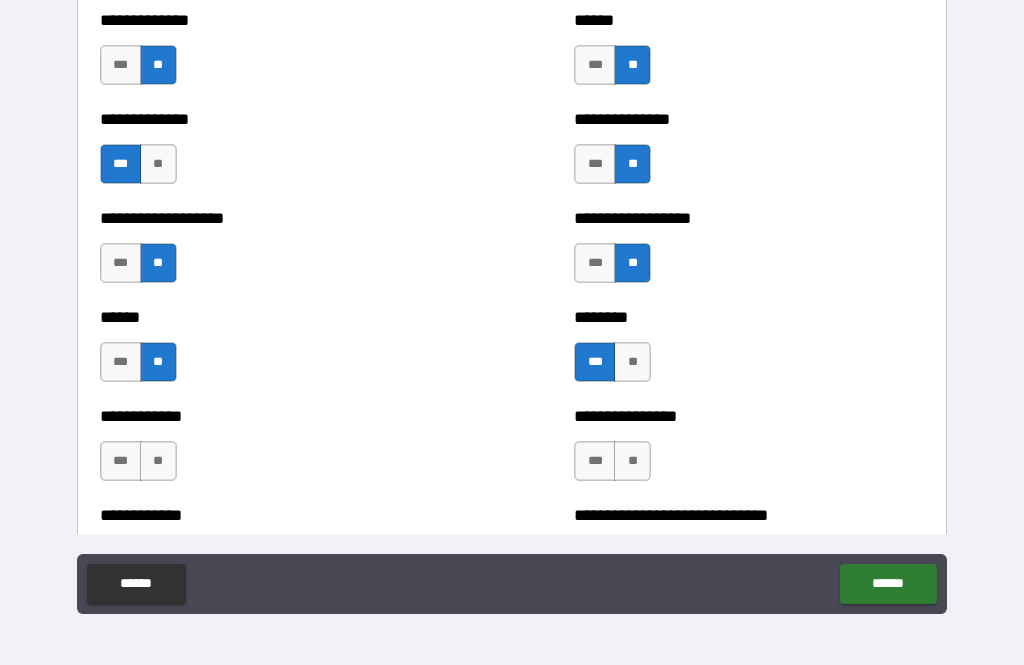click on "***" at bounding box center (595, 461) 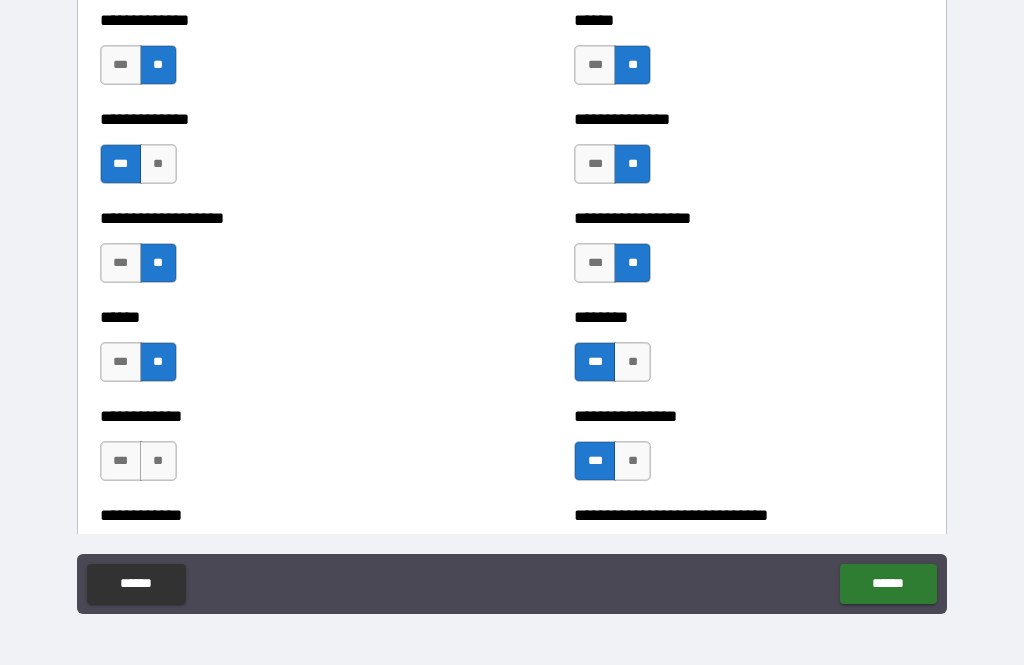 click on "**" at bounding box center (158, 461) 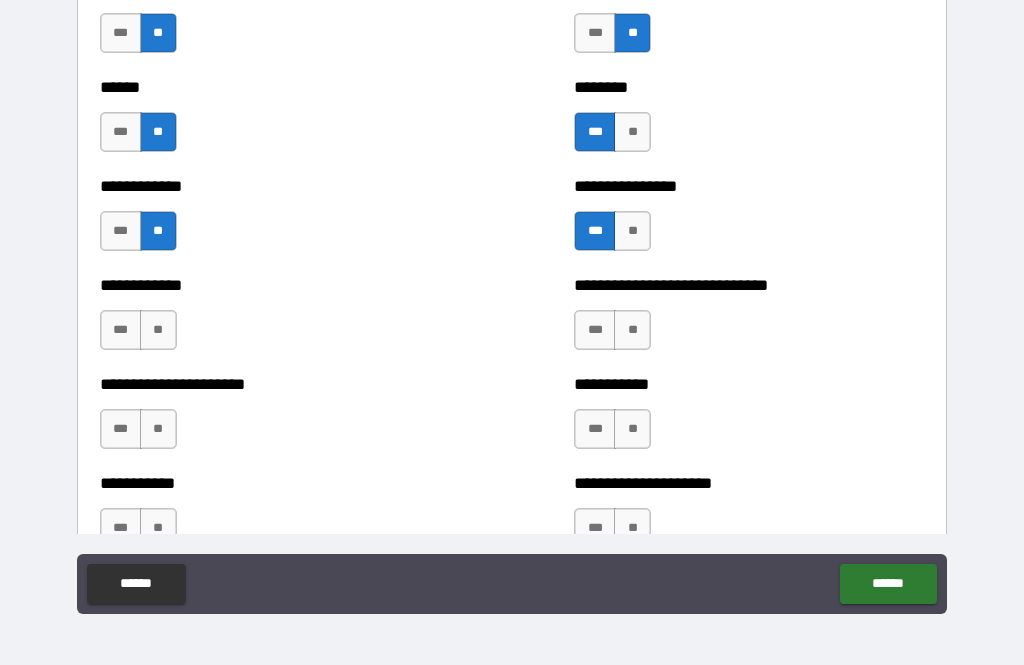 scroll, scrollTop: 5289, scrollLeft: 0, axis: vertical 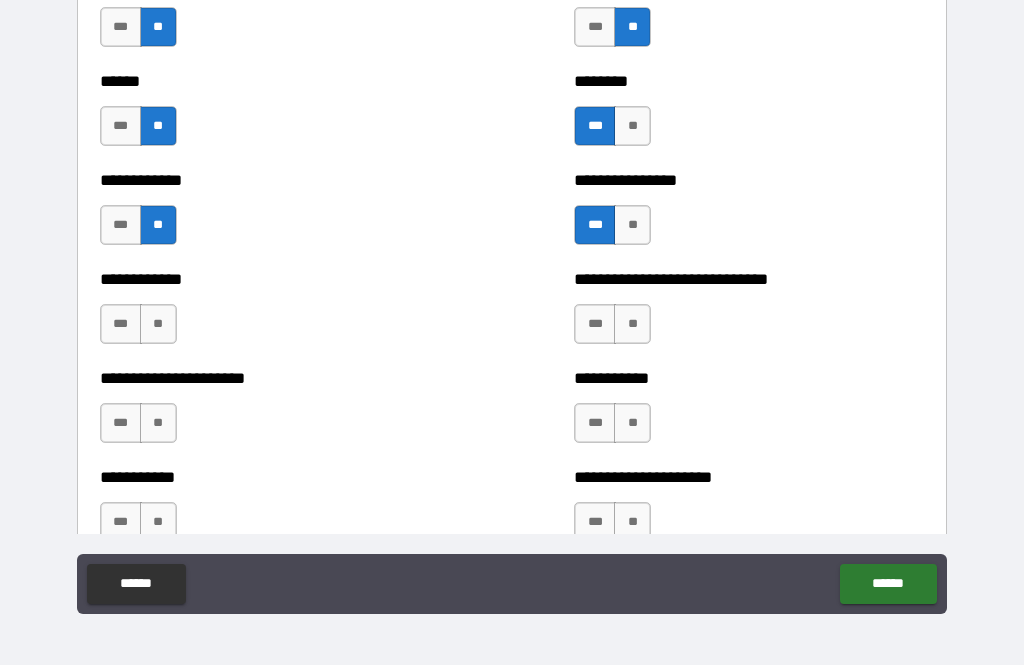 click on "**" at bounding box center [158, 324] 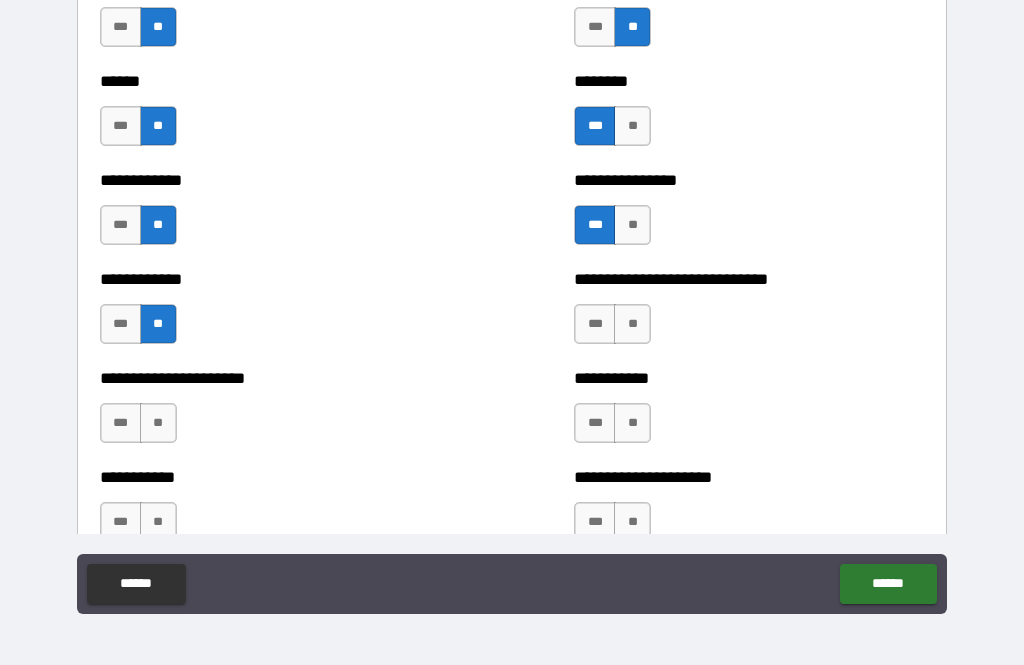 click on "**" at bounding box center (632, 324) 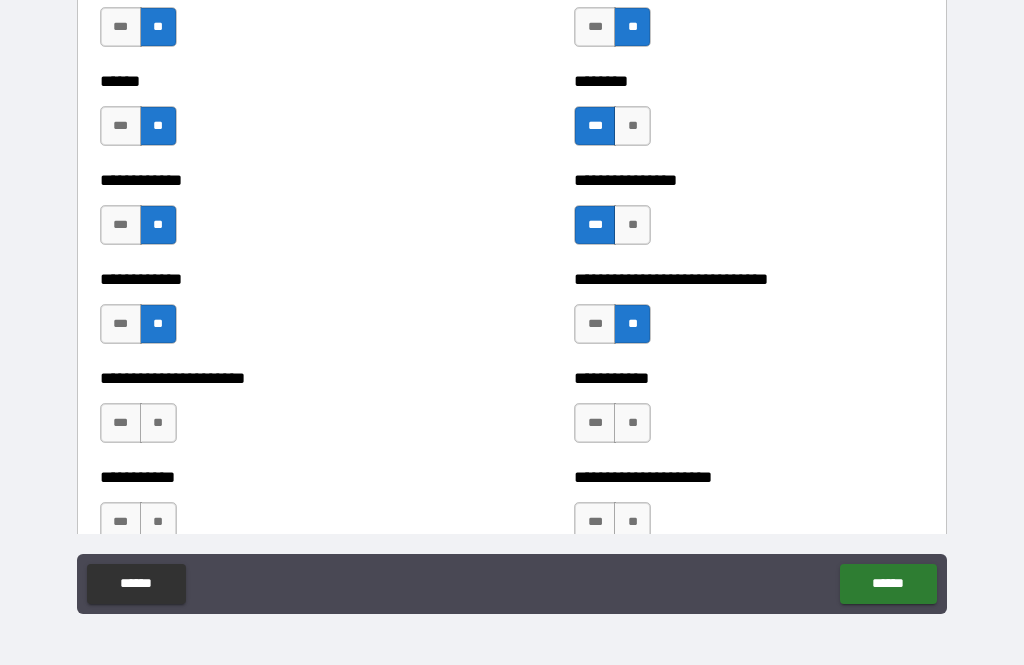 click on "**" at bounding box center [158, 423] 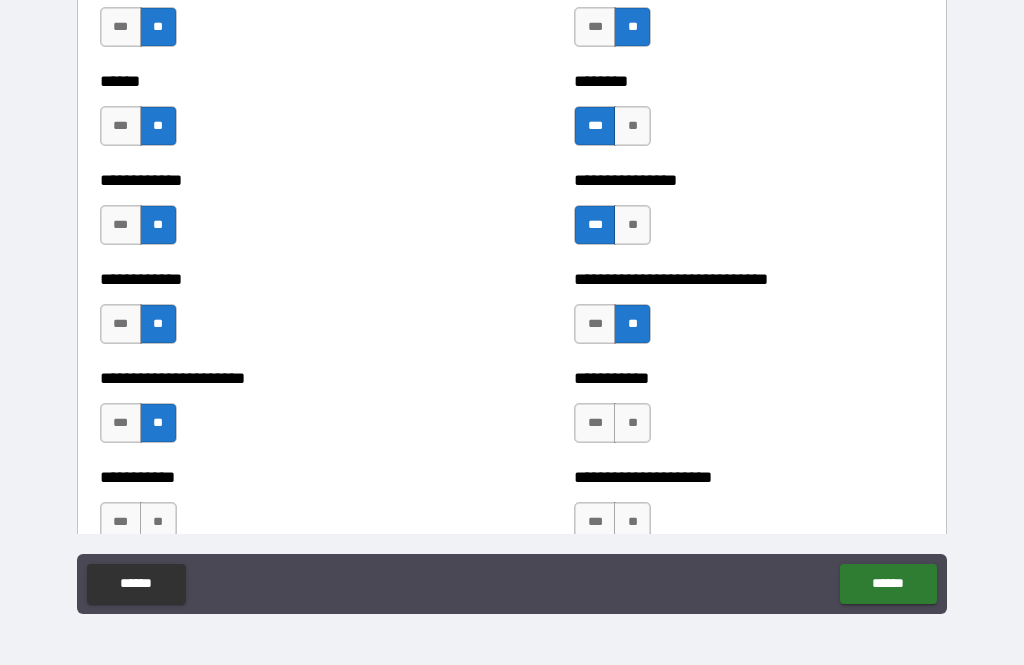 click on "**" at bounding box center [632, 423] 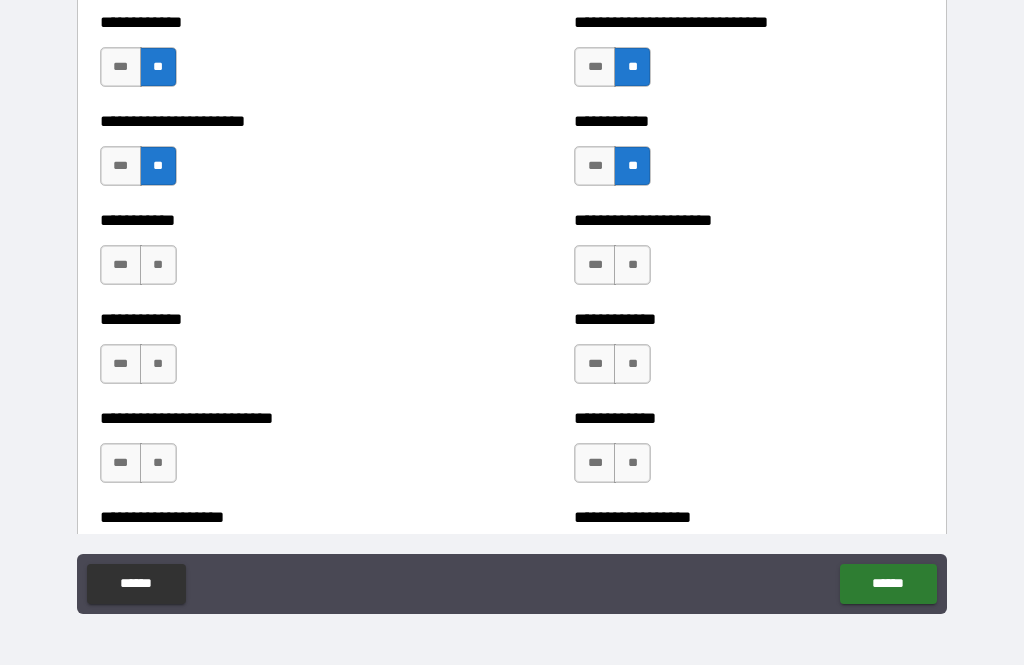 scroll, scrollTop: 5538, scrollLeft: 0, axis: vertical 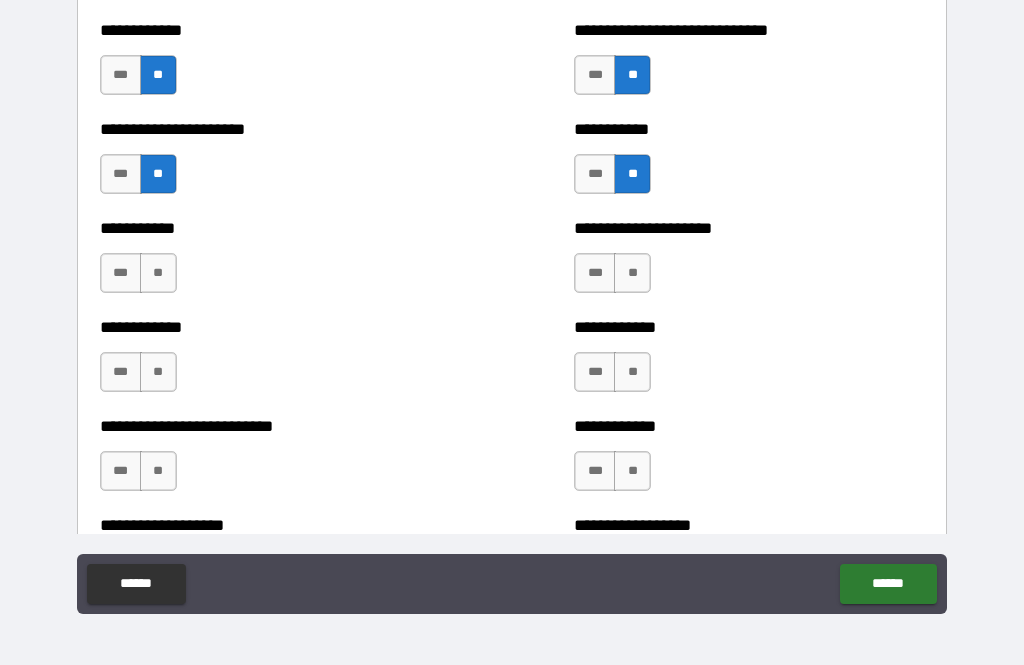 click on "**********" at bounding box center [749, 164] 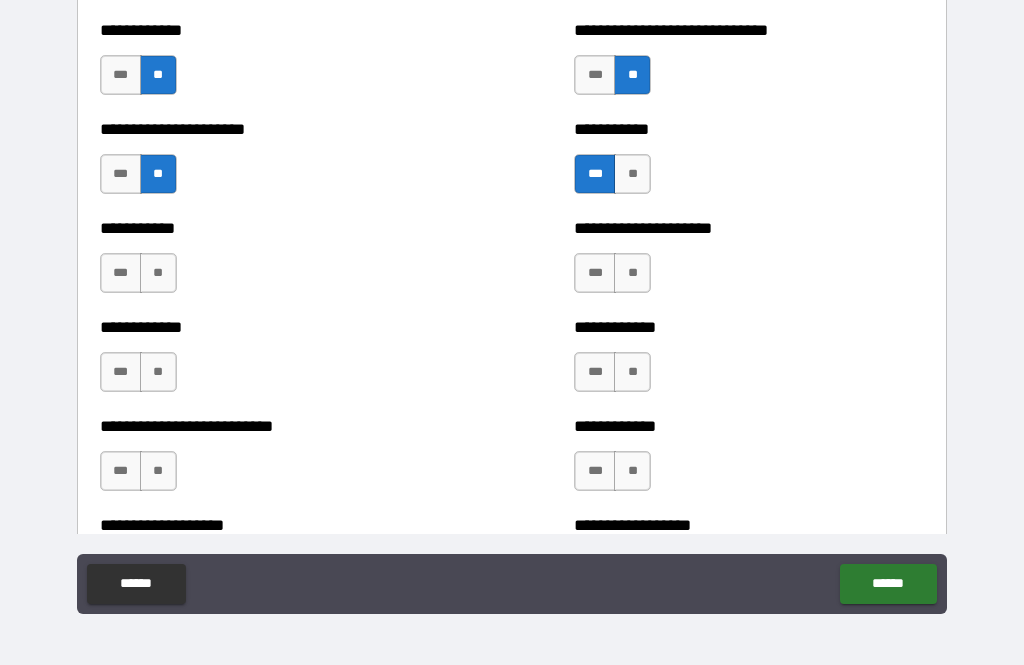 click on "**" at bounding box center (158, 273) 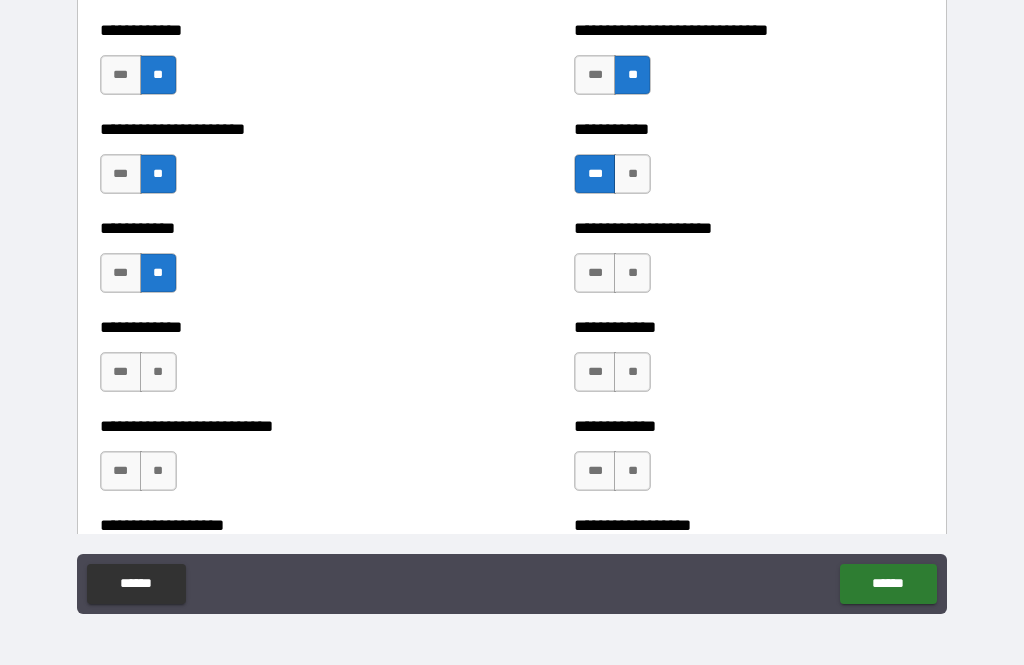 click on "**" at bounding box center [632, 273] 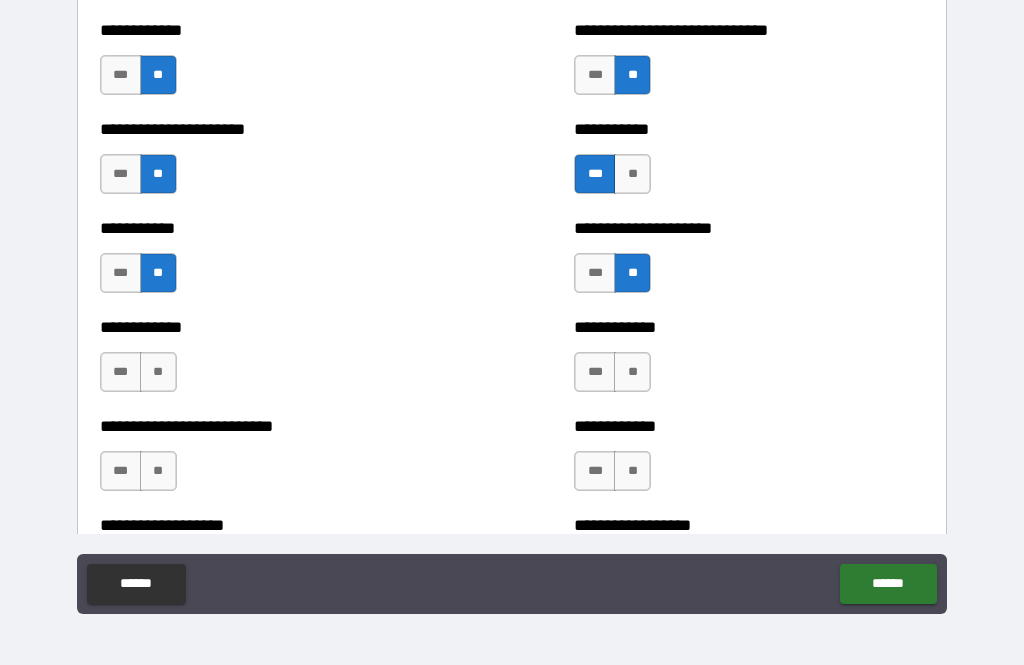 click on "**" at bounding box center [158, 372] 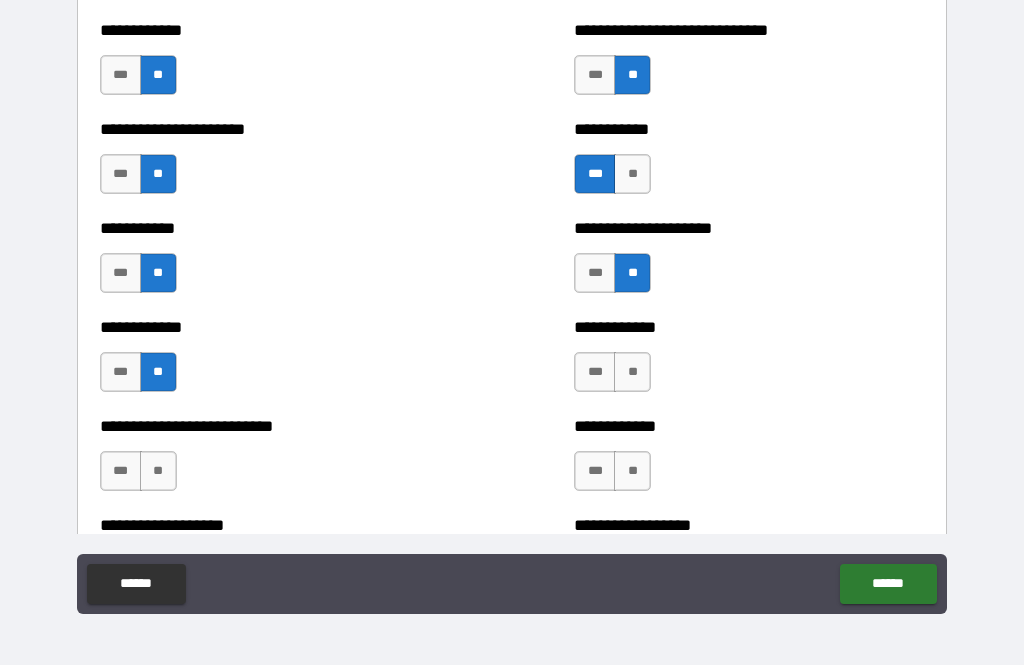 click on "**" at bounding box center (632, 372) 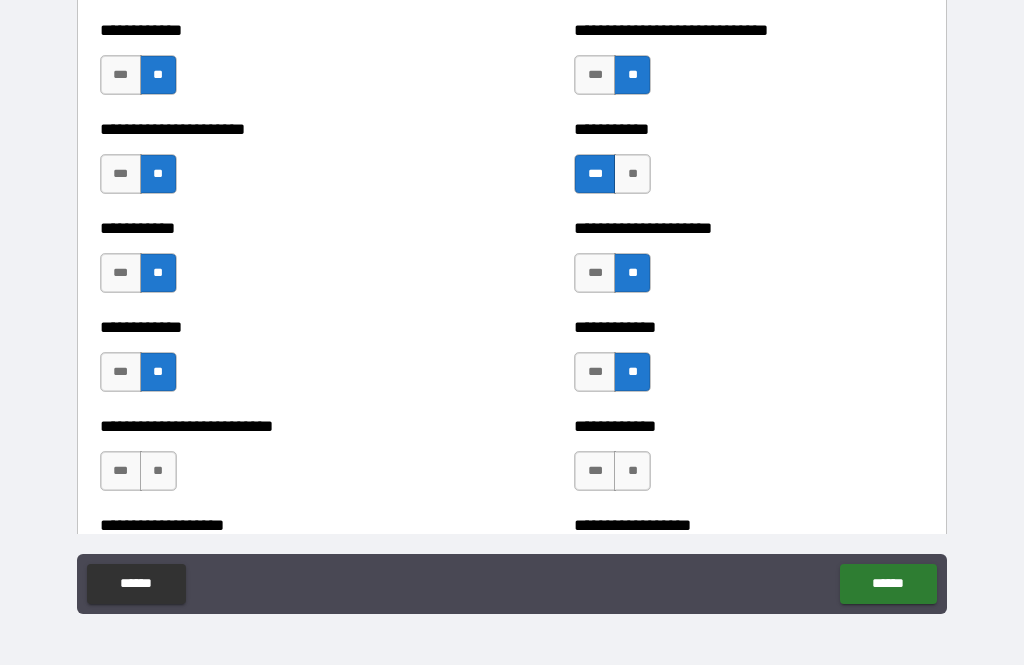 click on "**" at bounding box center [158, 471] 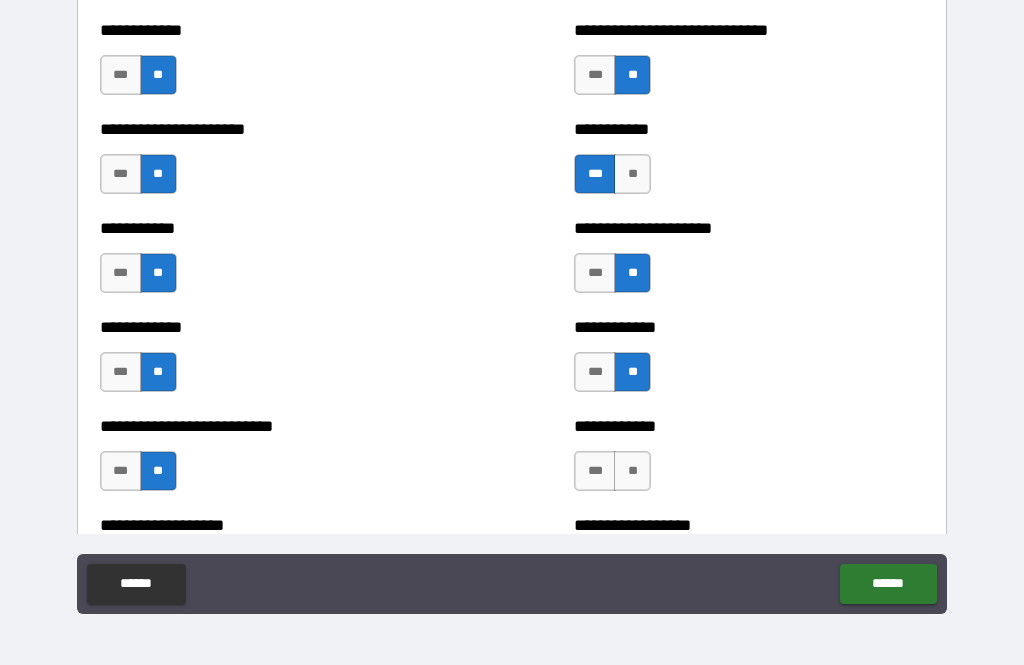 click on "**" at bounding box center (632, 471) 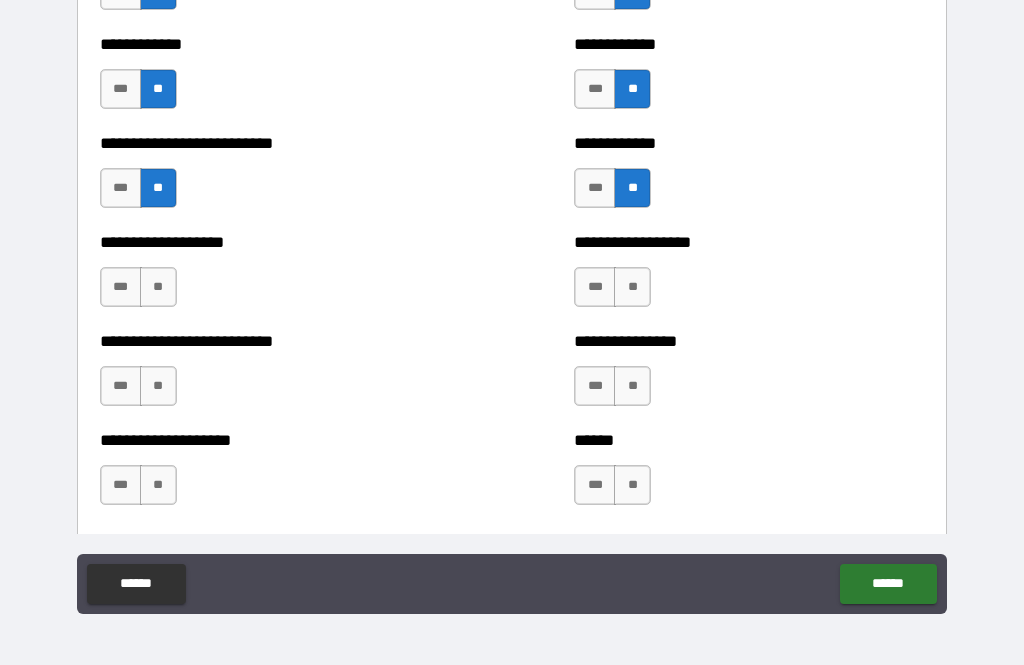 scroll, scrollTop: 5832, scrollLeft: 0, axis: vertical 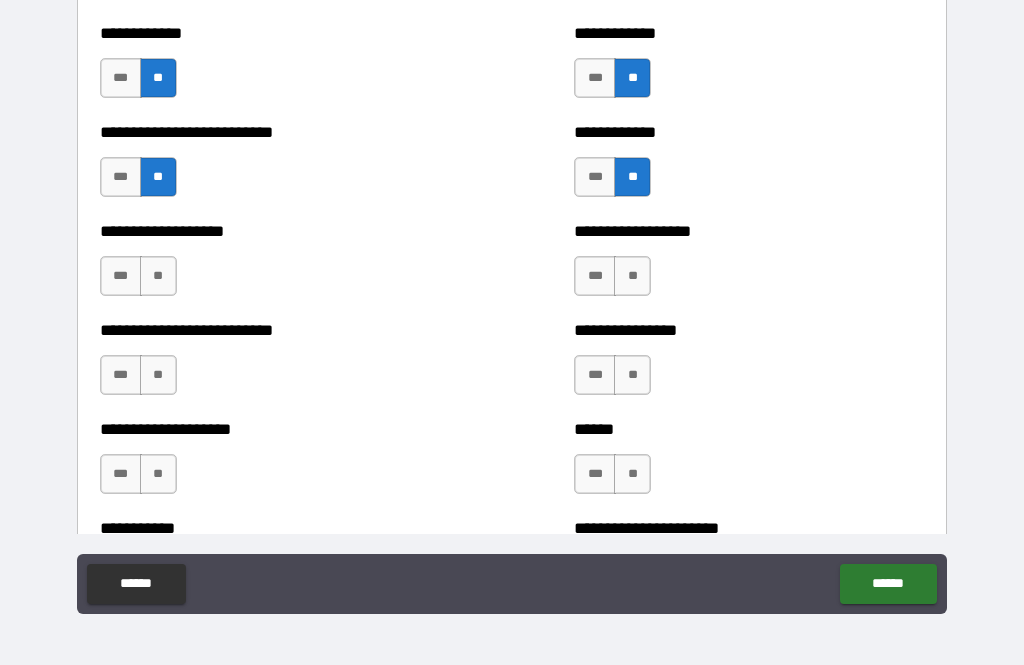 click on "**" at bounding box center (158, 276) 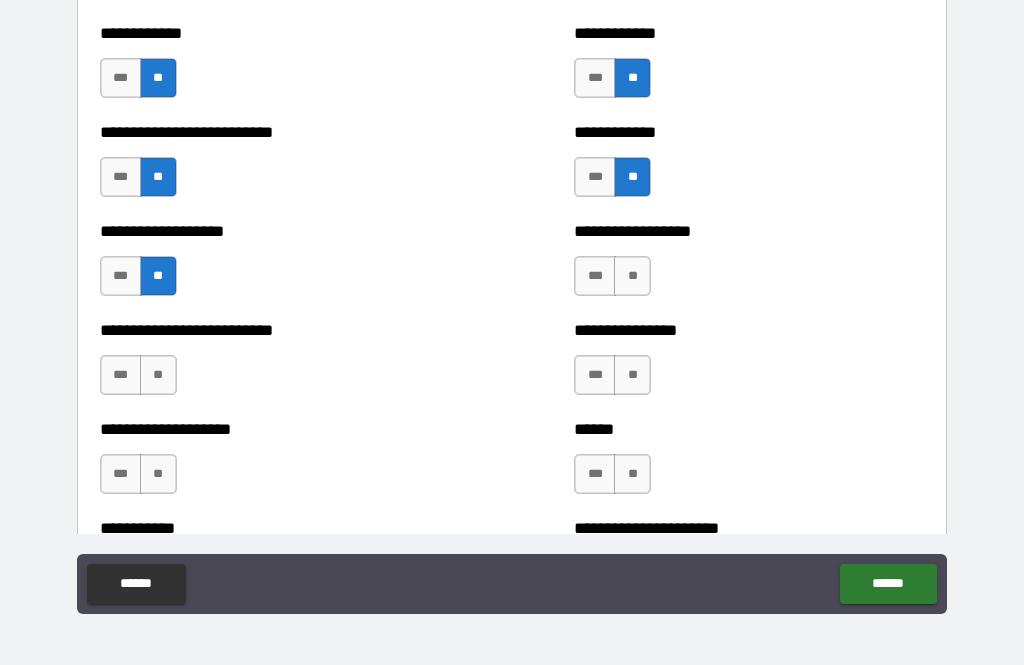 click on "**" at bounding box center [632, 276] 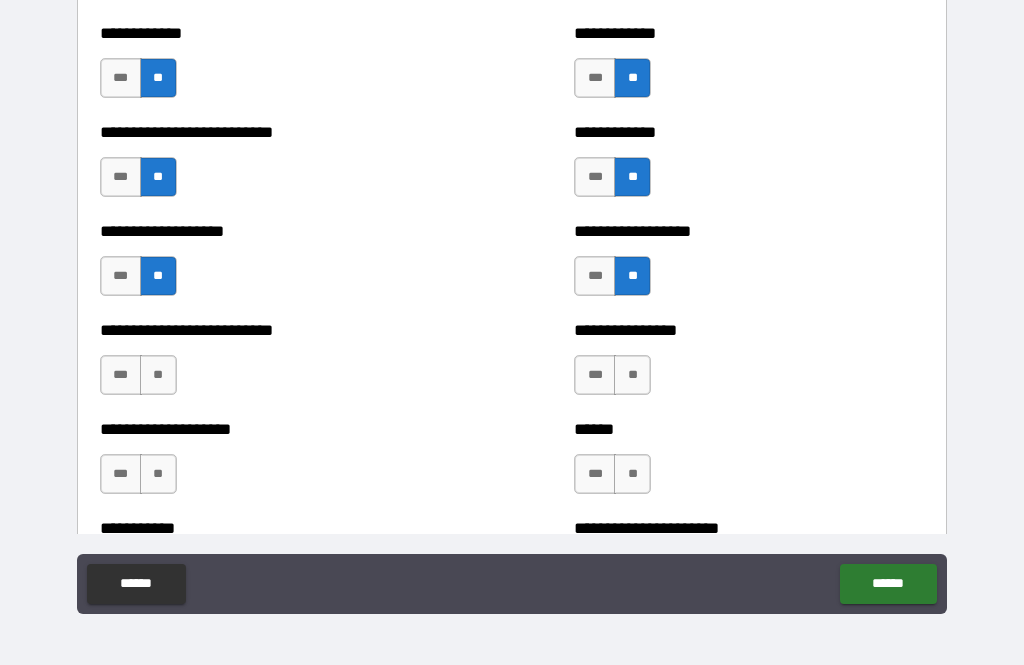 click on "**" at bounding box center [158, 375] 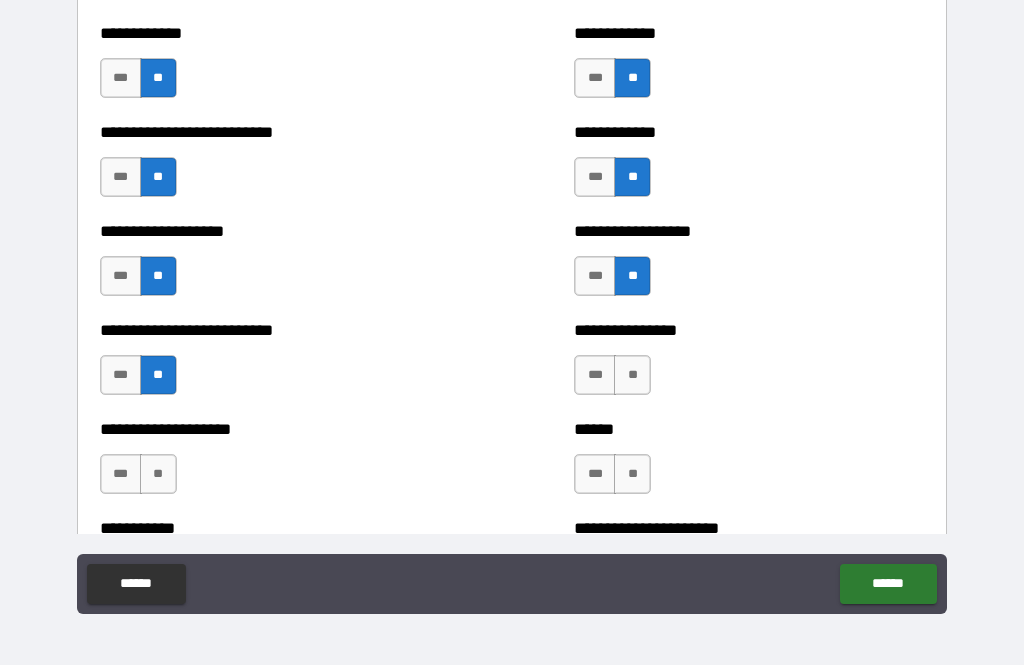 click on "**" at bounding box center (632, 375) 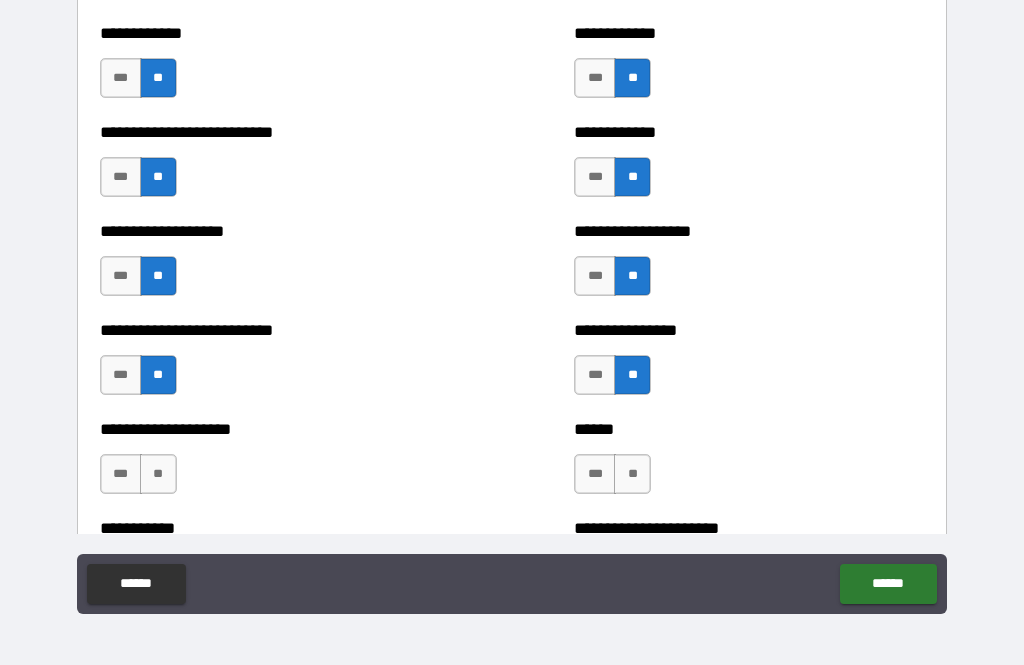 click on "**" at bounding box center [158, 474] 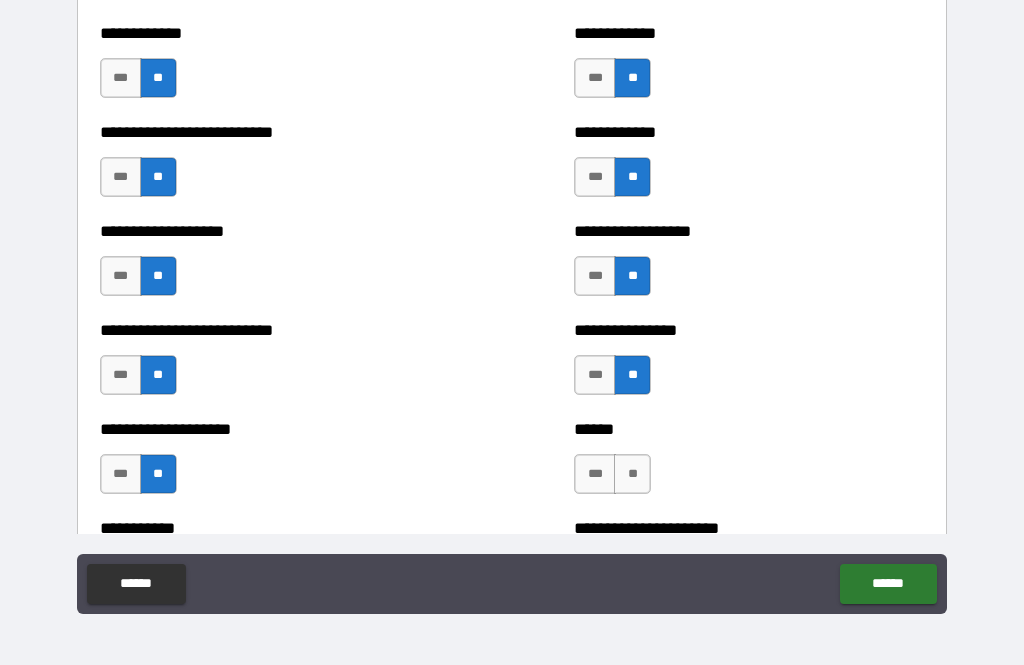 click on "****** *** **" at bounding box center (749, 464) 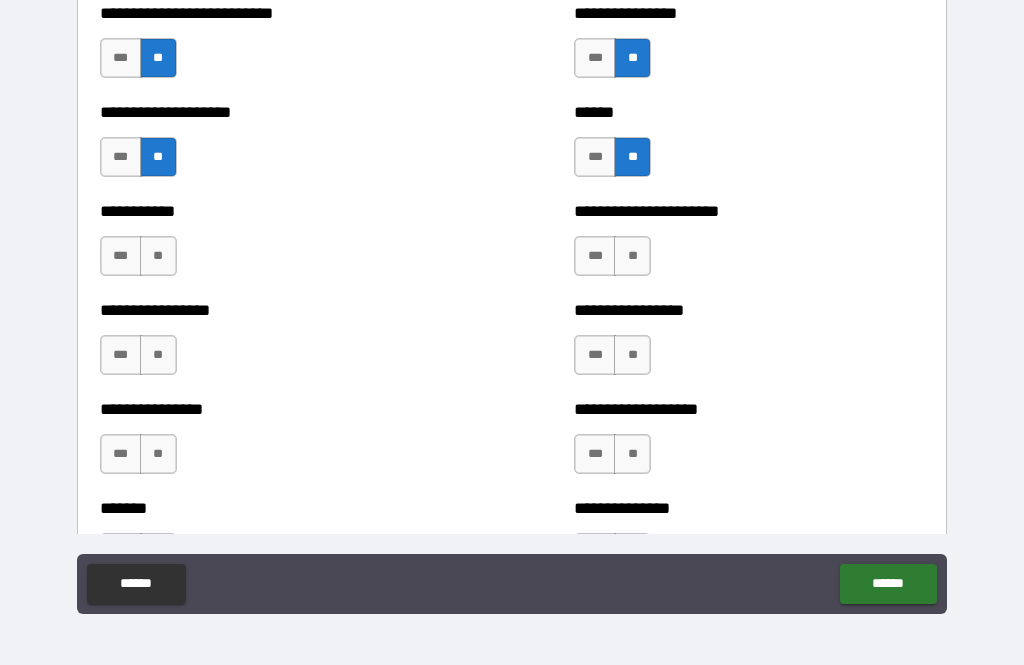 scroll, scrollTop: 6149, scrollLeft: 0, axis: vertical 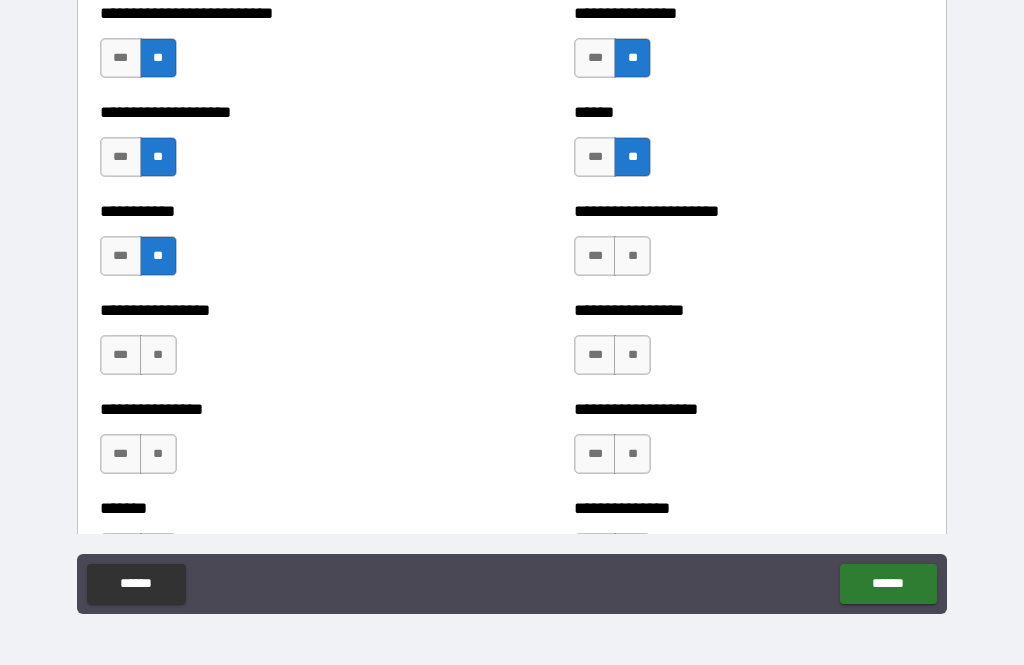 click on "**" at bounding box center [158, 355] 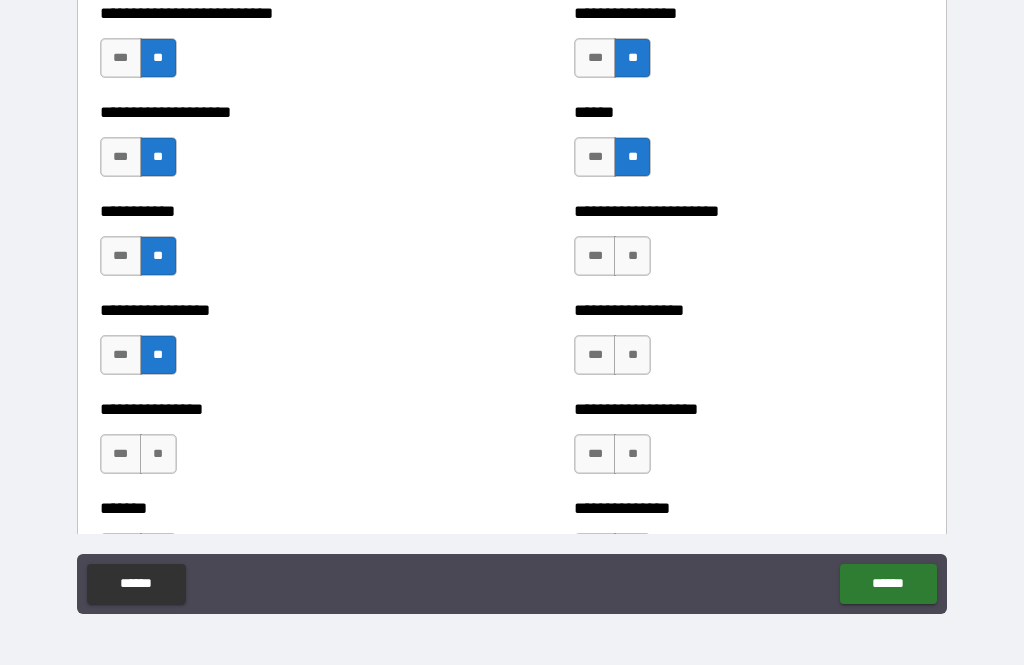 click on "**" at bounding box center (632, 256) 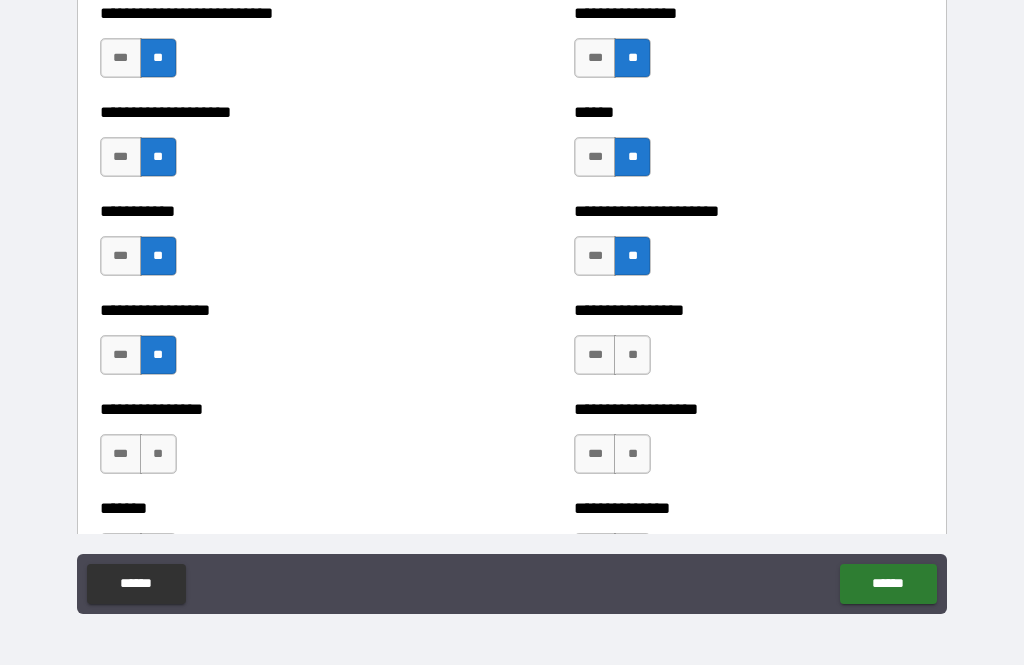click on "**" at bounding box center [632, 355] 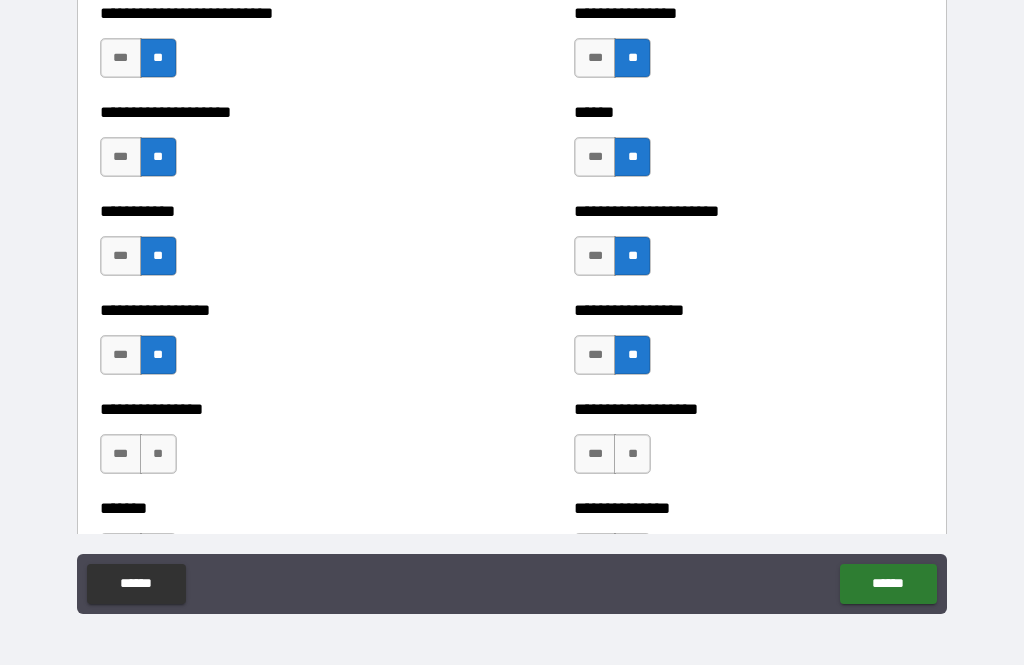 click on "**" at bounding box center (632, 454) 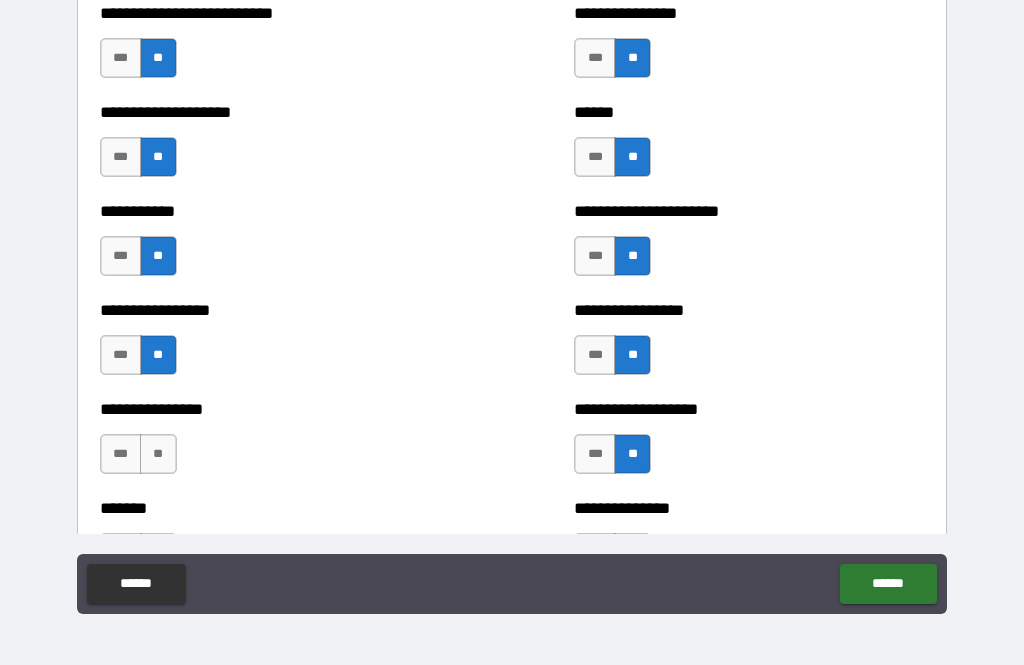 click on "***" at bounding box center (595, 454) 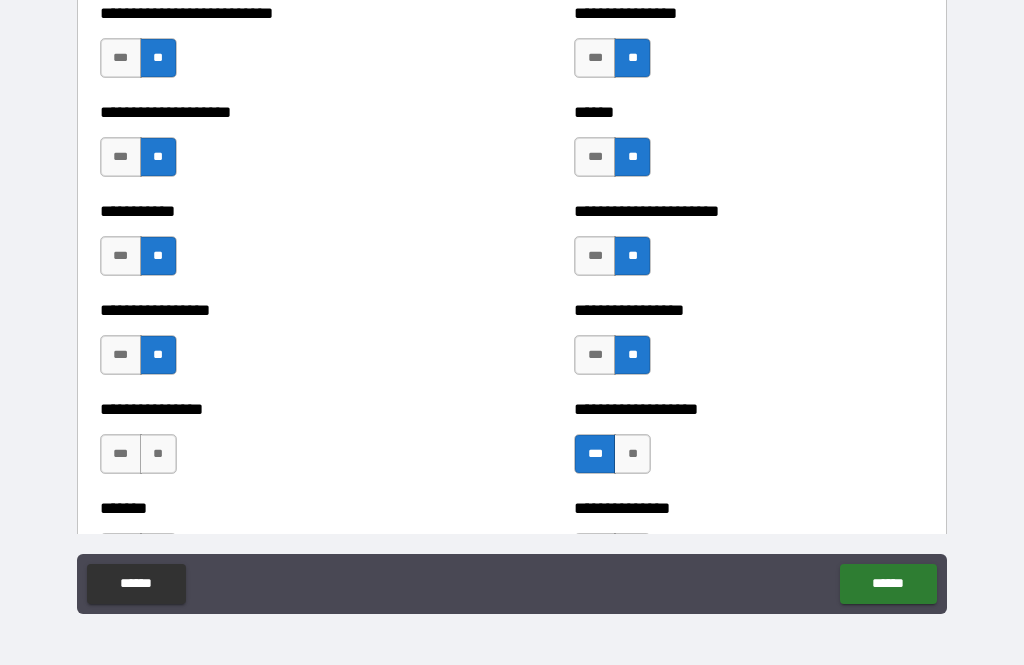 click on "**" at bounding box center [158, 454] 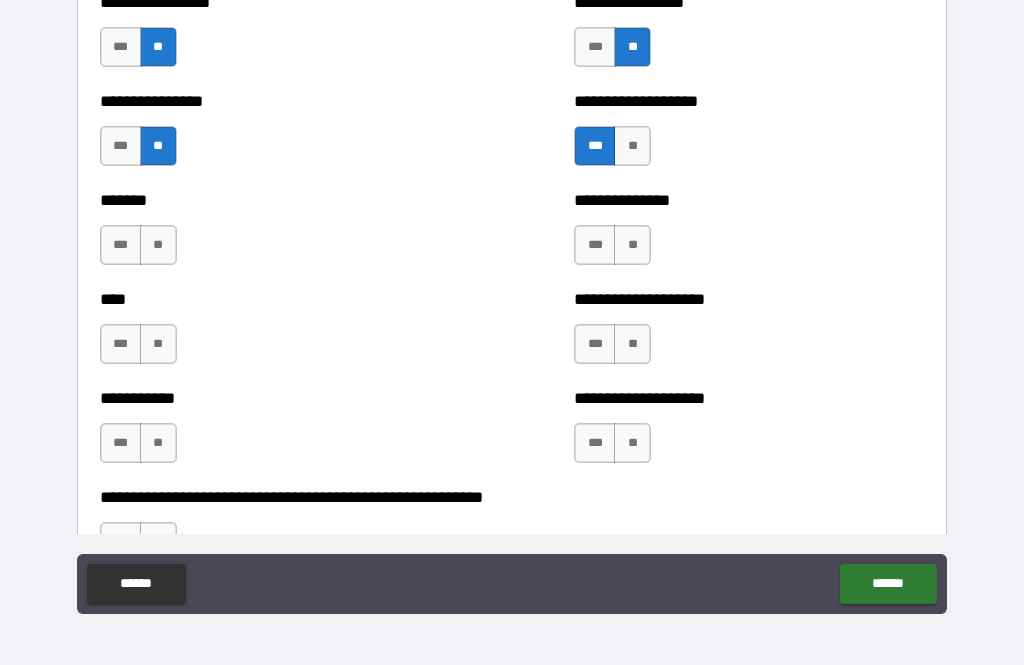 scroll, scrollTop: 6456, scrollLeft: 0, axis: vertical 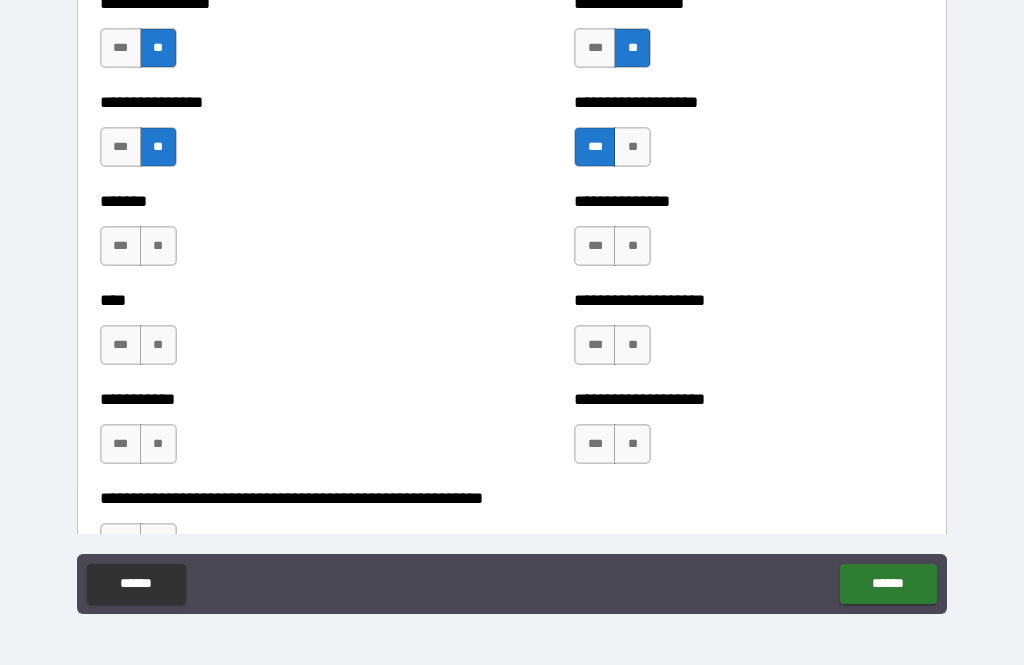 click on "***" at bounding box center [121, 246] 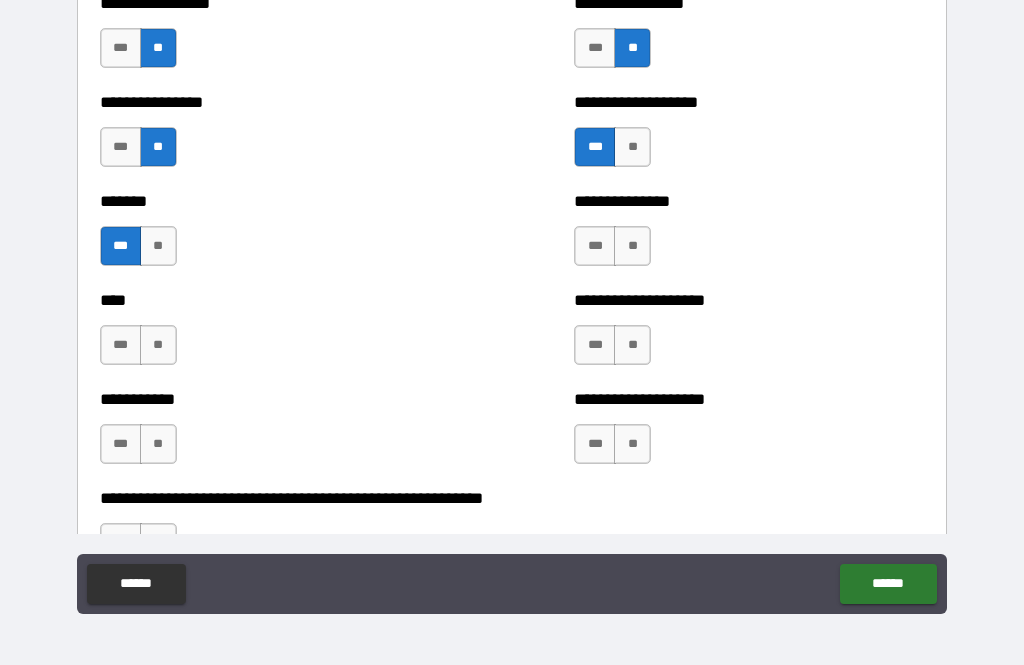 click on "**" at bounding box center (632, 246) 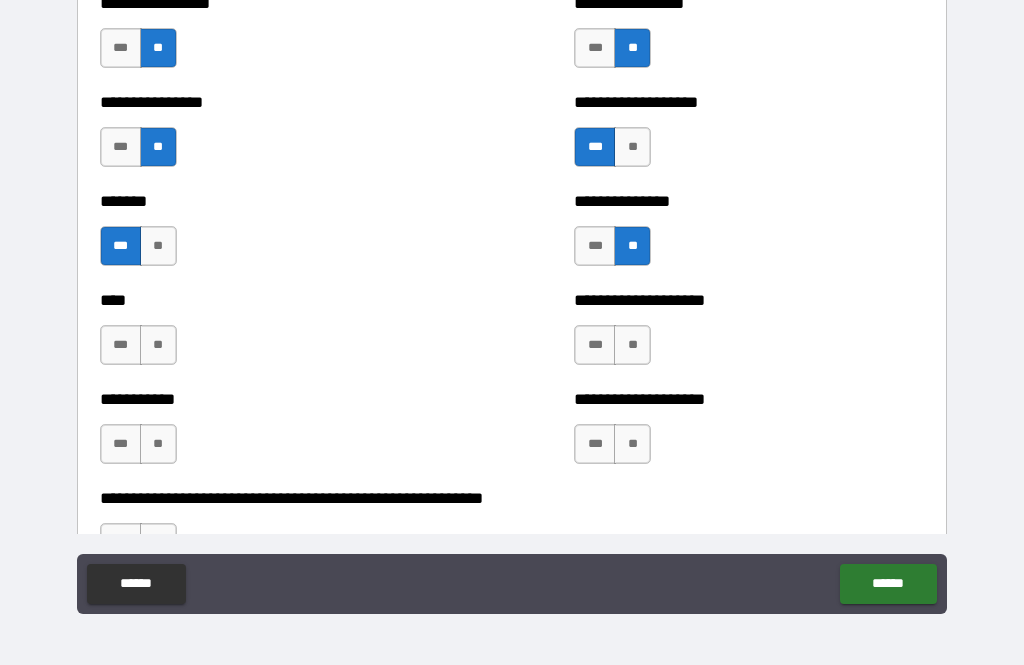 click on "**" at bounding box center (158, 345) 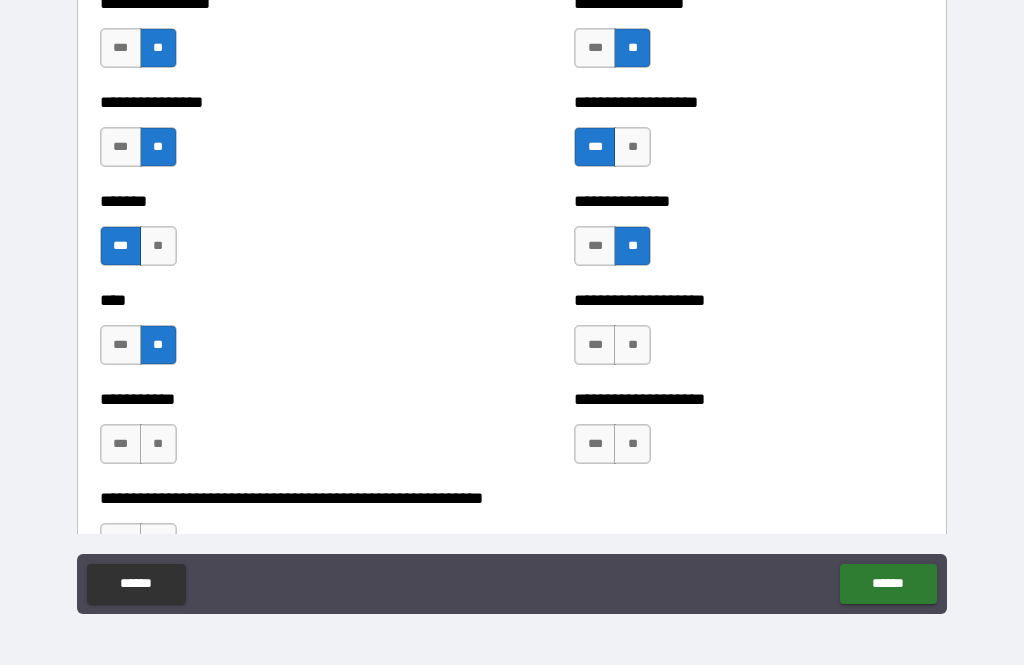 click on "**" at bounding box center (632, 345) 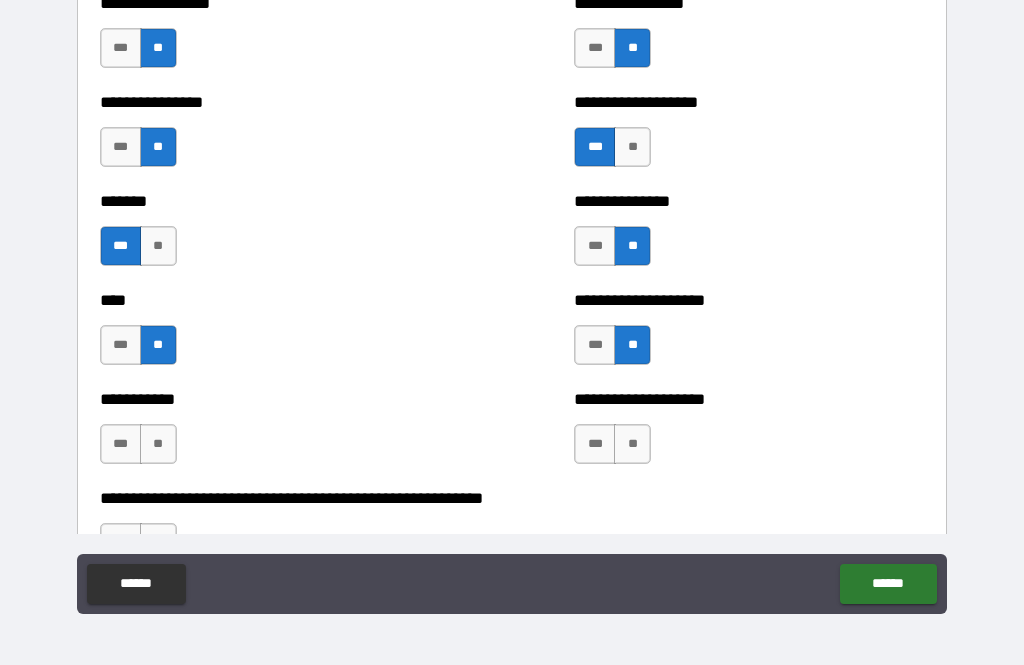 click on "**" at bounding box center (158, 444) 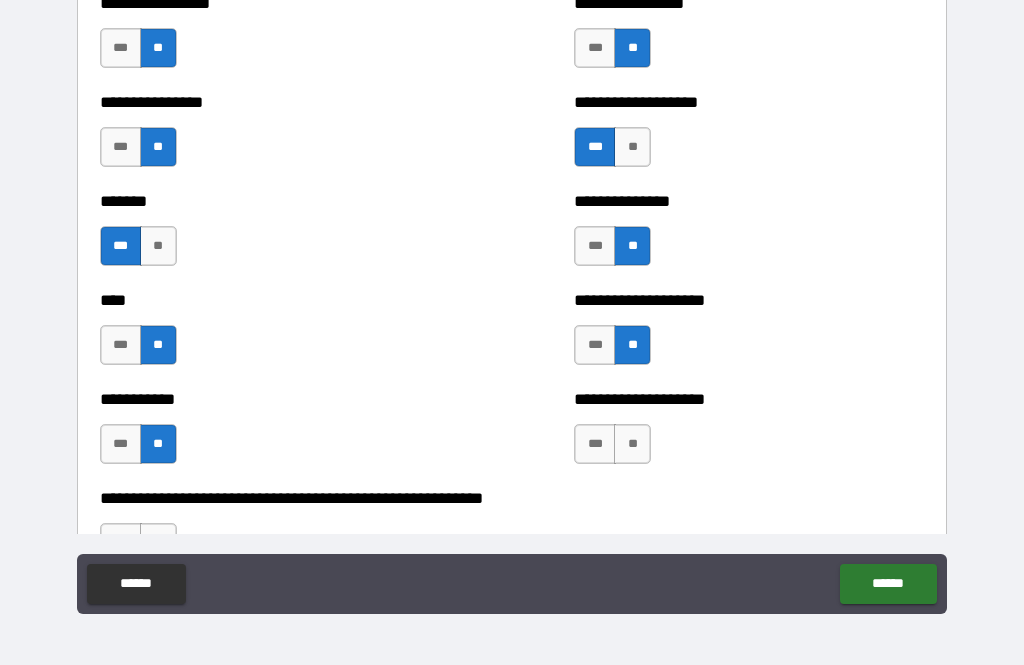 click on "**" at bounding box center (632, 444) 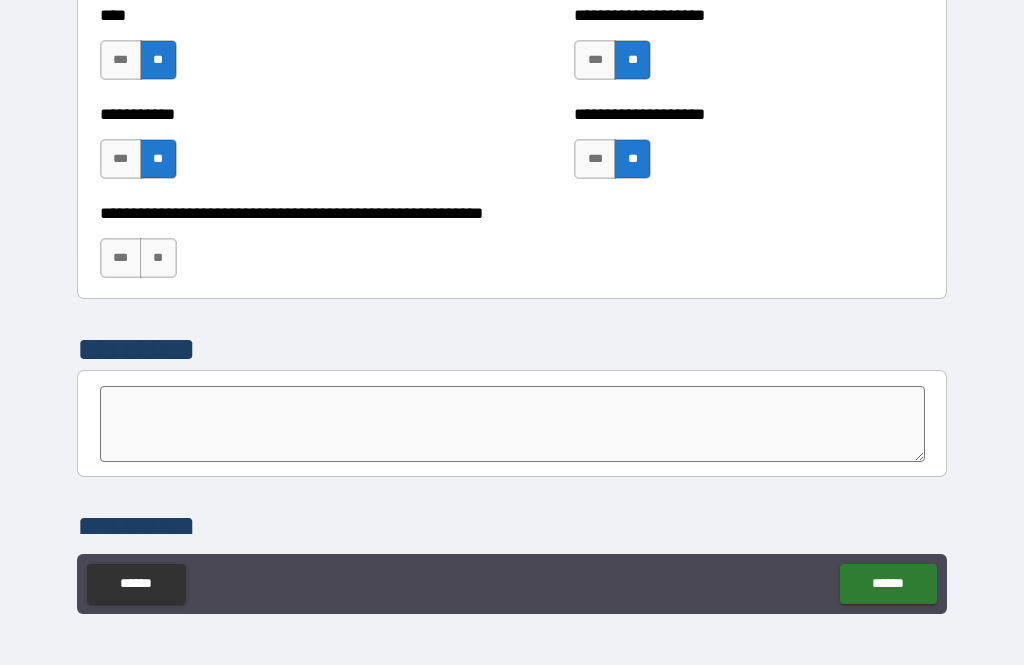 scroll, scrollTop: 6741, scrollLeft: 0, axis: vertical 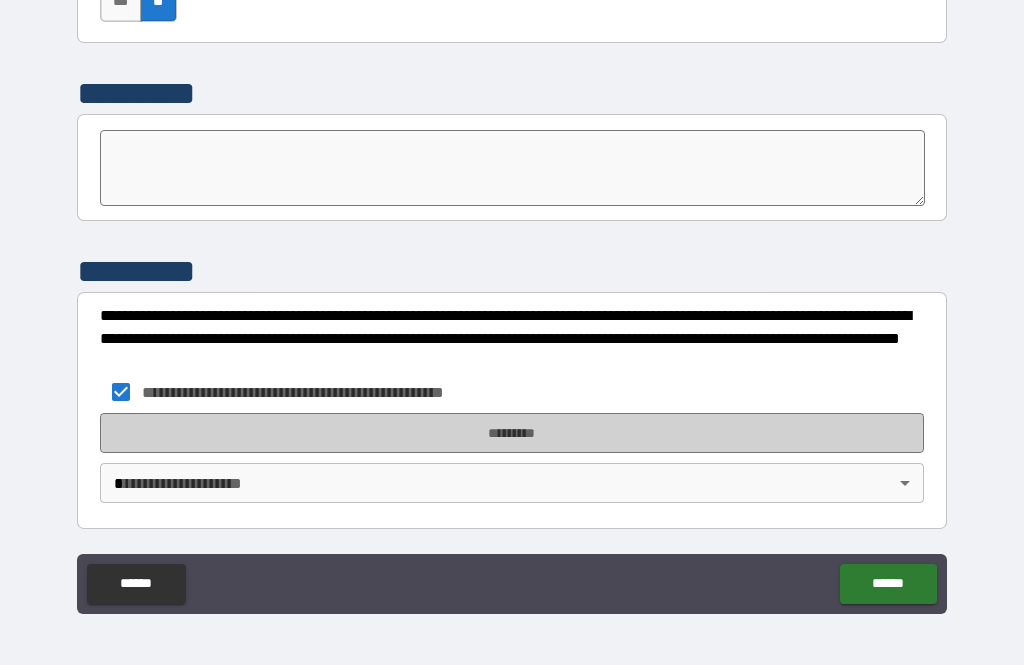 click on "*********" at bounding box center (512, 433) 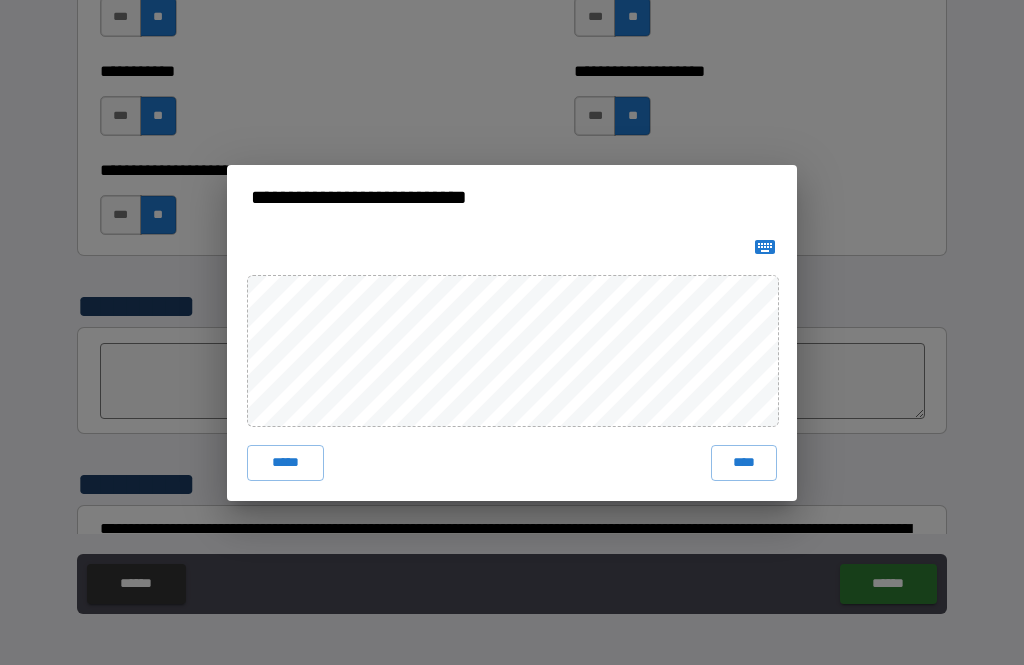scroll, scrollTop: 6783, scrollLeft: 0, axis: vertical 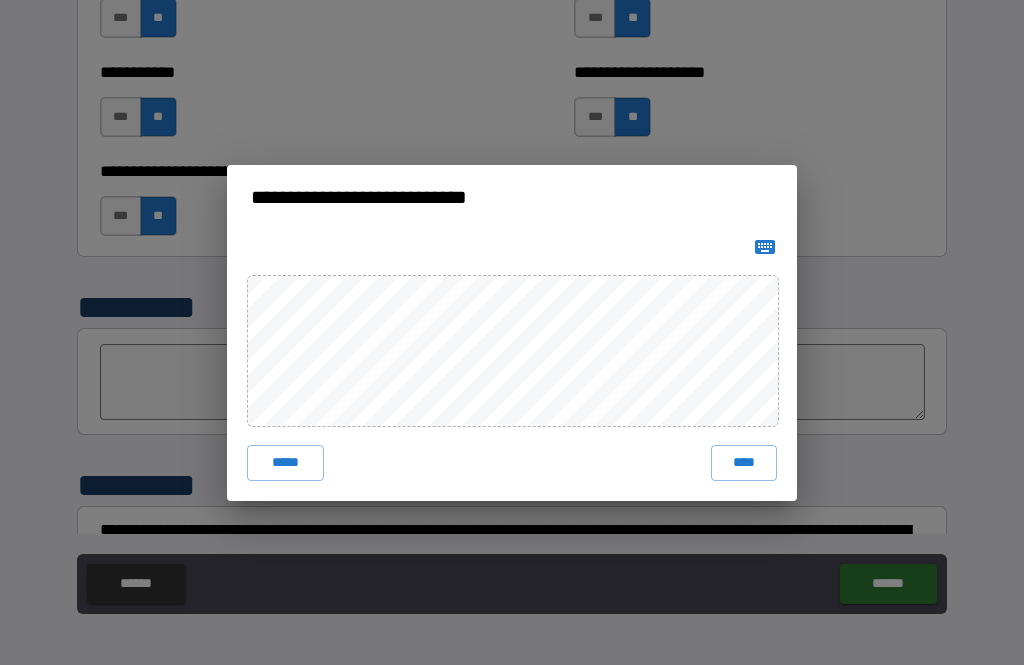 click on "****" at bounding box center [744, 463] 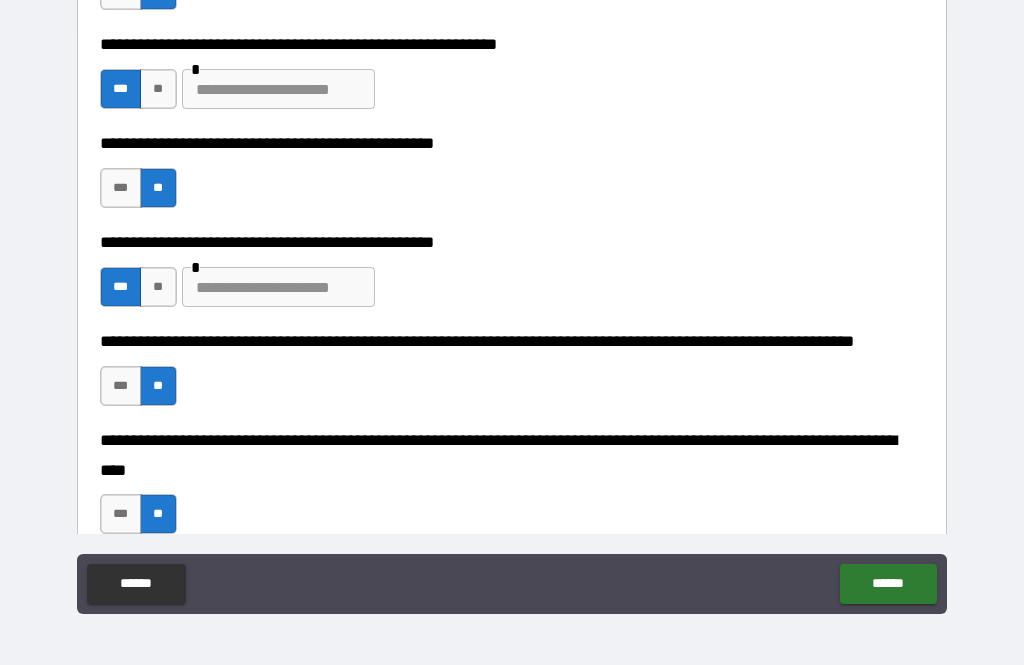 scroll, scrollTop: 528, scrollLeft: 0, axis: vertical 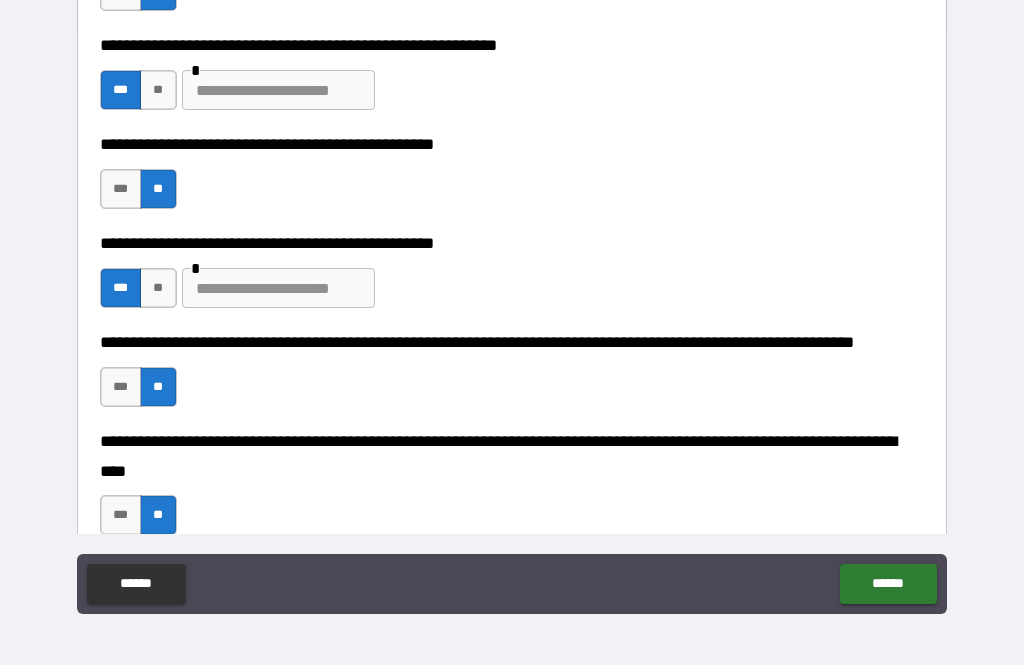 click at bounding box center [278, 288] 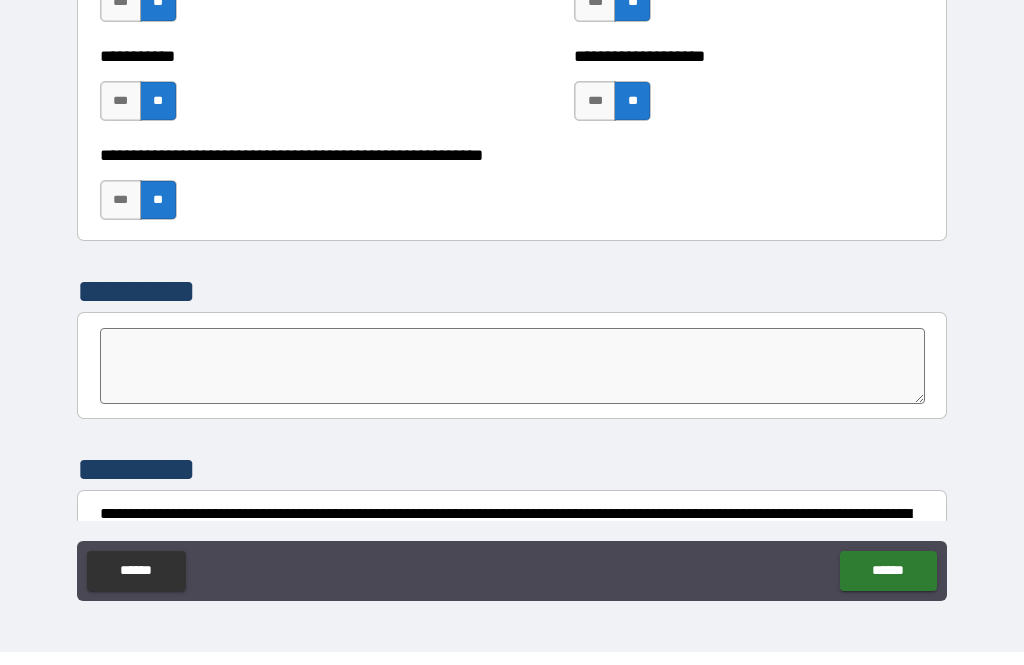 scroll, scrollTop: 6788, scrollLeft: 0, axis: vertical 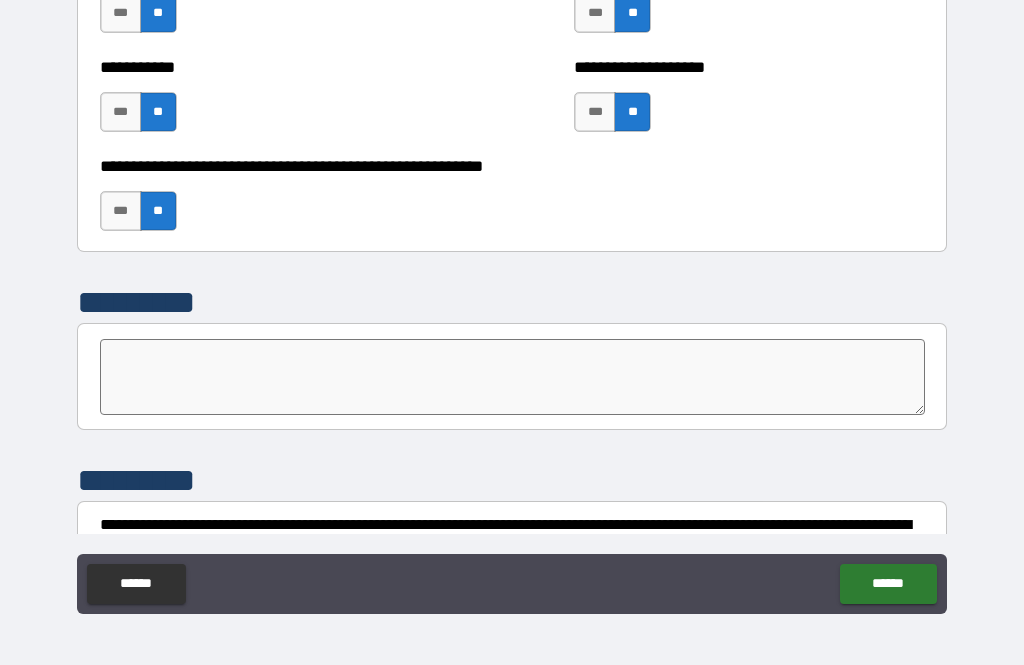 type on "**********" 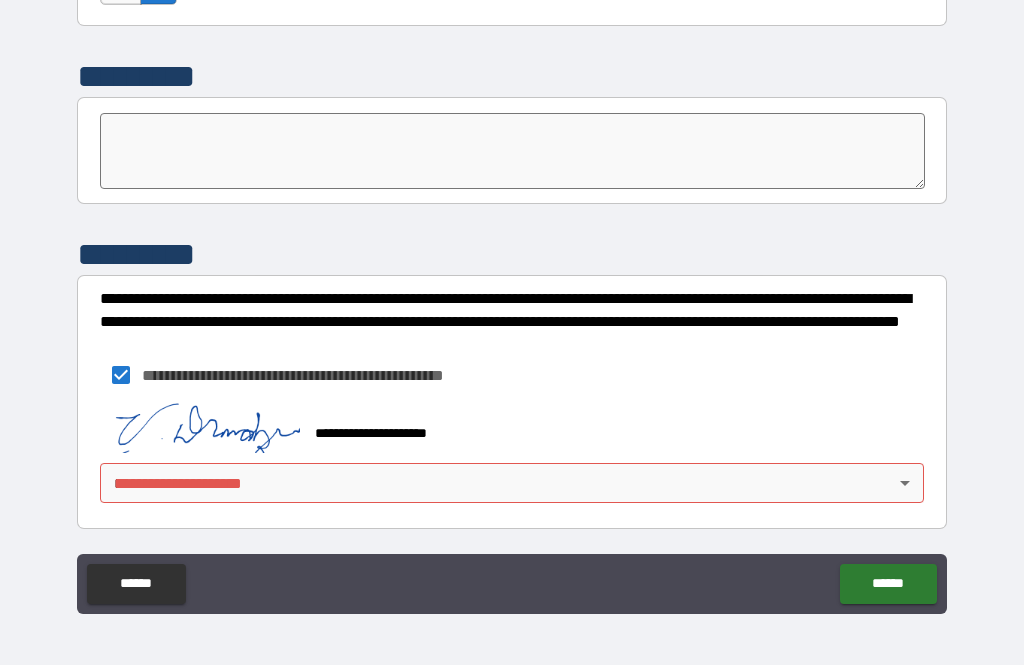 scroll, scrollTop: 7014, scrollLeft: 0, axis: vertical 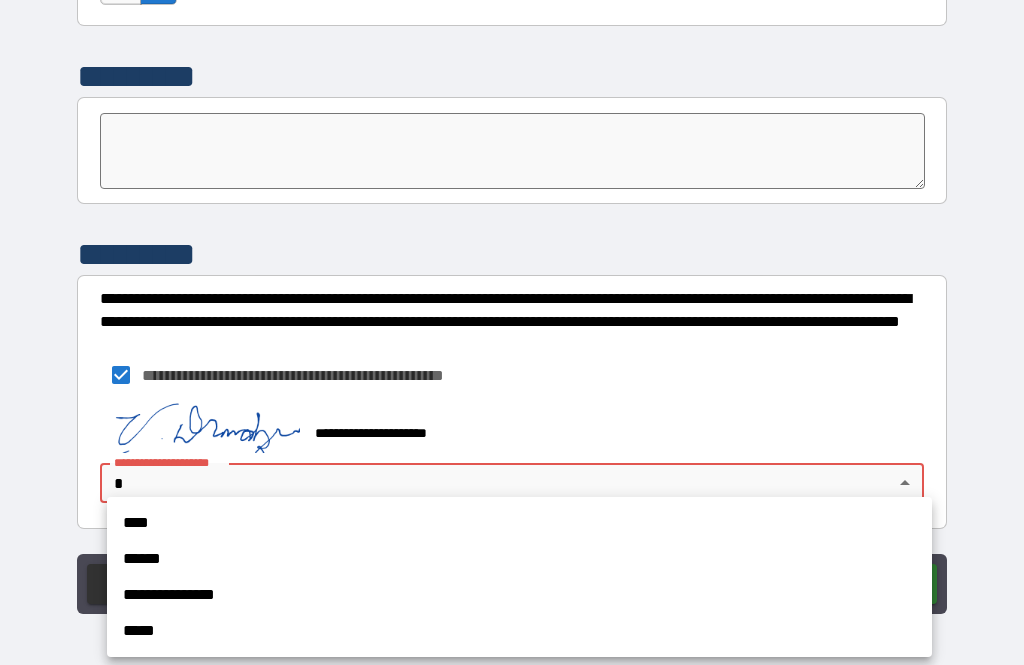 click on "****" at bounding box center (519, 523) 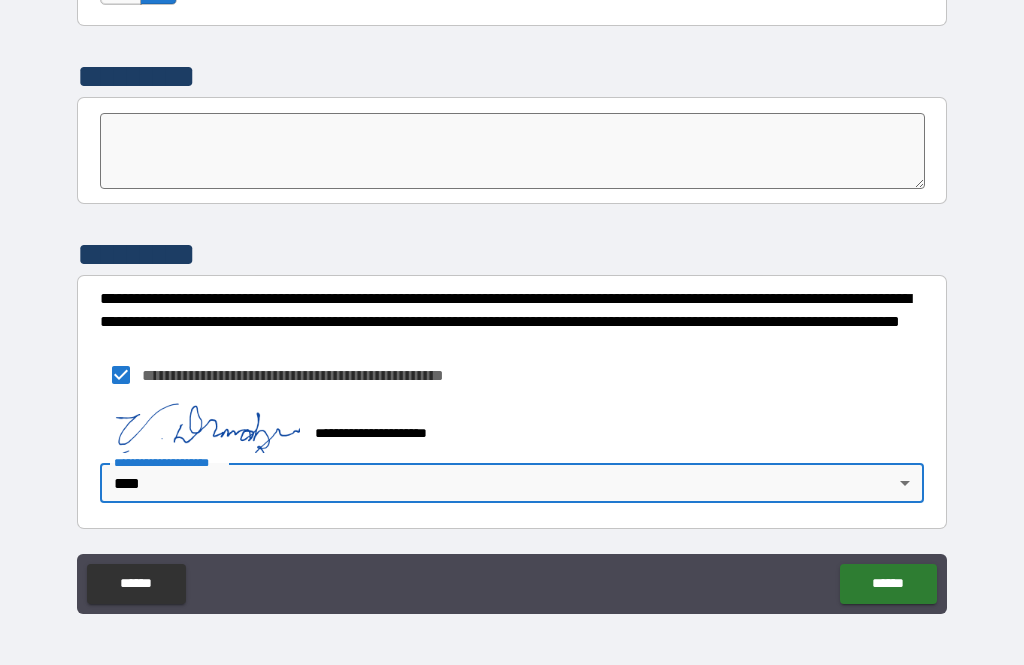 type on "****" 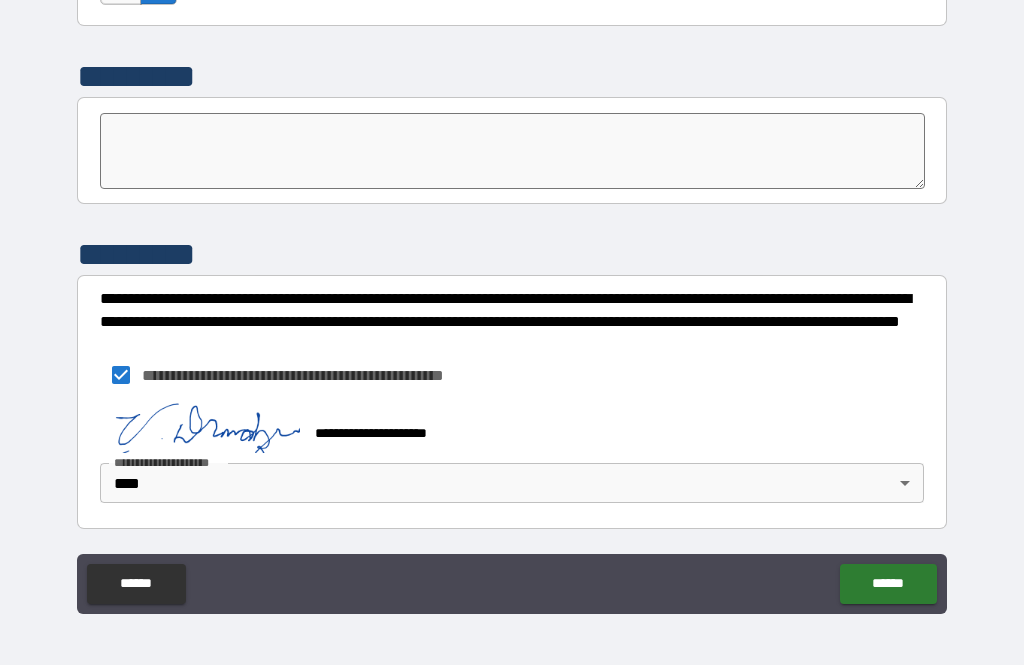 click on "******" at bounding box center (888, 584) 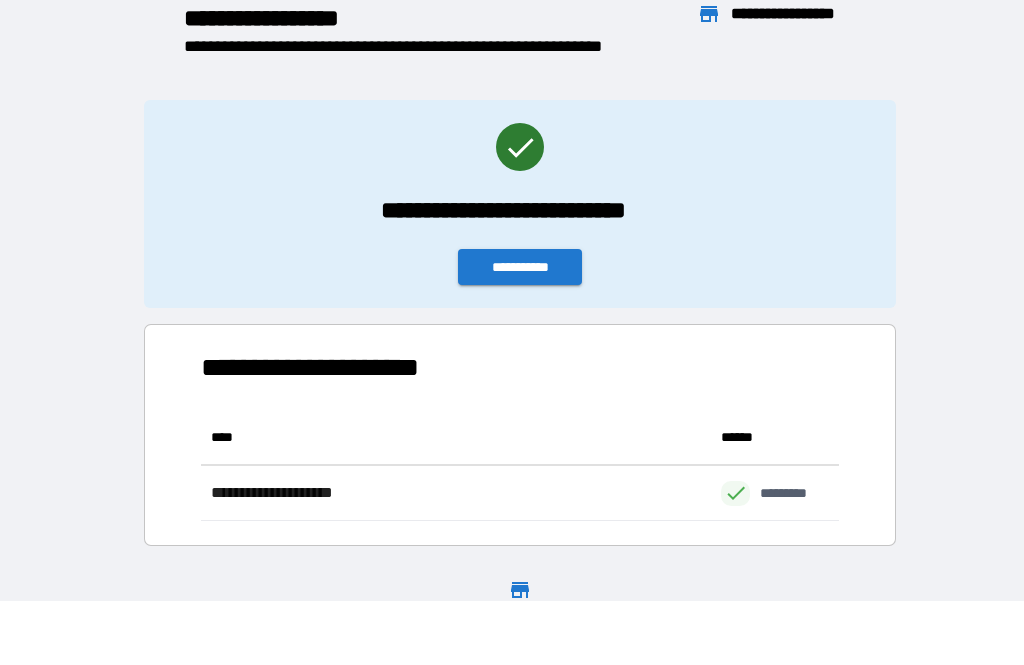 scroll, scrollTop: 1, scrollLeft: 1, axis: both 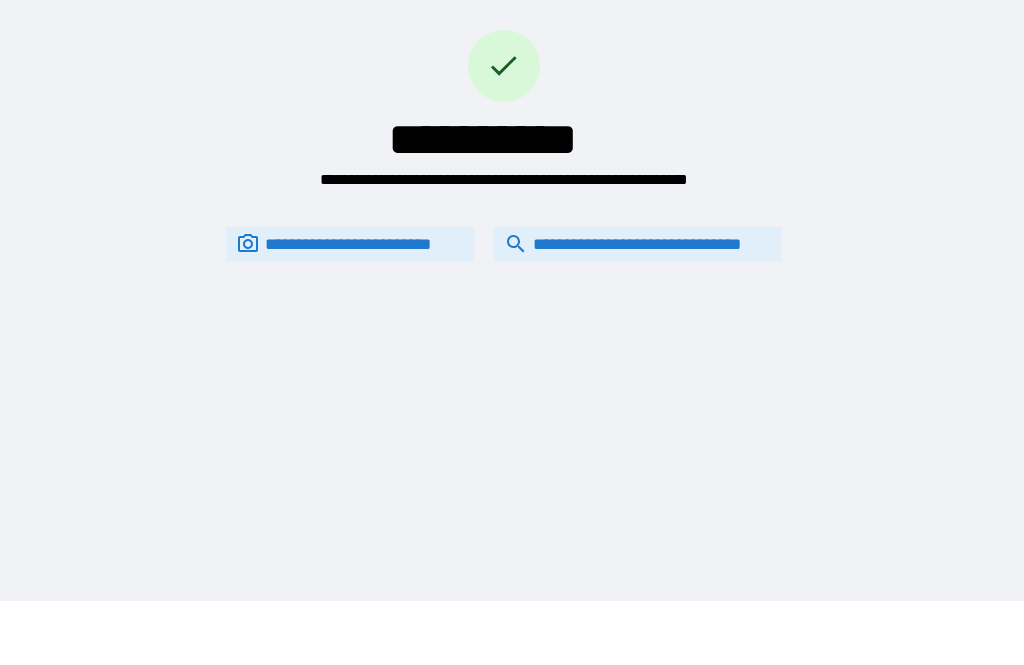 click on "**********" at bounding box center [638, 244] 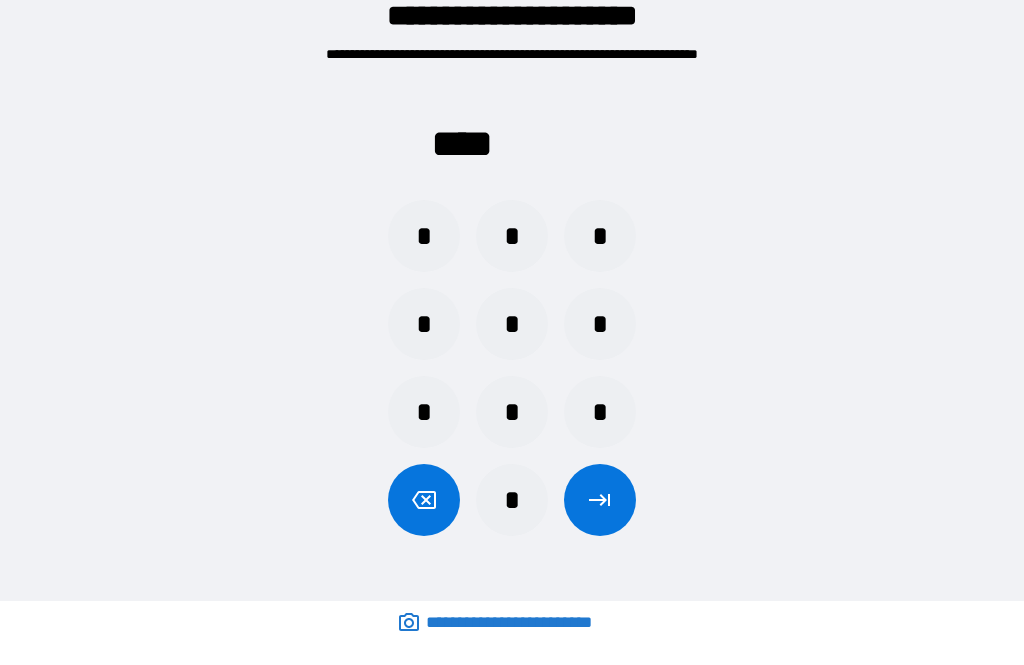 click on "*" at bounding box center [424, 324] 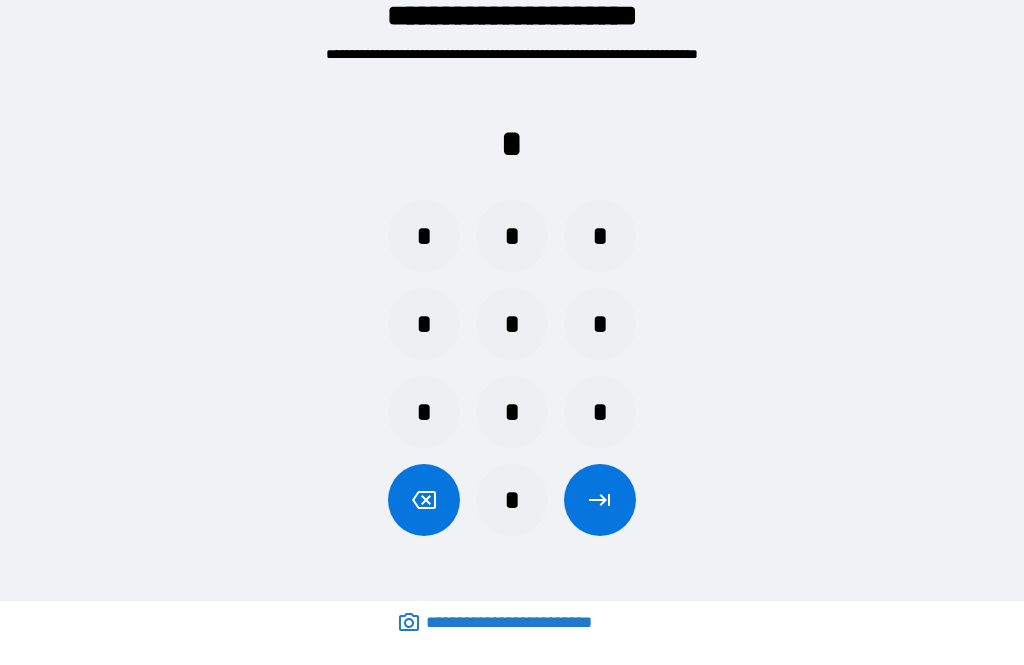 click on "*" at bounding box center (512, 324) 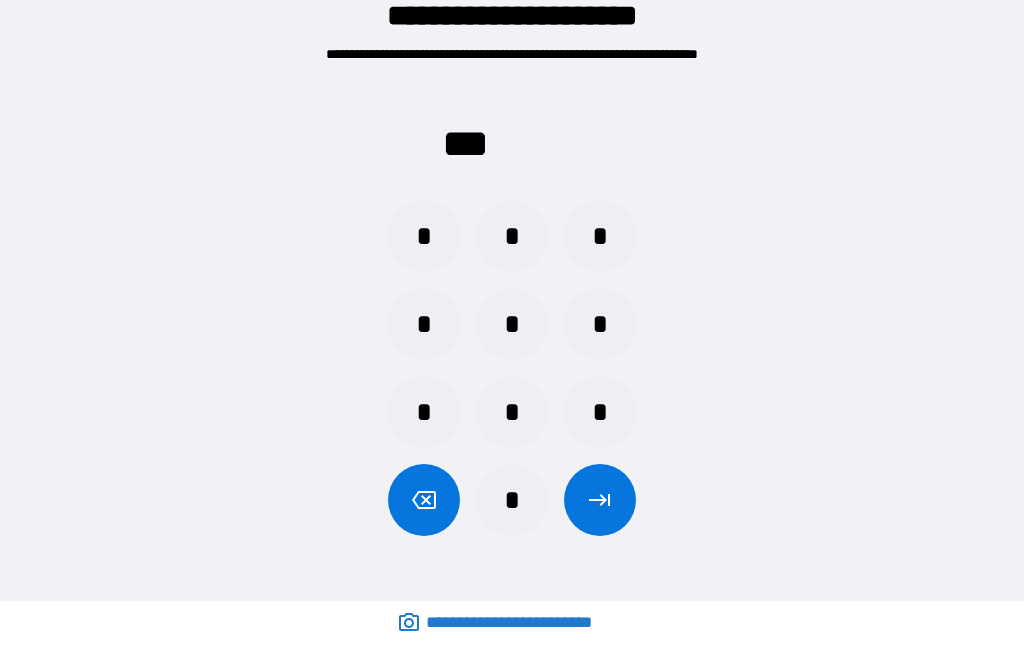 click on "*" at bounding box center [512, 412] 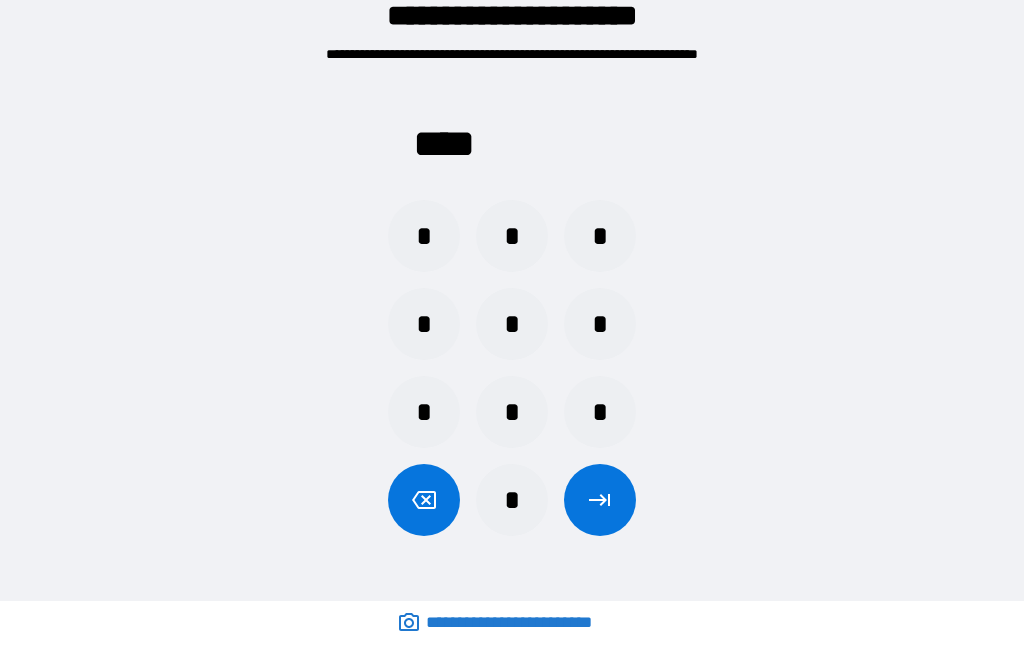 click at bounding box center (600, 500) 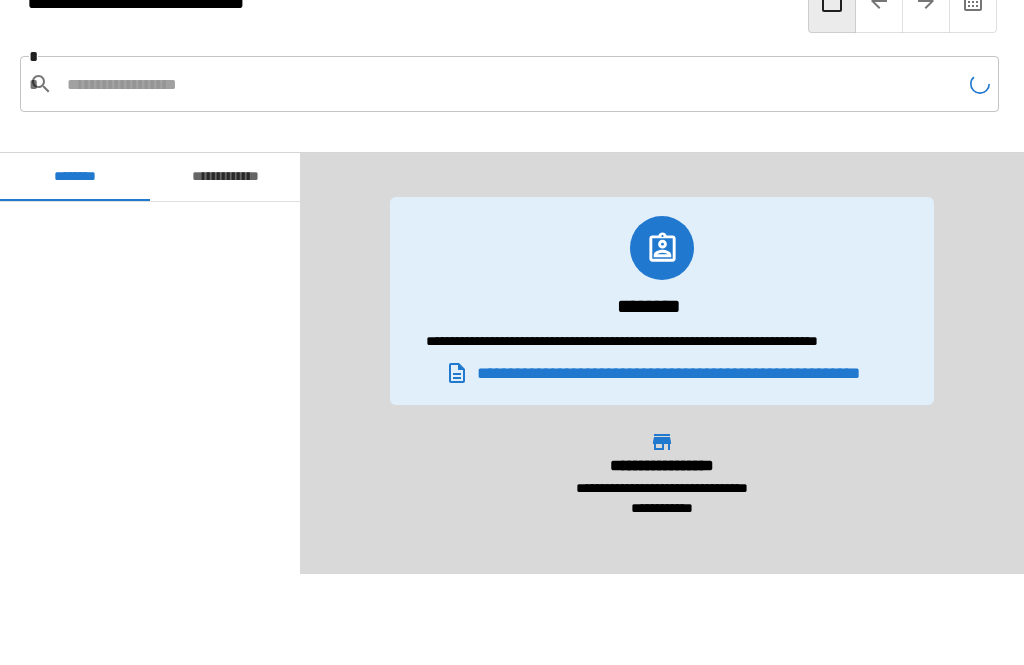 scroll, scrollTop: 120, scrollLeft: 0, axis: vertical 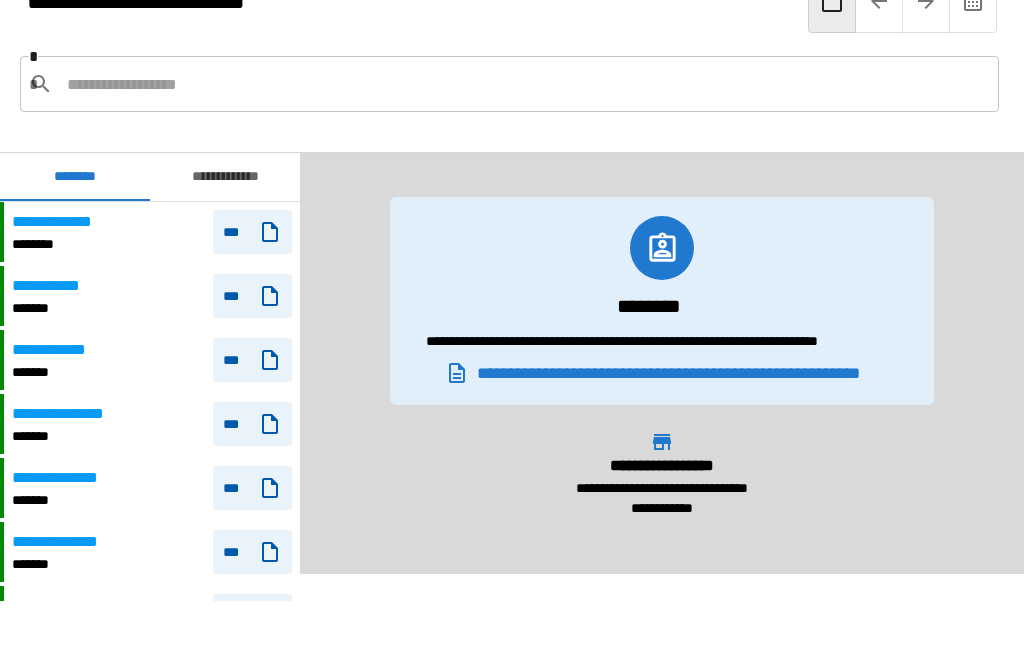 click at bounding box center [525, 84] 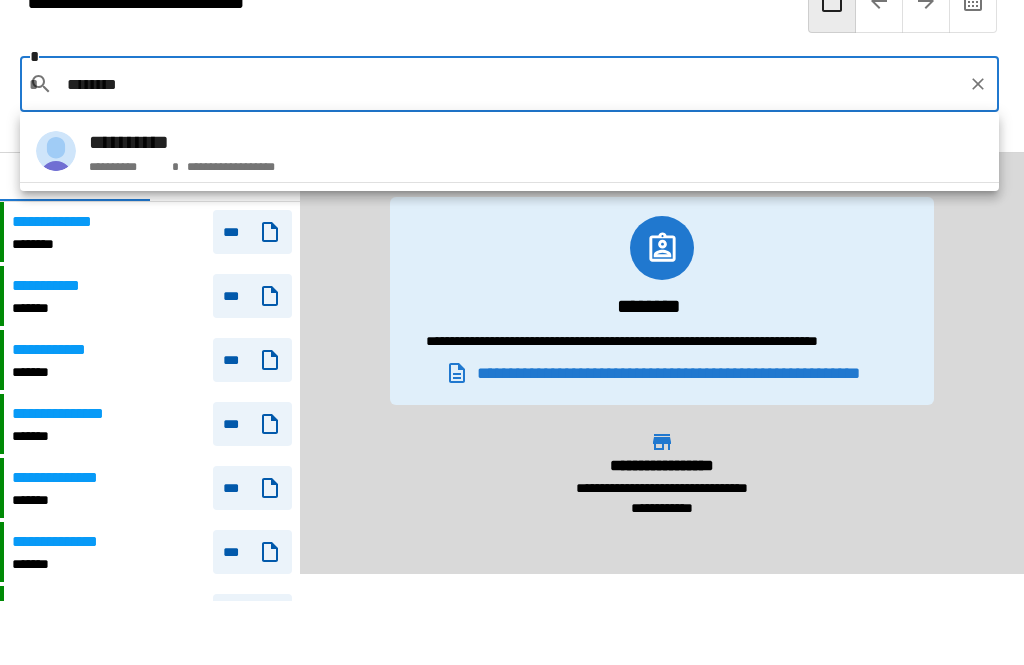 click on "**********" at bounding box center (182, 142) 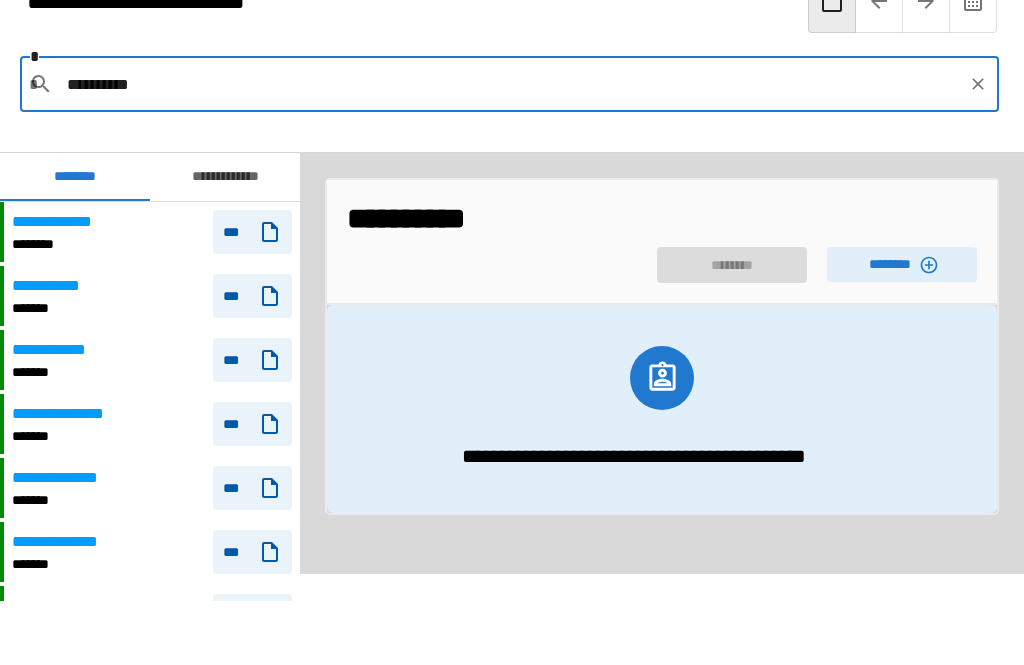 click 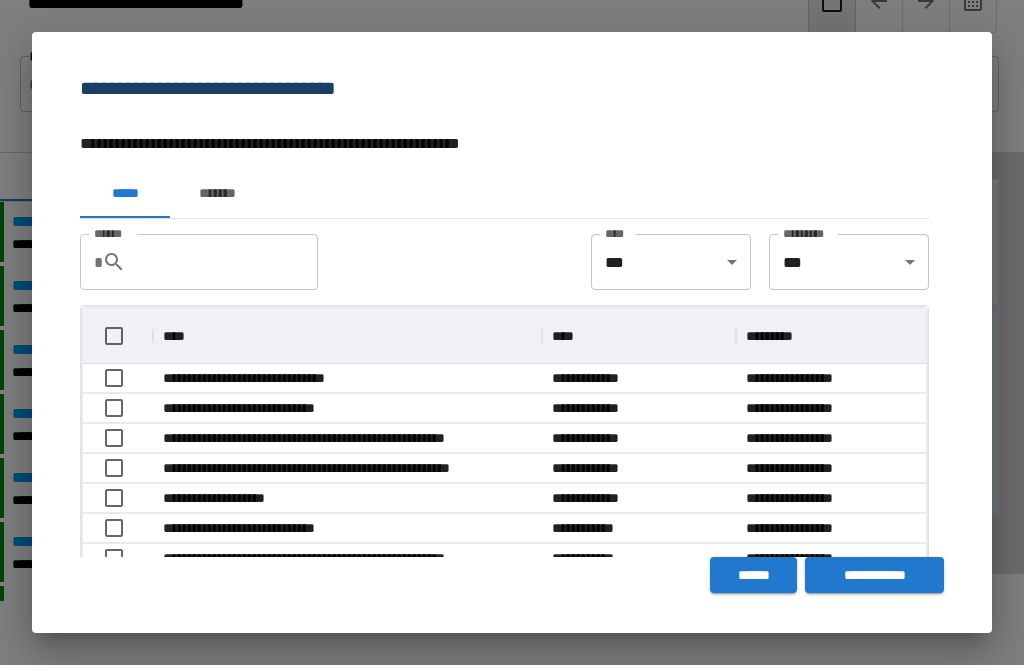 scroll, scrollTop: 356, scrollLeft: 843, axis: both 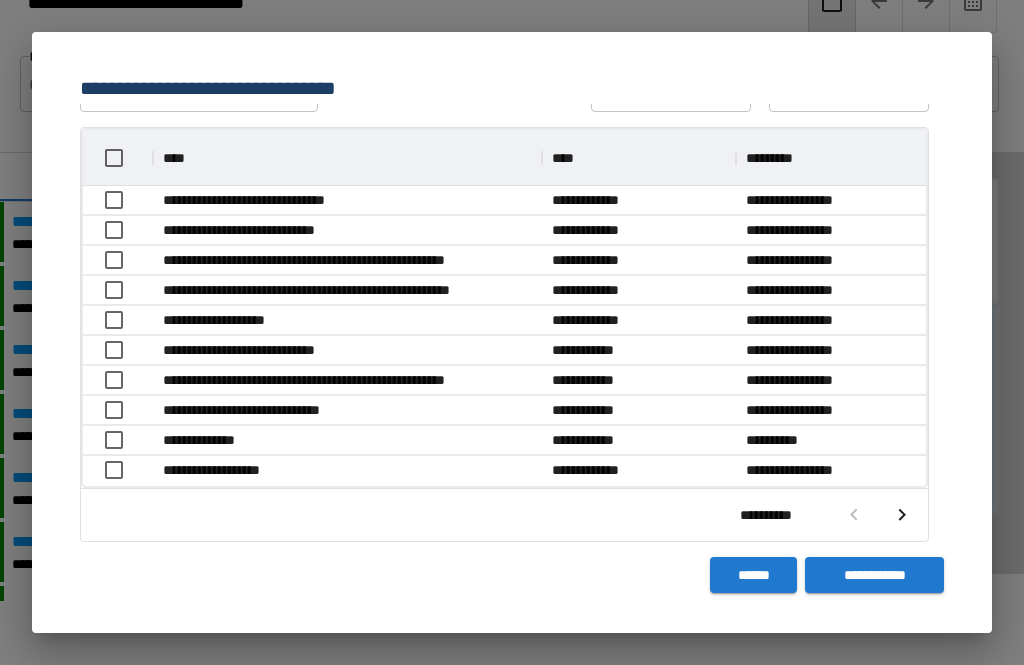 click 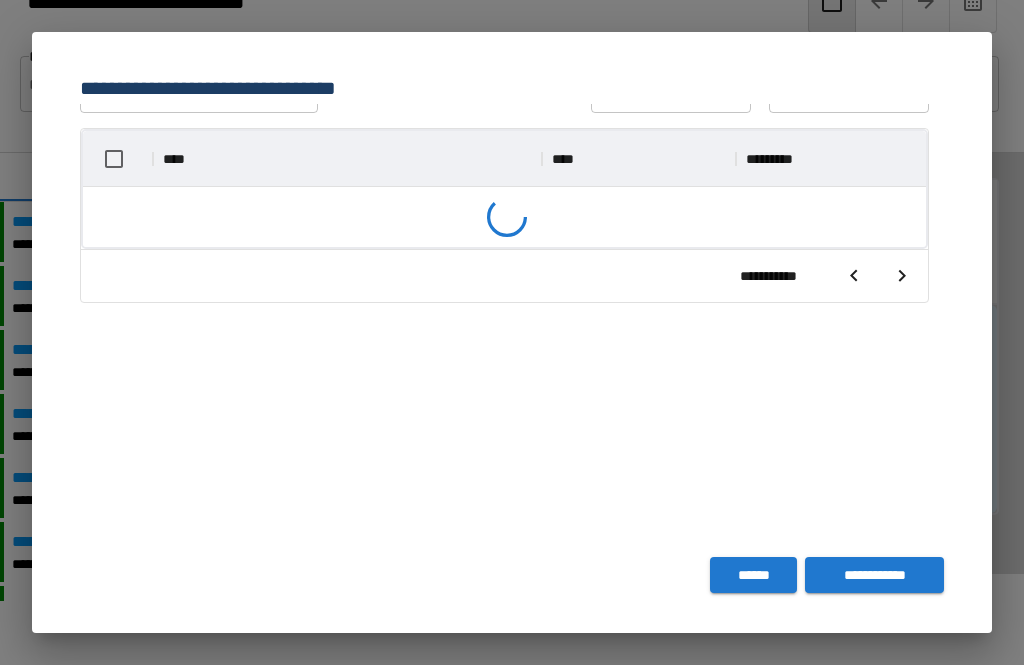 scroll, scrollTop: 177, scrollLeft: 0, axis: vertical 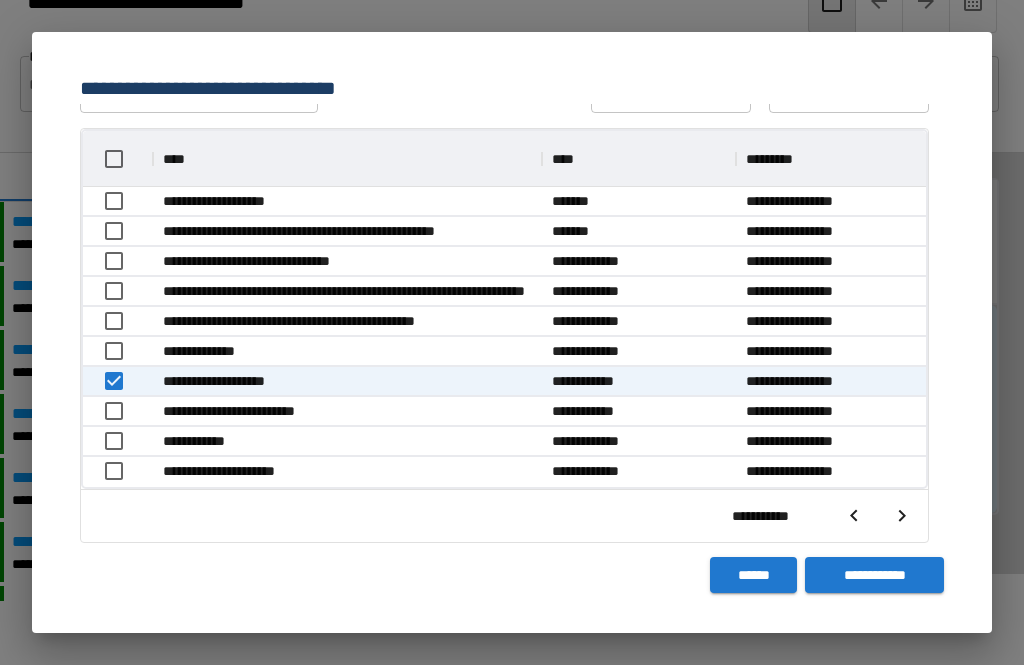 click on "**********" at bounding box center [512, 595] 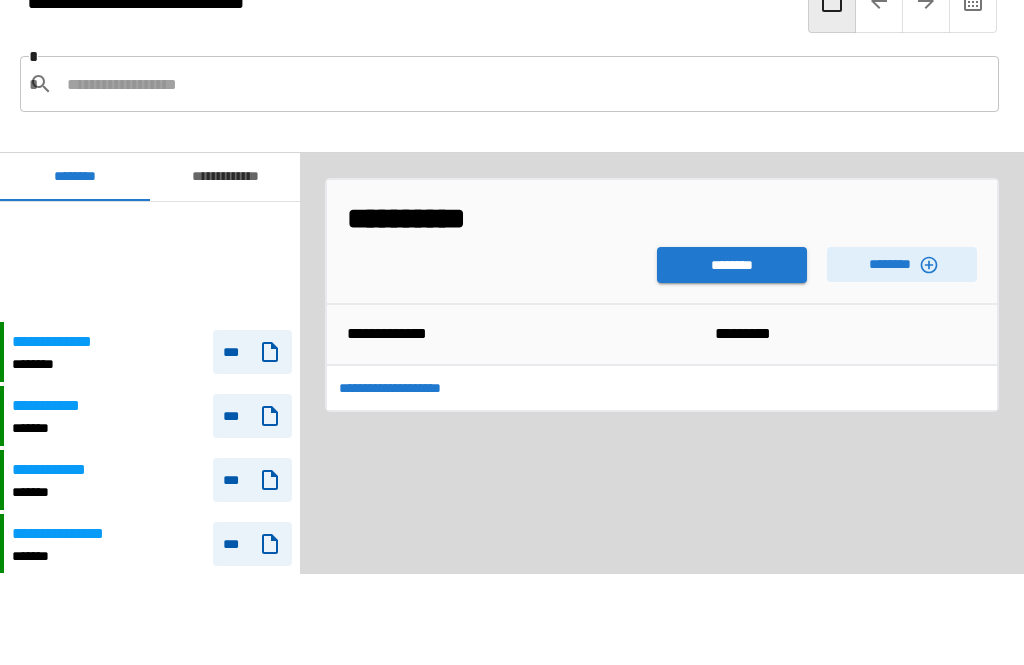 click on "********" at bounding box center [732, 265] 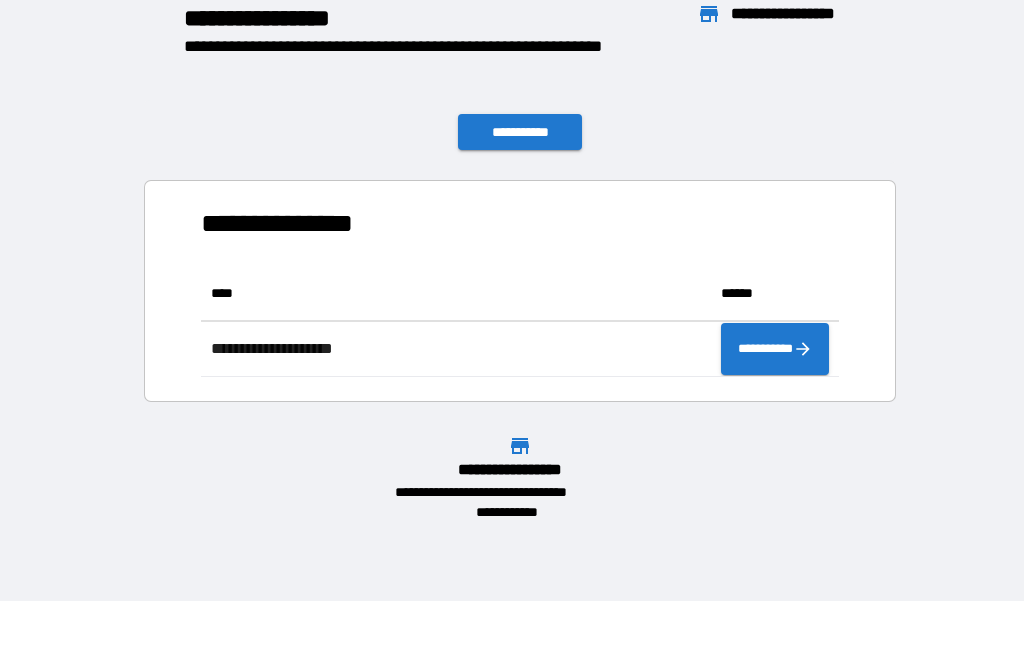 scroll, scrollTop: 111, scrollLeft: 638, axis: both 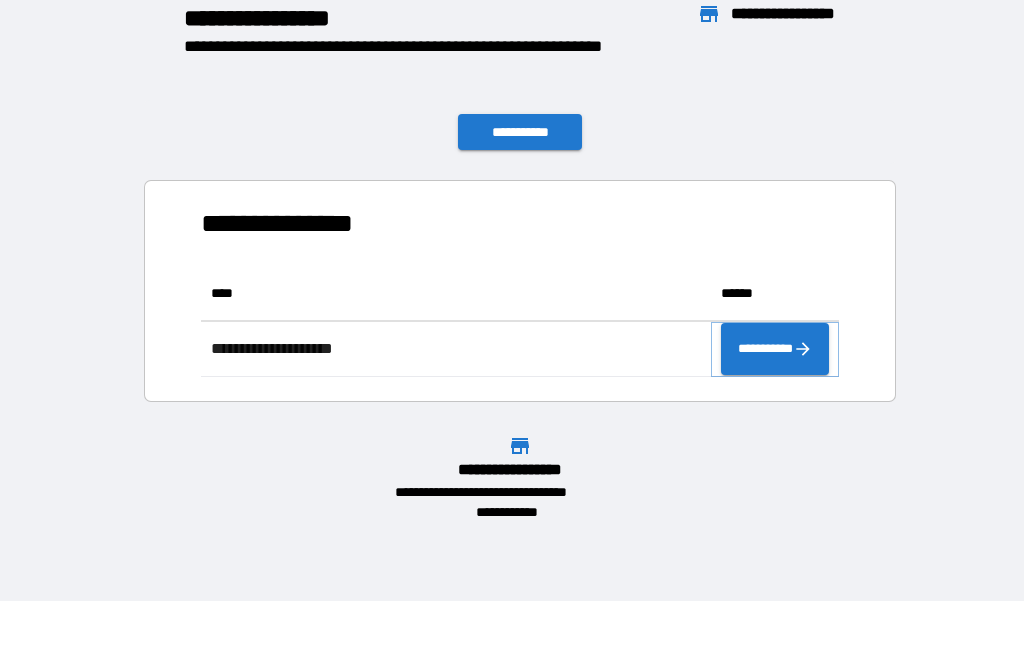 click on "**********" at bounding box center (775, 349) 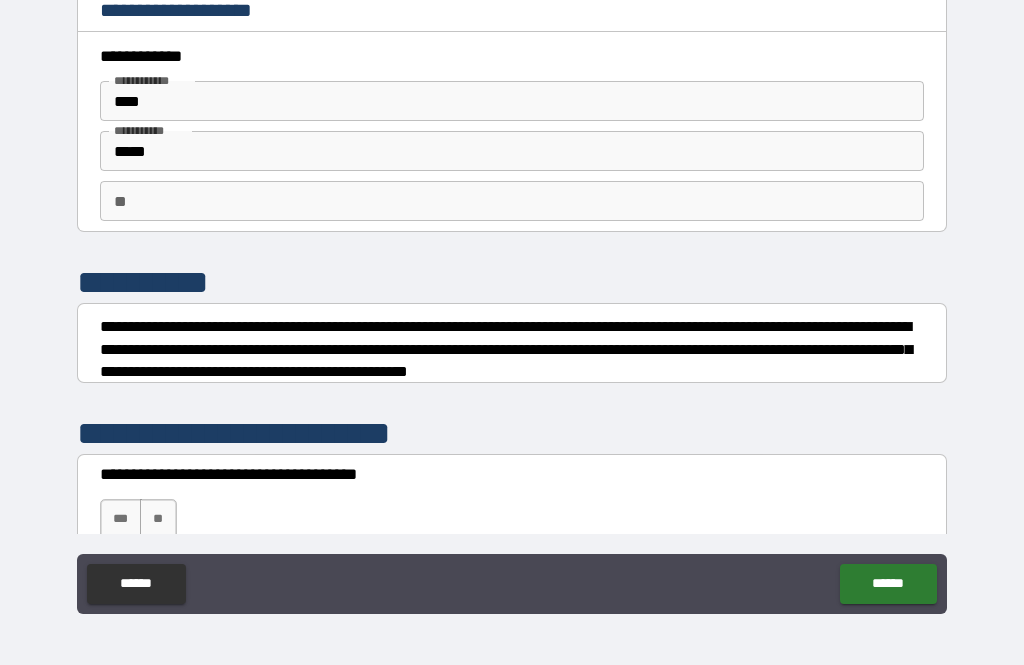 click on "** **" at bounding box center (512, 201) 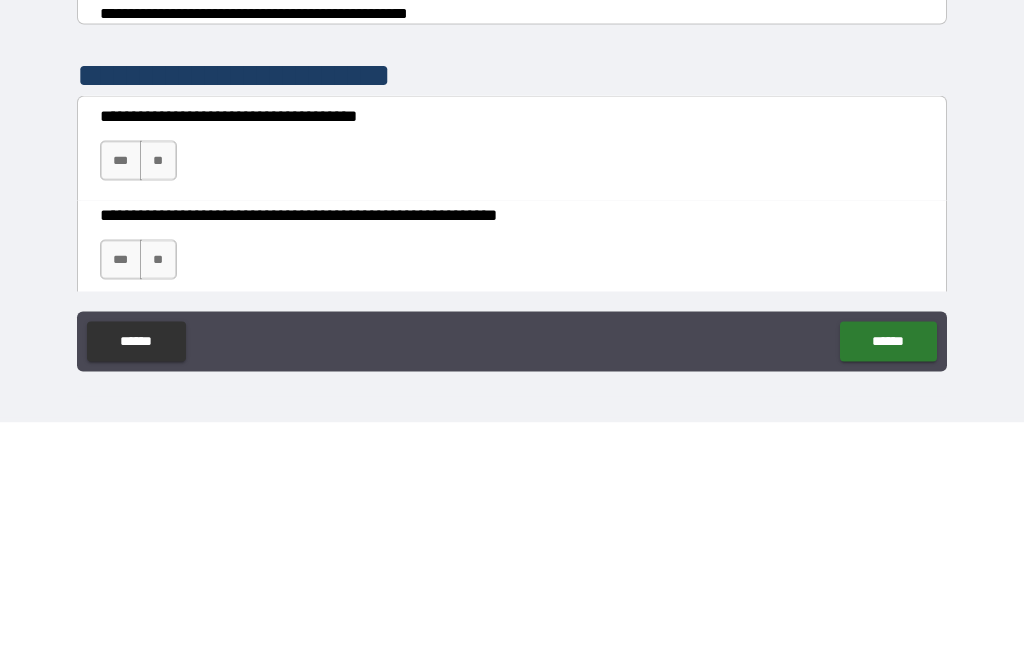 scroll, scrollTop: 117, scrollLeft: 0, axis: vertical 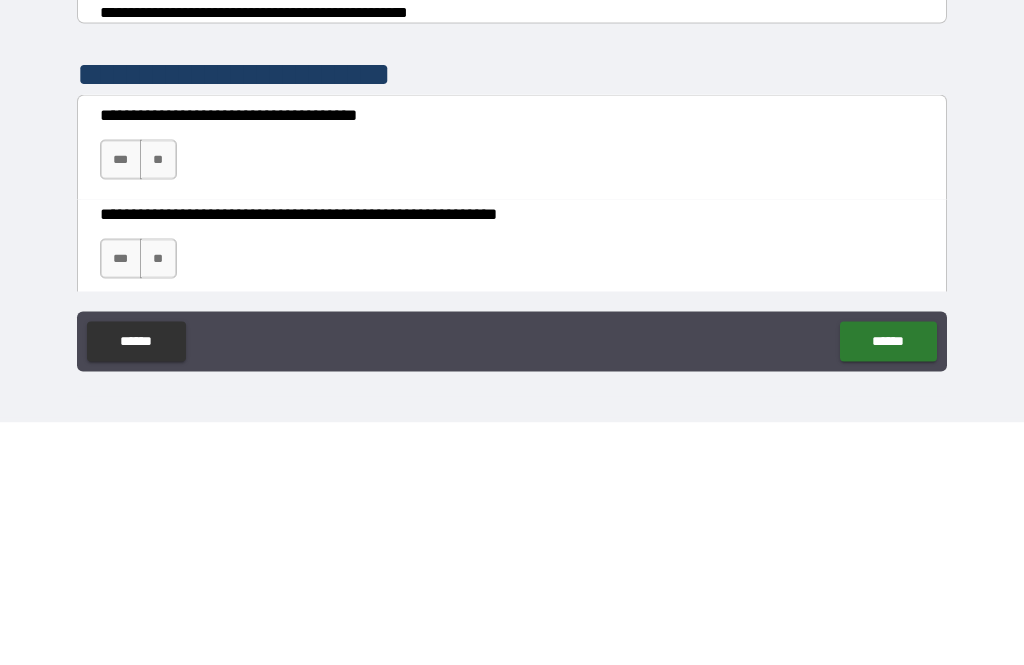 type on "*" 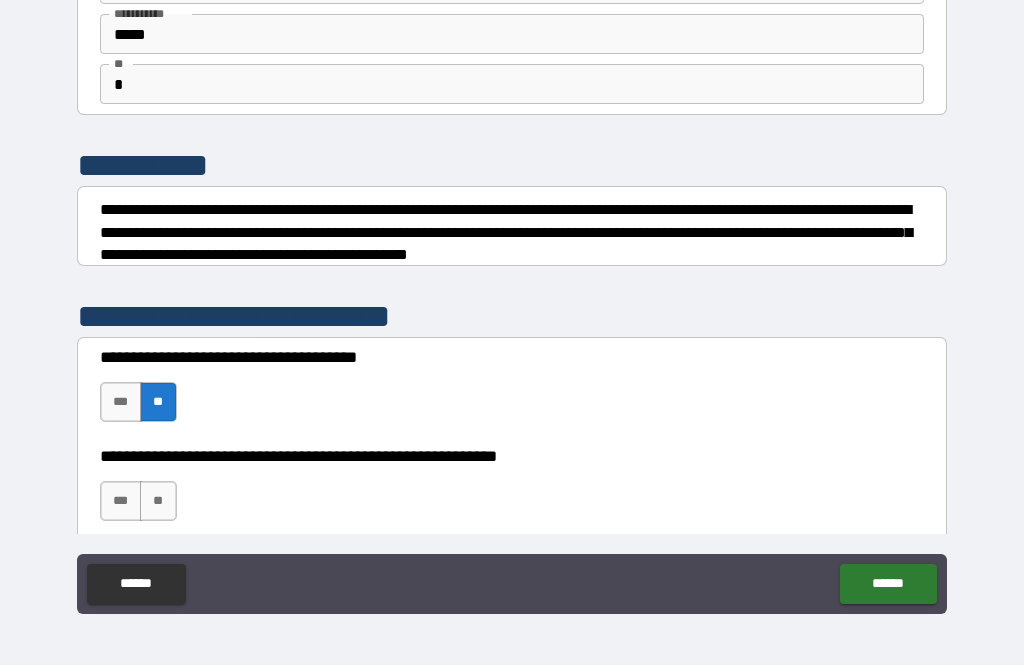 click on "***" at bounding box center (121, 501) 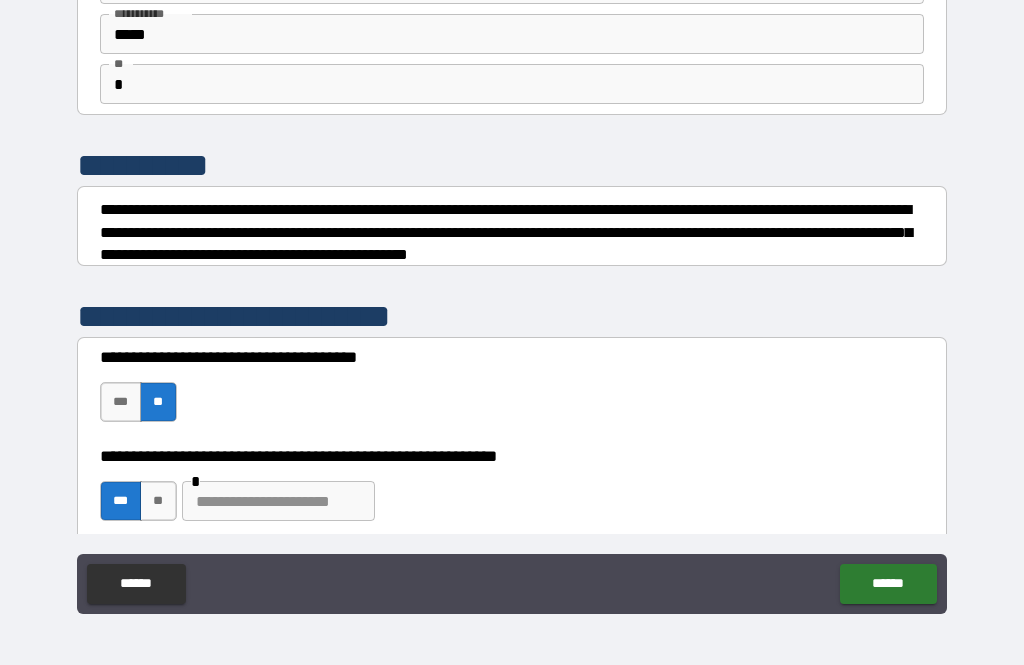 click on "**" at bounding box center [158, 501] 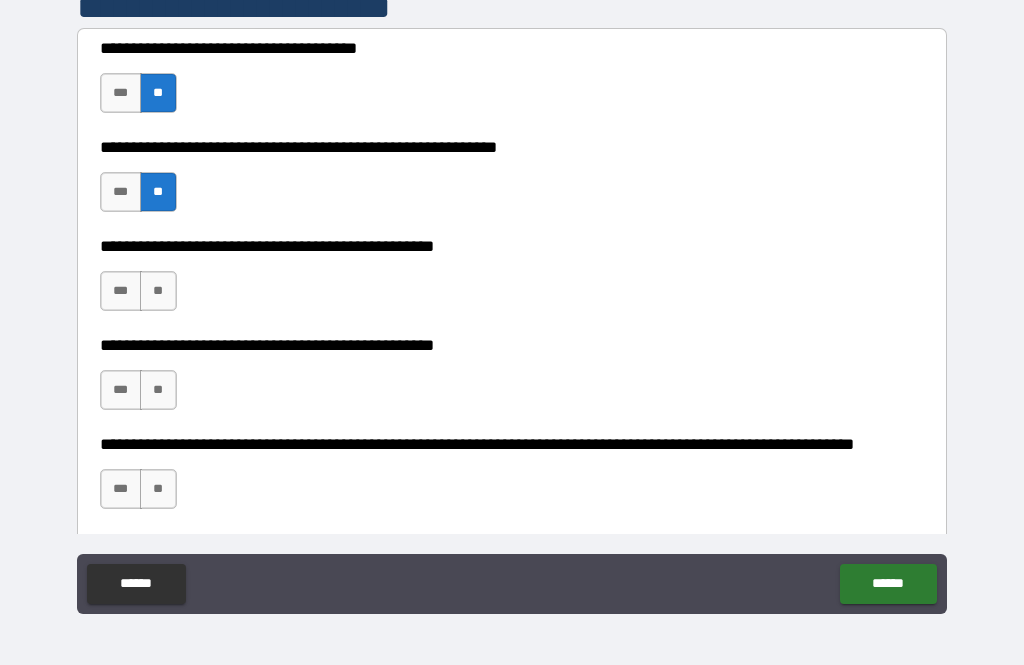 scroll, scrollTop: 434, scrollLeft: 0, axis: vertical 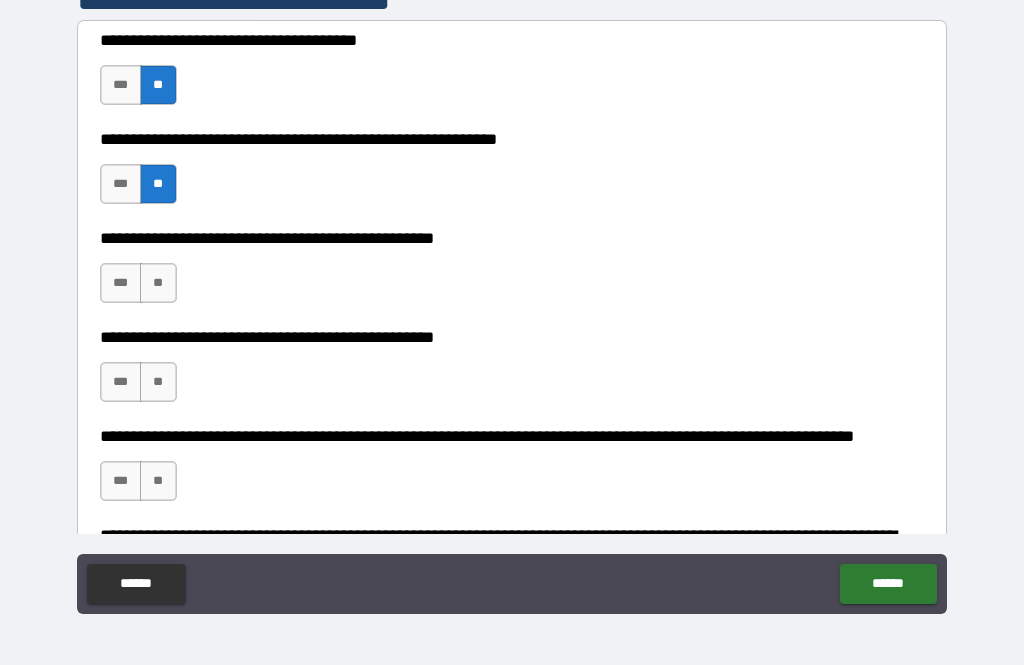 click on "**" at bounding box center (158, 283) 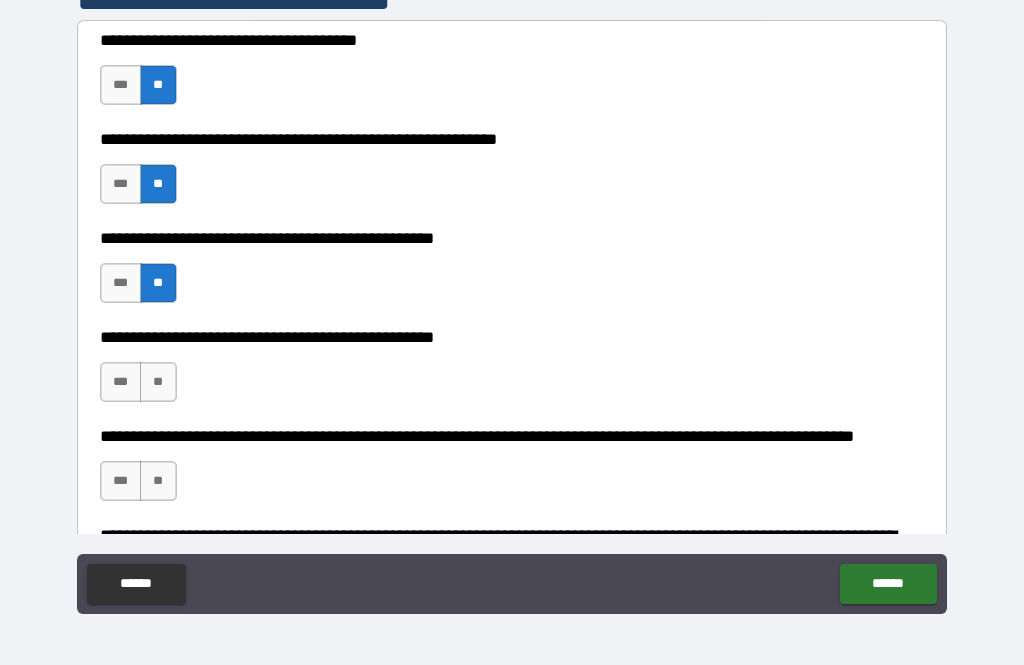 click on "***" at bounding box center [121, 382] 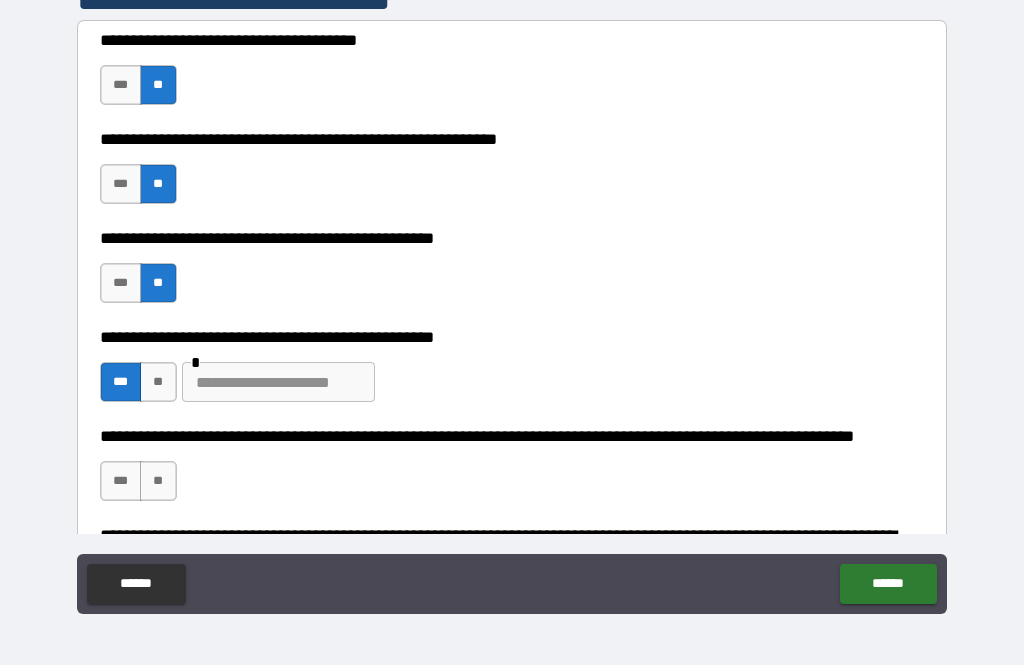 click on "**" at bounding box center [158, 481] 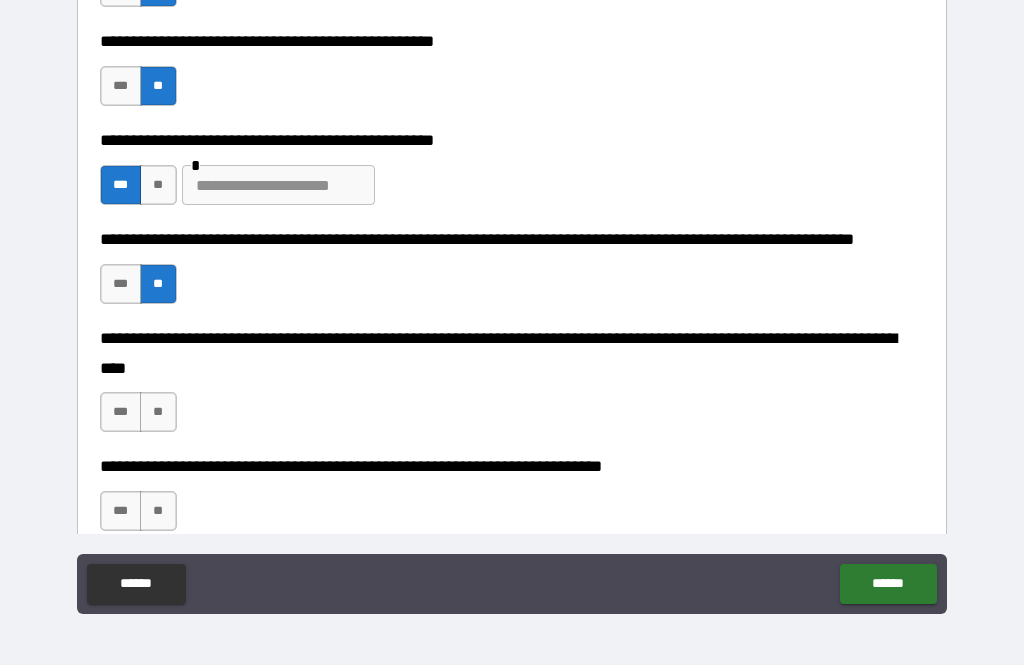 scroll, scrollTop: 634, scrollLeft: 0, axis: vertical 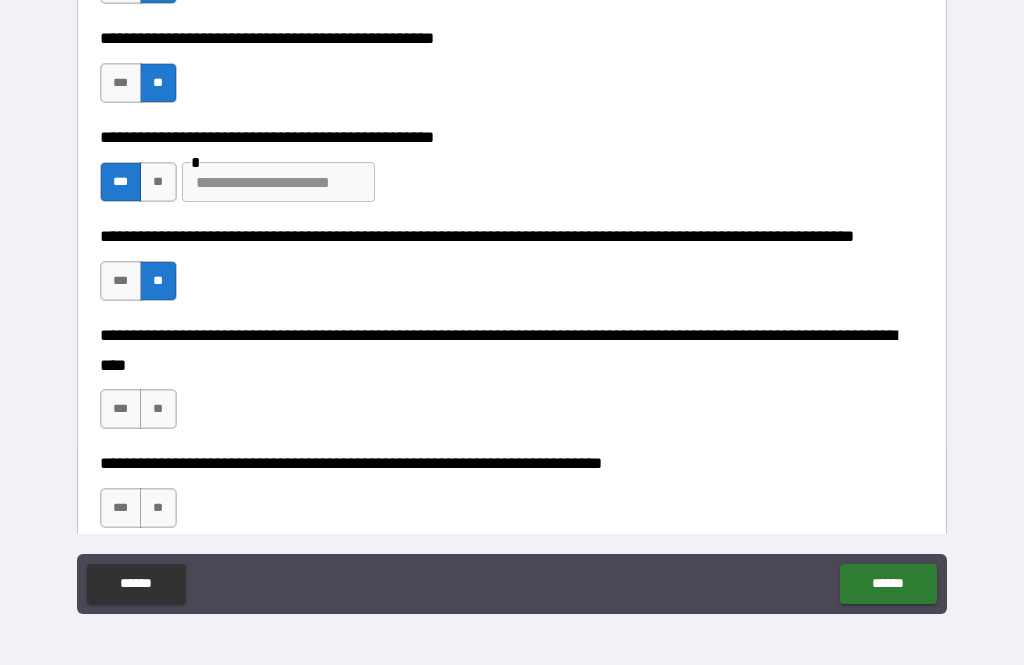 click on "**" at bounding box center (158, 409) 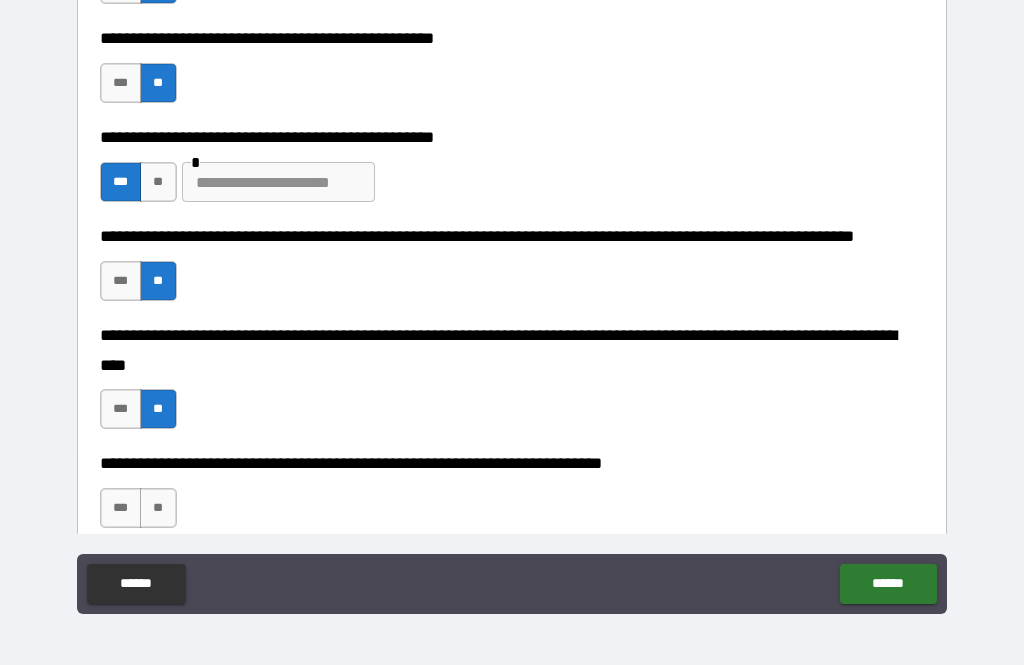 click on "**" at bounding box center [158, 508] 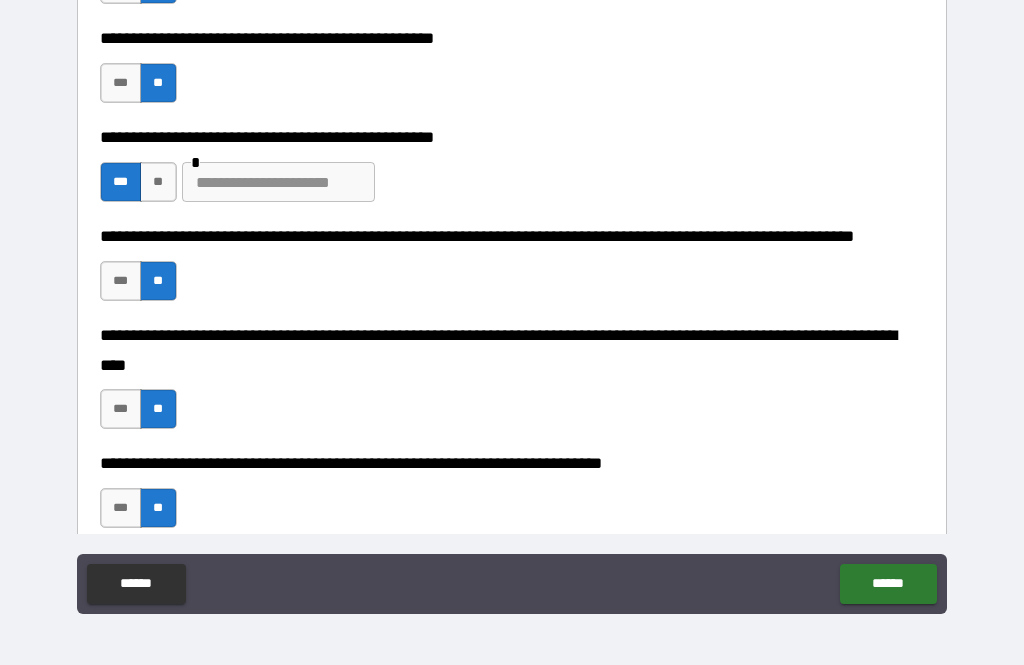 click at bounding box center (278, 182) 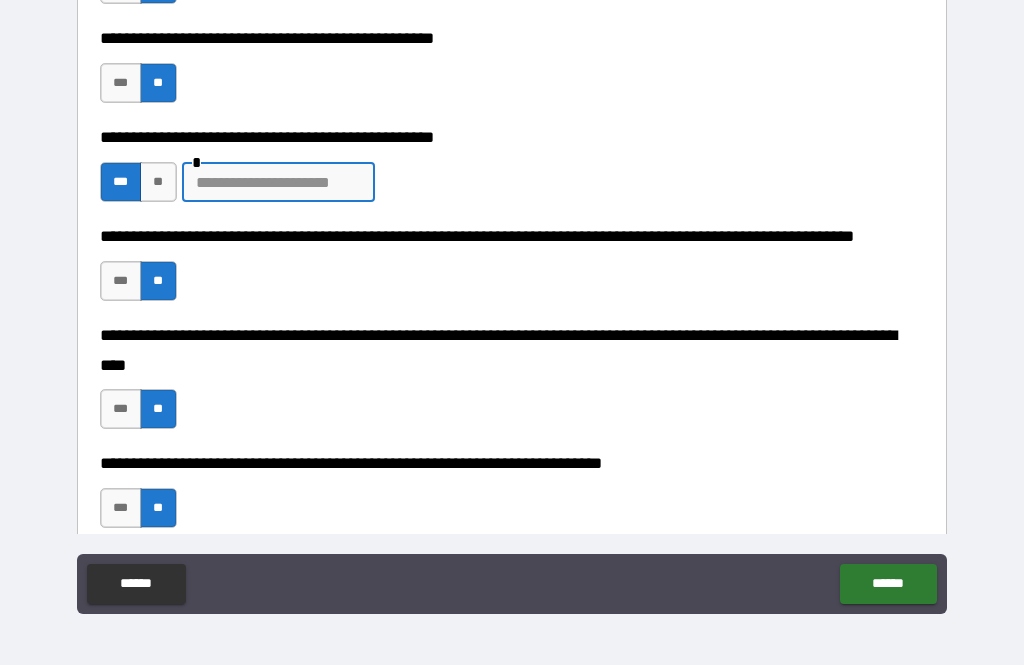 click at bounding box center (278, 182) 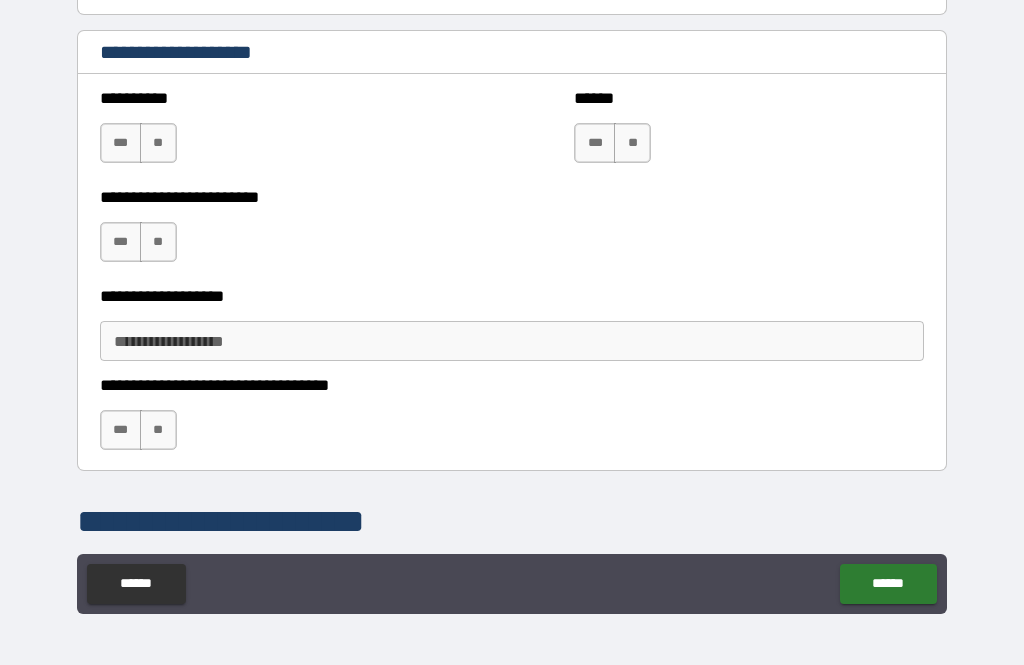 scroll, scrollTop: 1166, scrollLeft: 0, axis: vertical 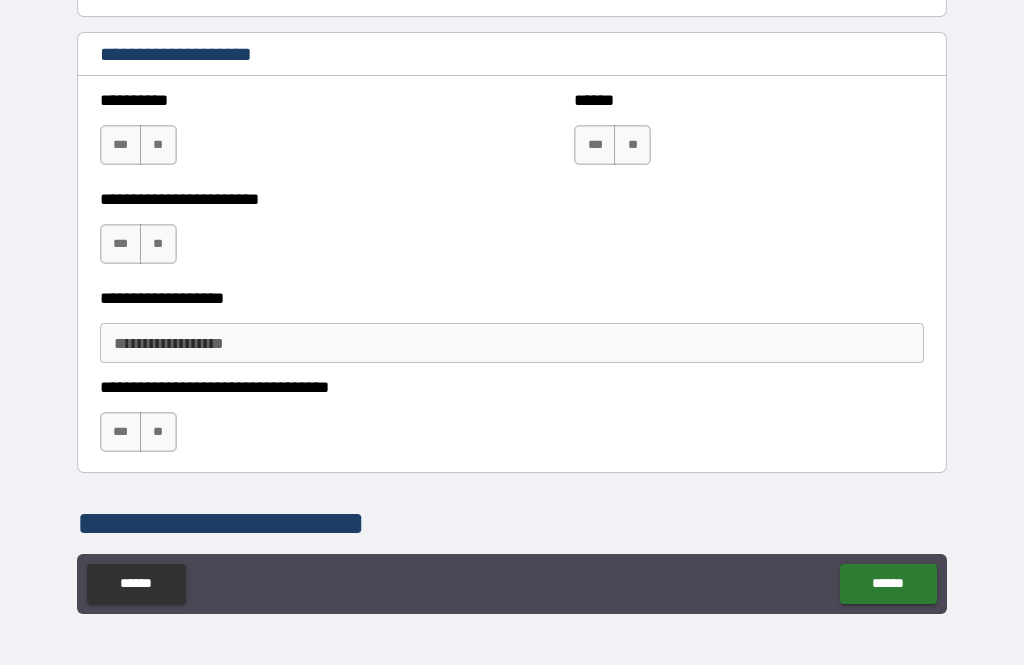 type on "**********" 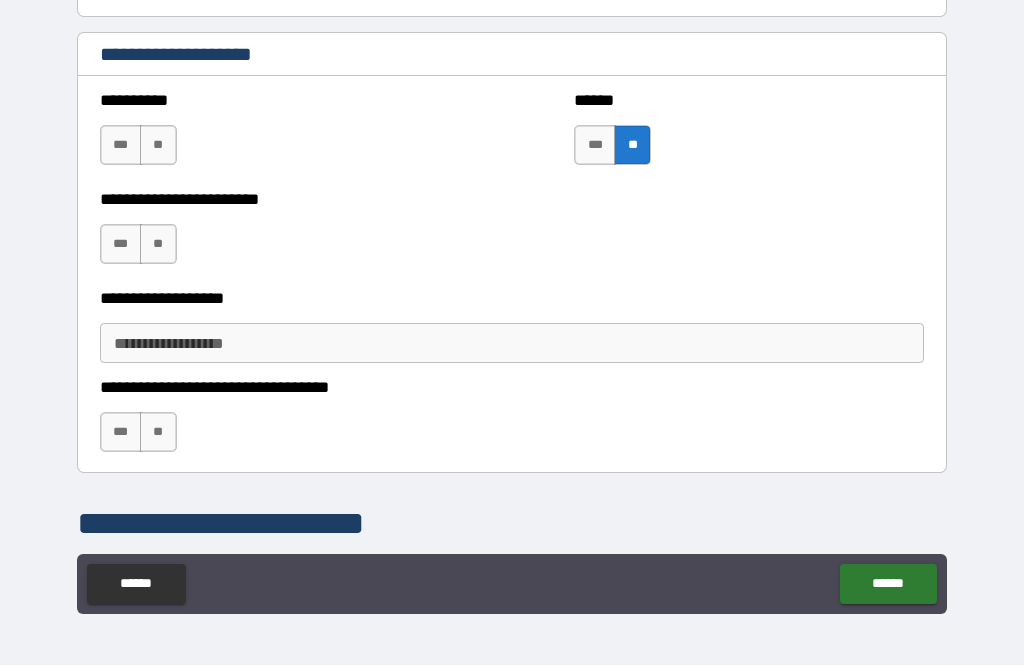 click on "**" at bounding box center (158, 145) 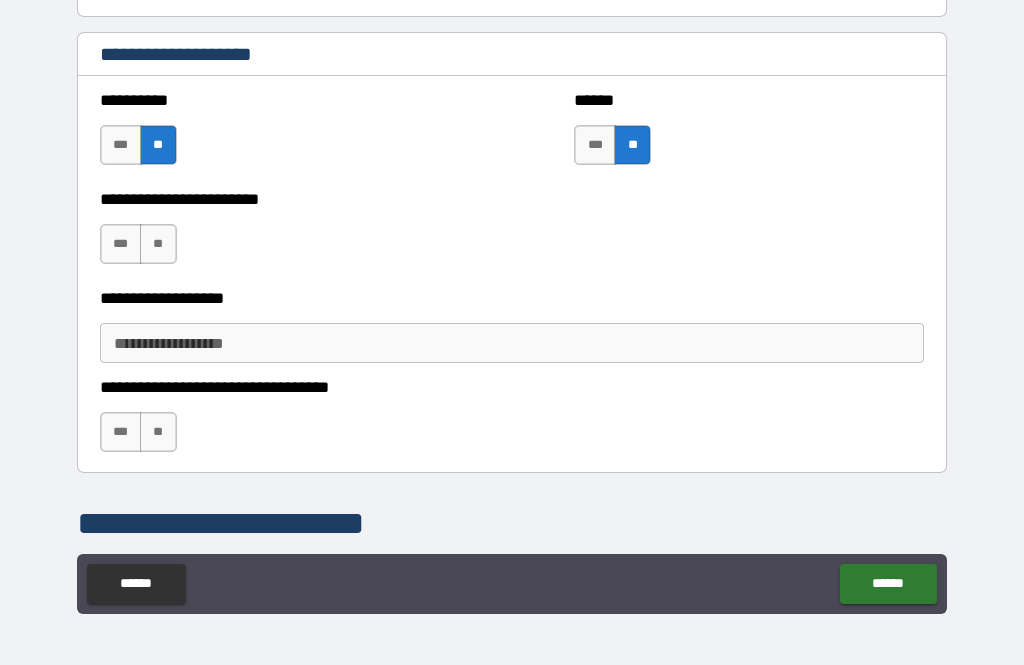click on "**" at bounding box center (158, 145) 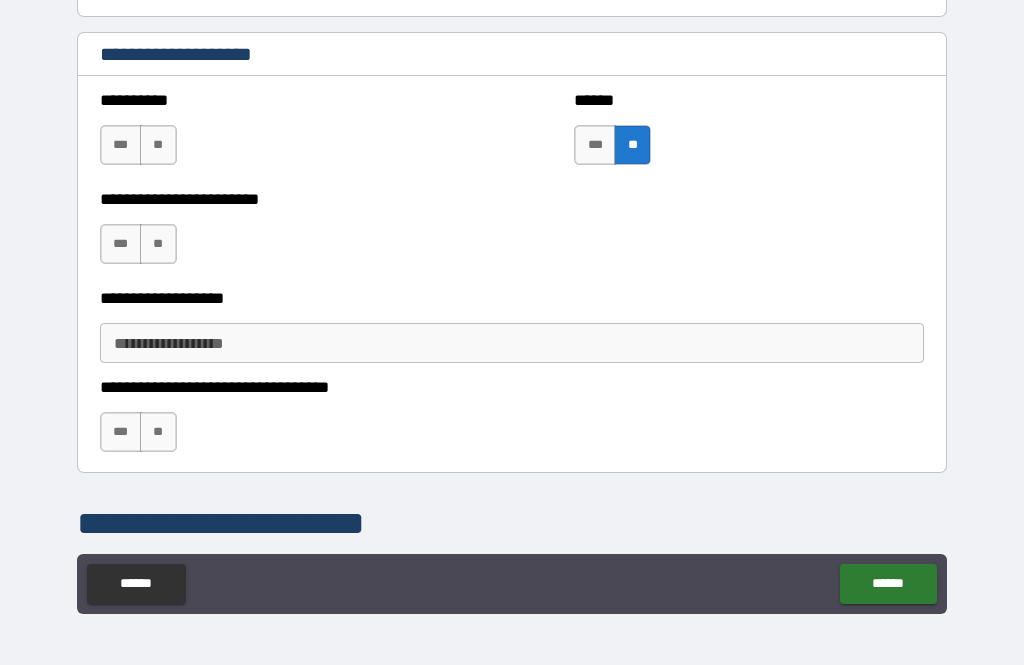 click on "**" at bounding box center (158, 244) 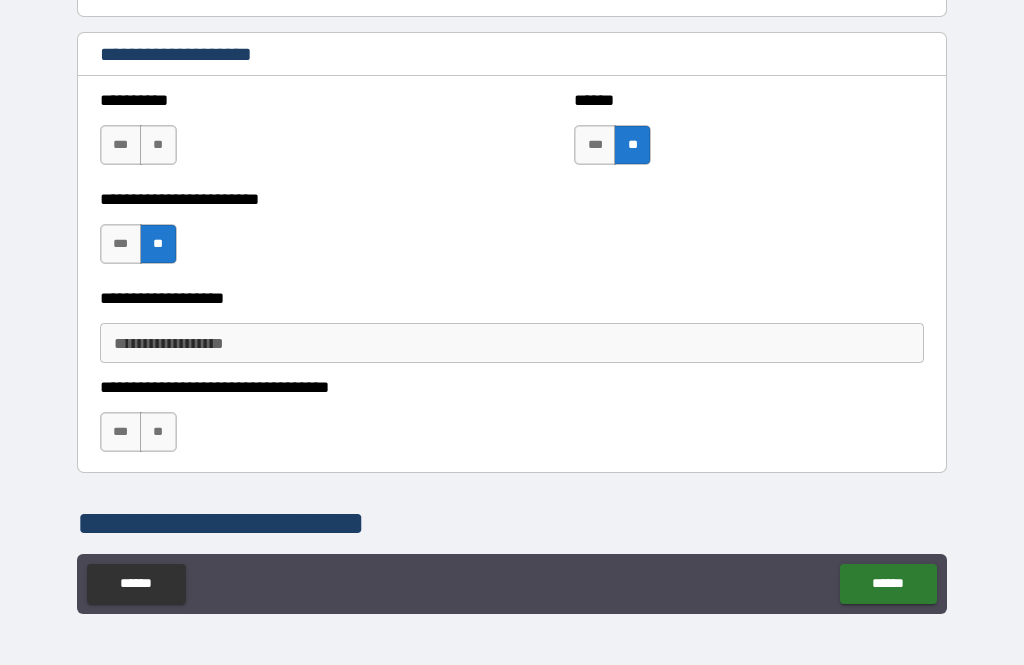 click on "**" at bounding box center [158, 145] 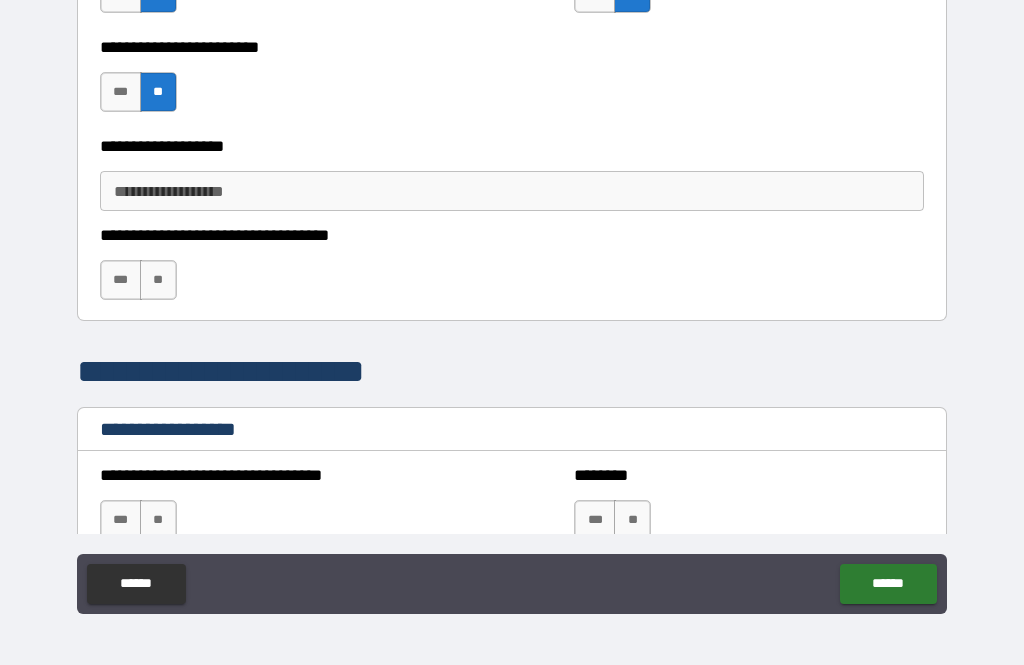 scroll, scrollTop: 1320, scrollLeft: 0, axis: vertical 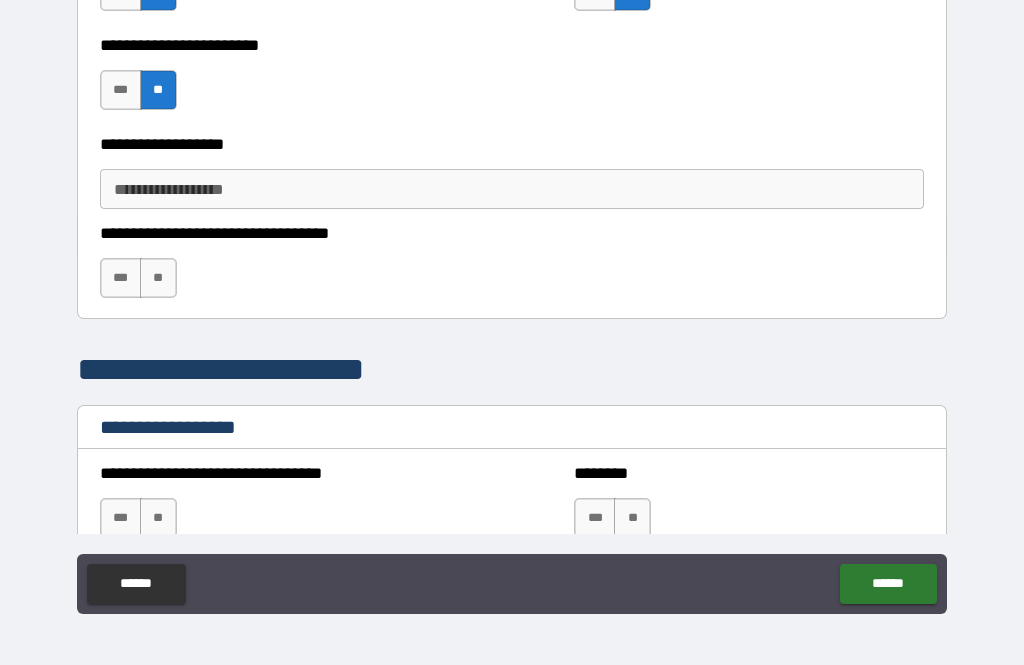 click on "**" at bounding box center [158, 278] 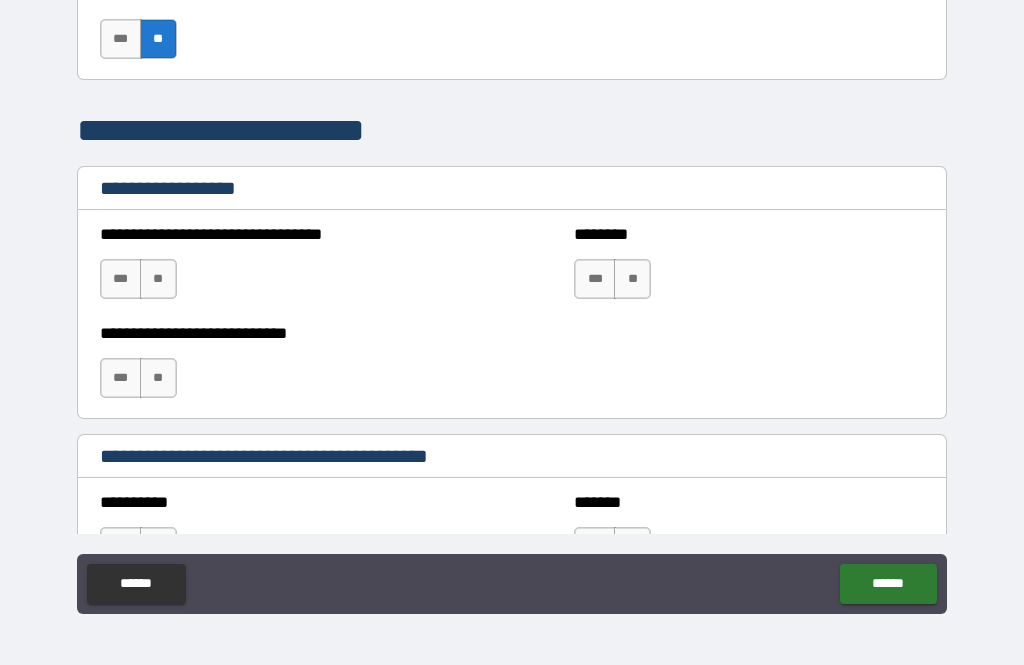 scroll, scrollTop: 1561, scrollLeft: 0, axis: vertical 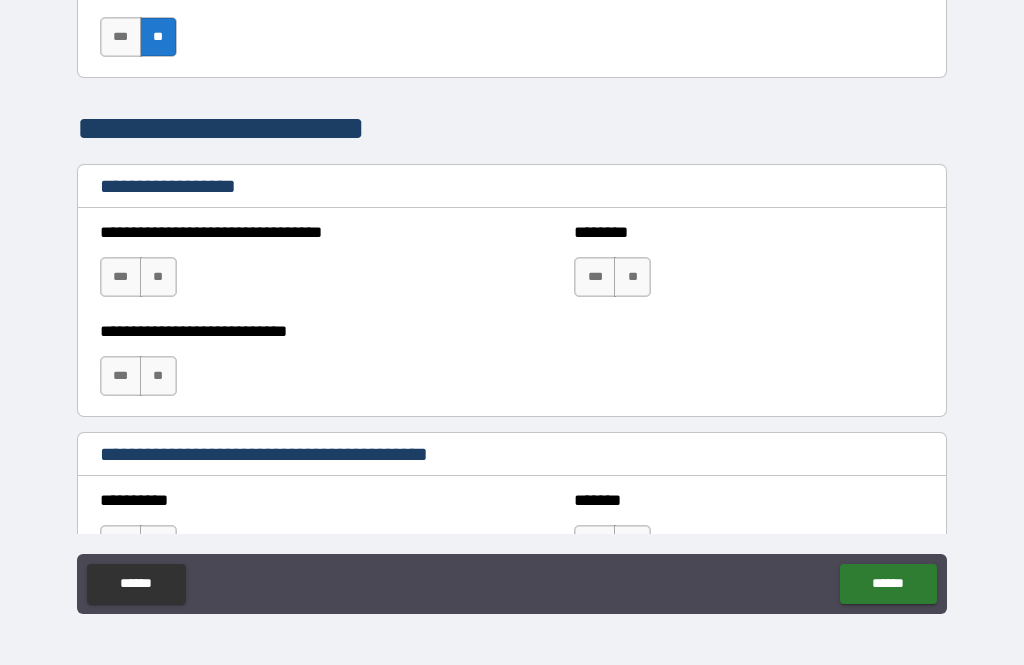 click on "**" at bounding box center [158, 277] 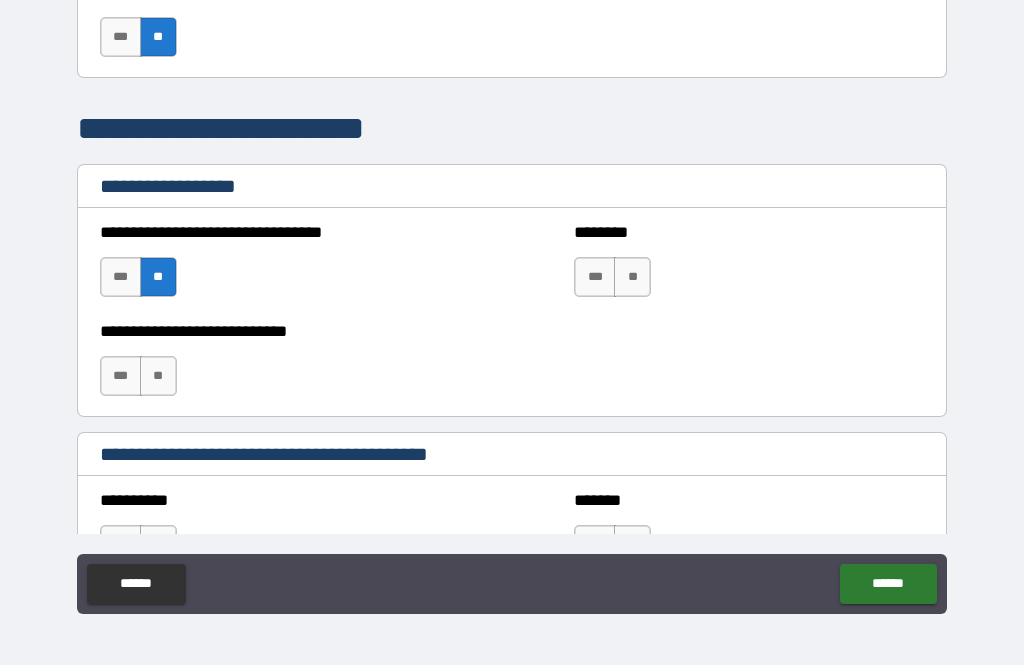 click on "**" at bounding box center [158, 376] 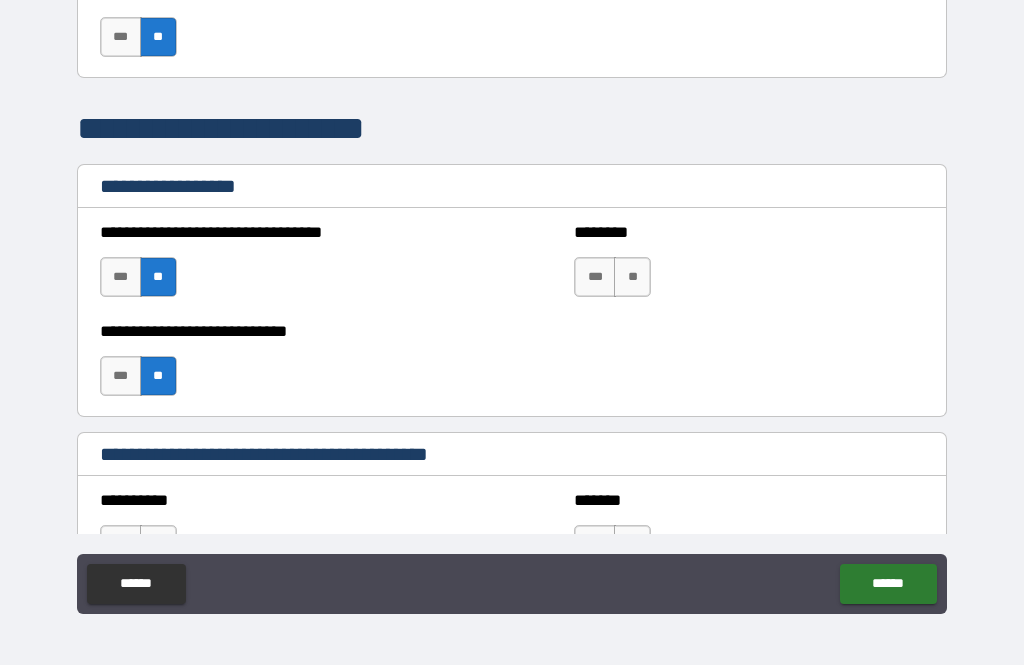 click on "**" at bounding box center (632, 277) 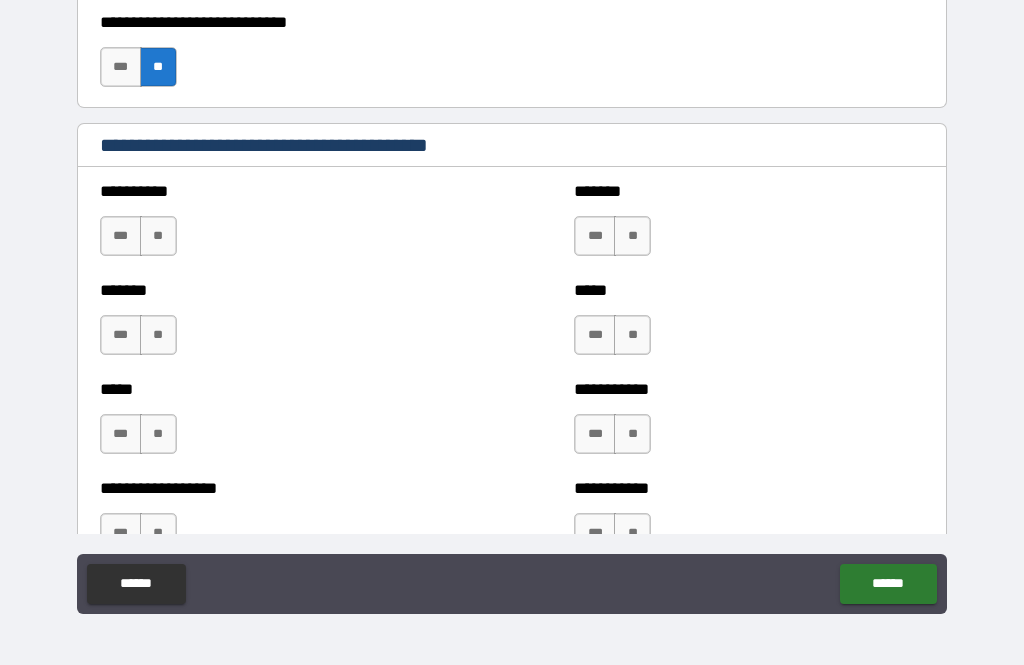 scroll, scrollTop: 1892, scrollLeft: 0, axis: vertical 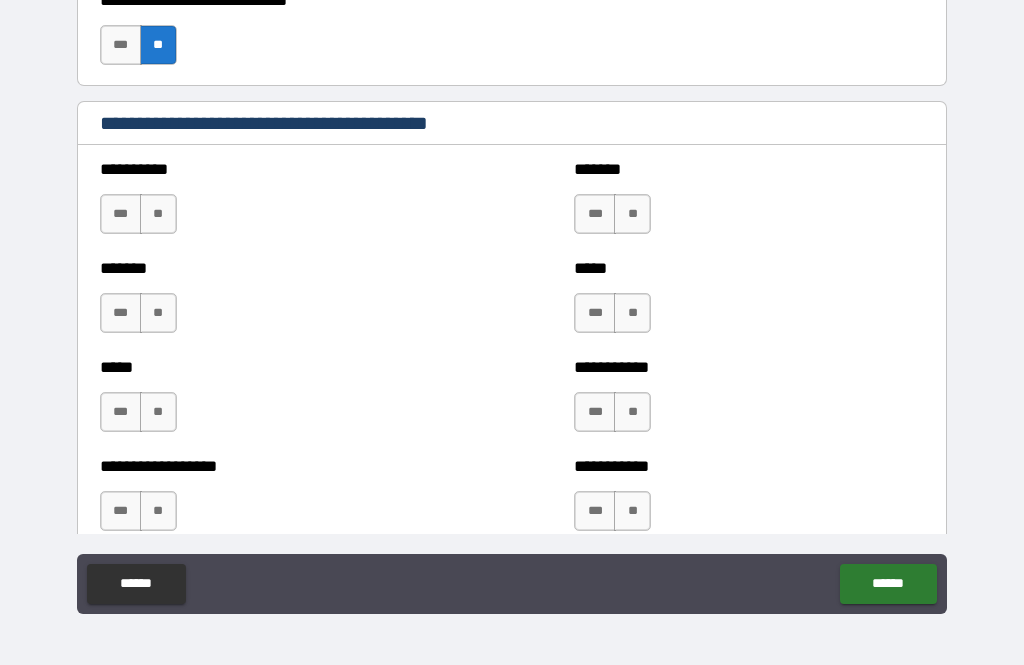 click on "**" at bounding box center (158, 214) 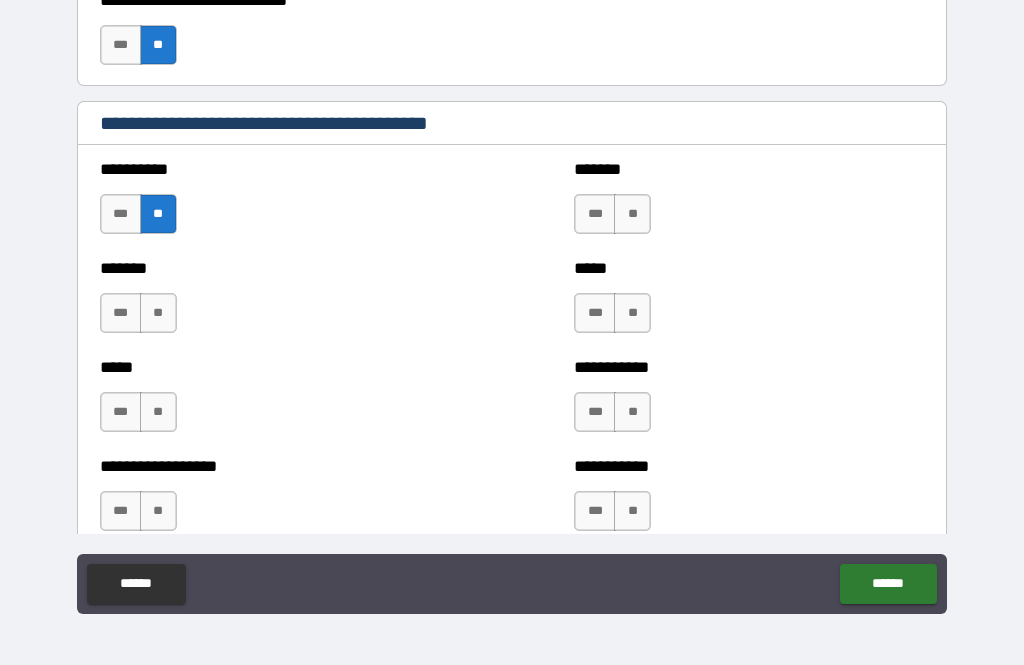 click on "**" at bounding box center [158, 313] 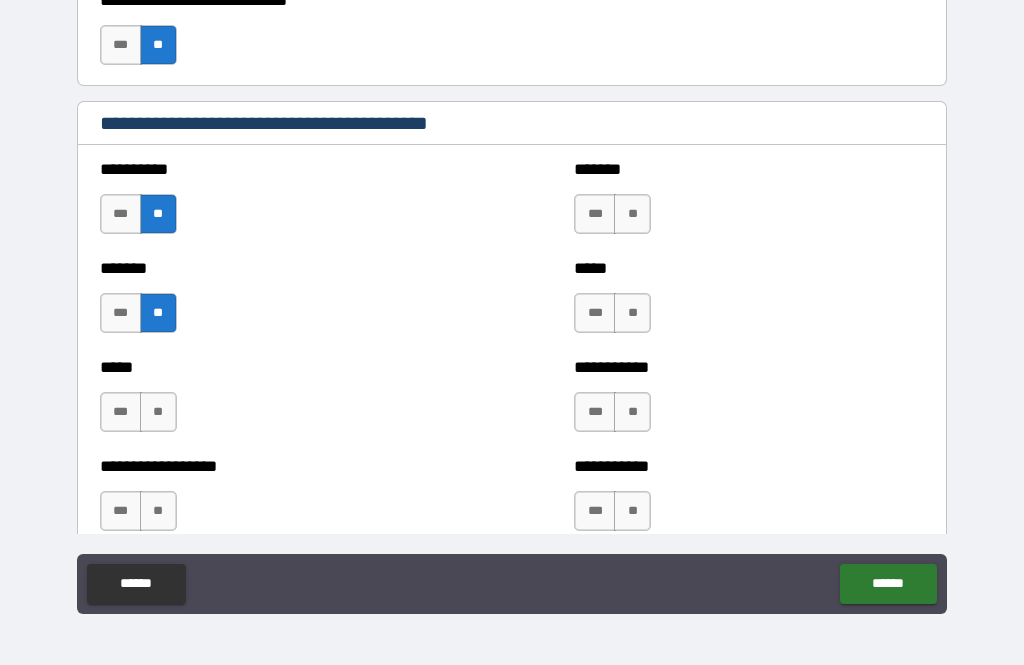 click on "**" at bounding box center (158, 412) 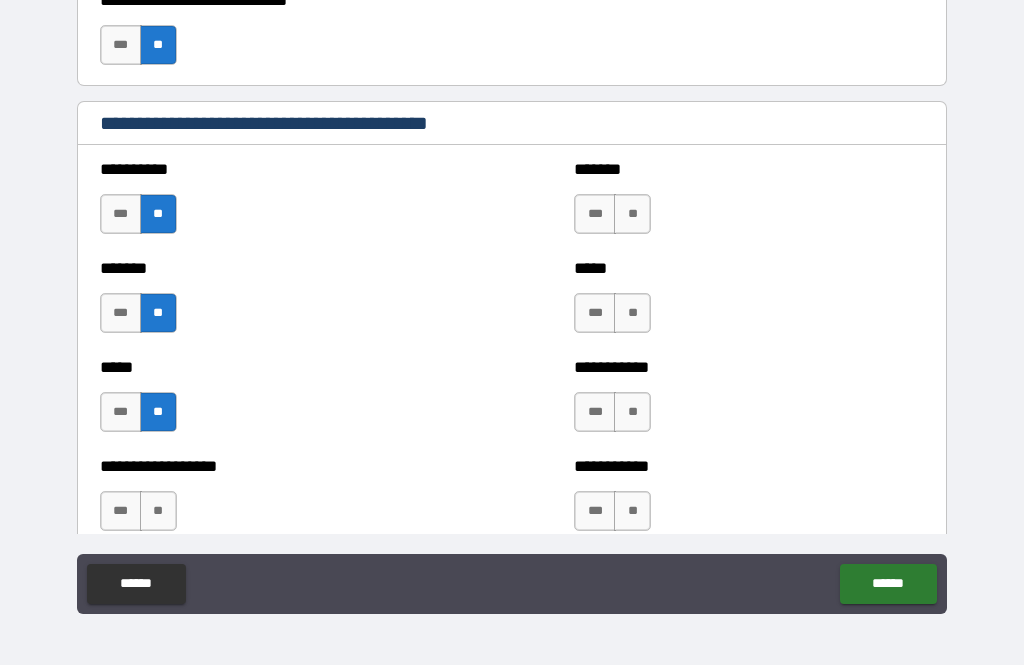 click on "**" at bounding box center (158, 511) 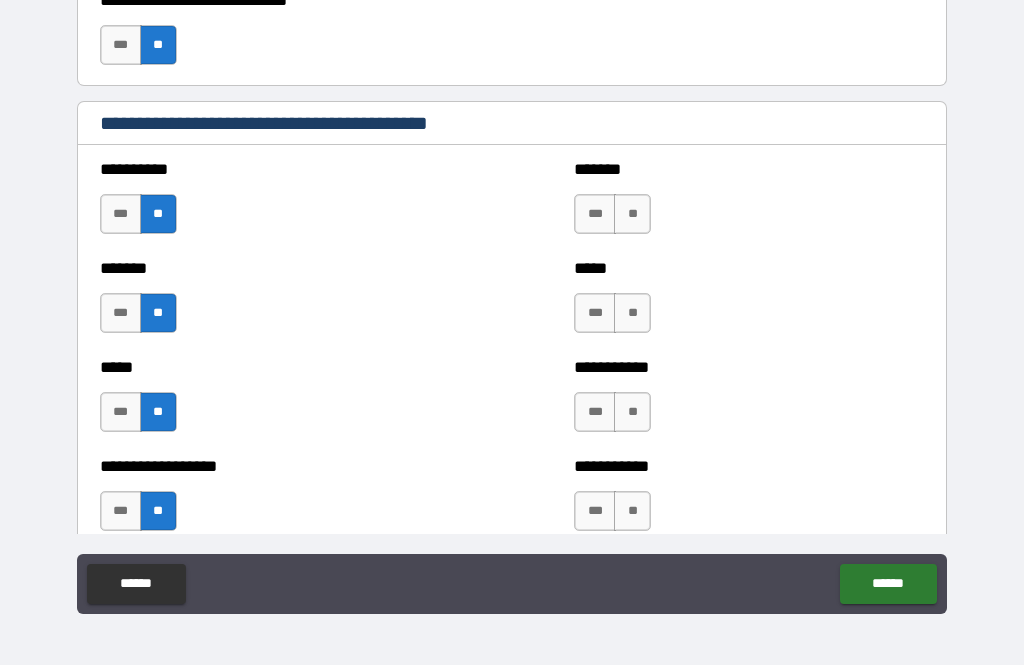 click on "**" at bounding box center [632, 214] 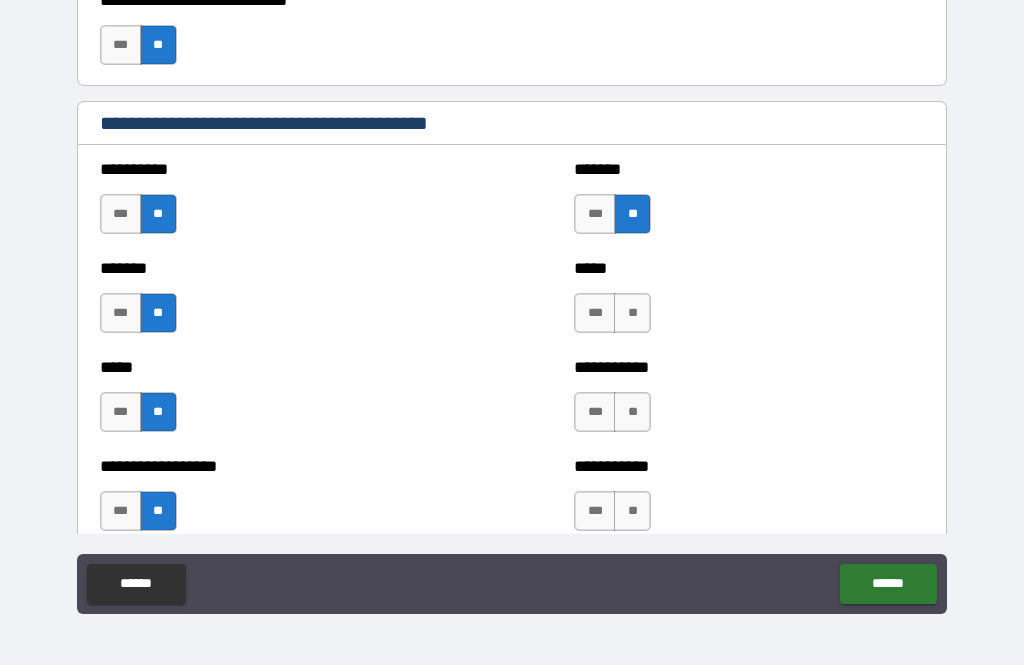 click on "**" at bounding box center (632, 313) 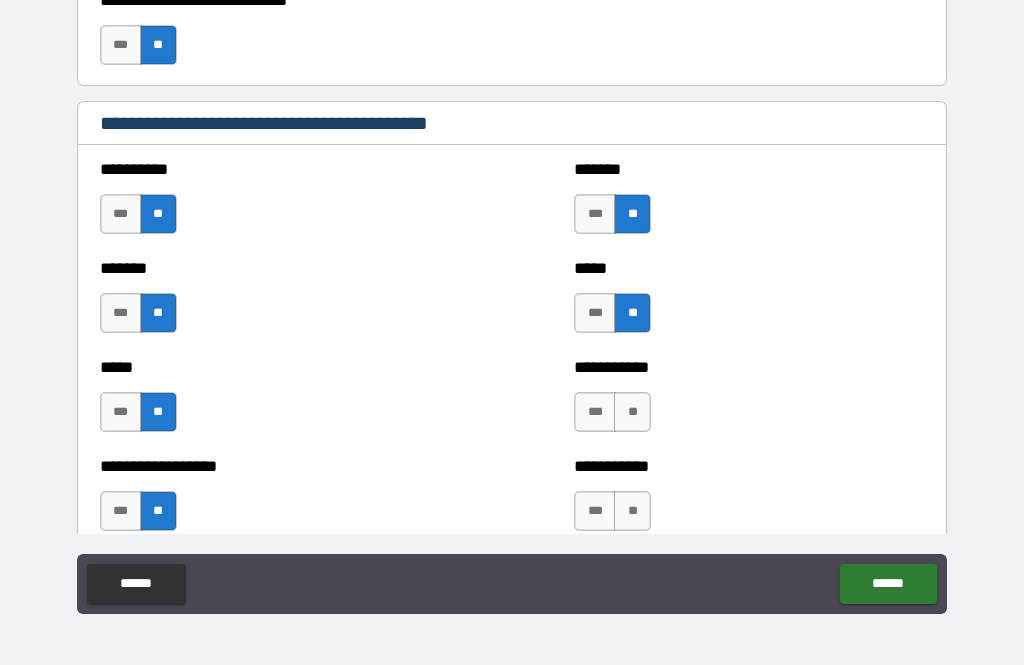click on "**" at bounding box center [632, 412] 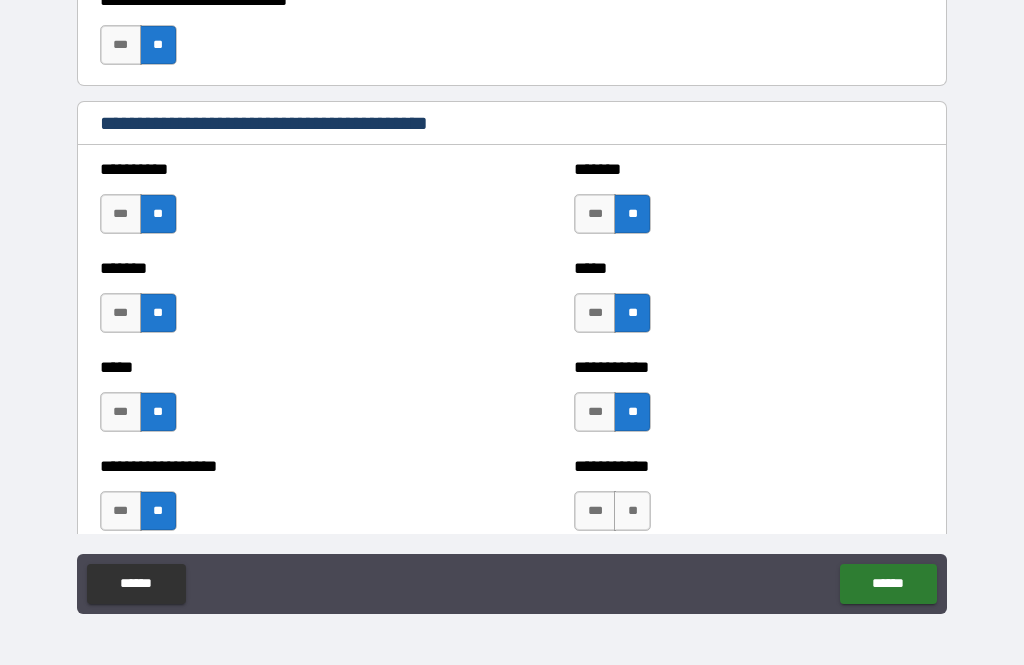 click on "**" at bounding box center [632, 511] 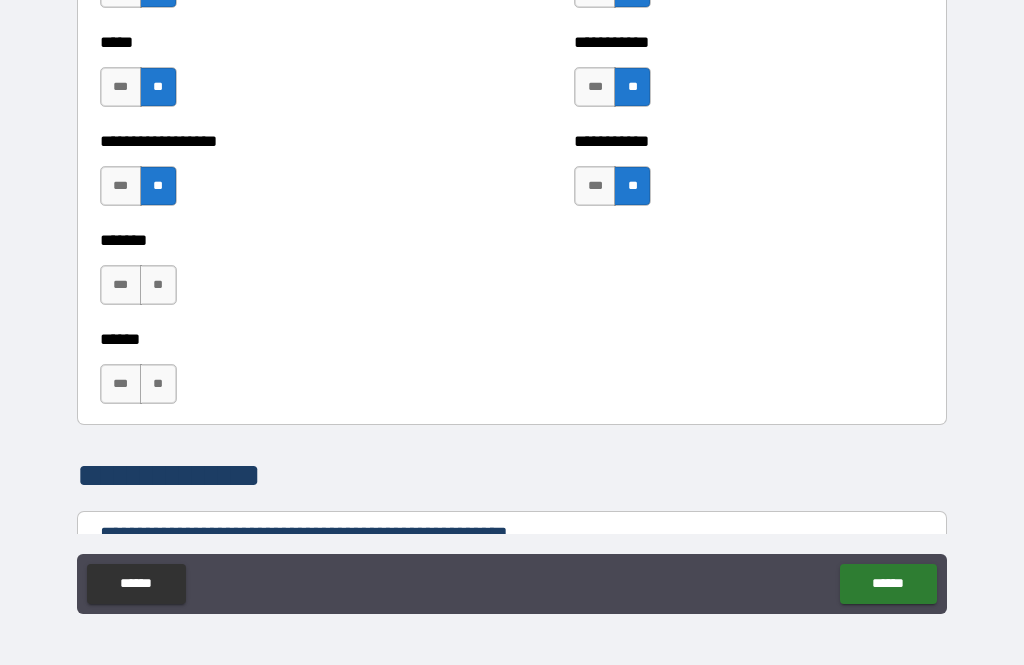 scroll, scrollTop: 2230, scrollLeft: 0, axis: vertical 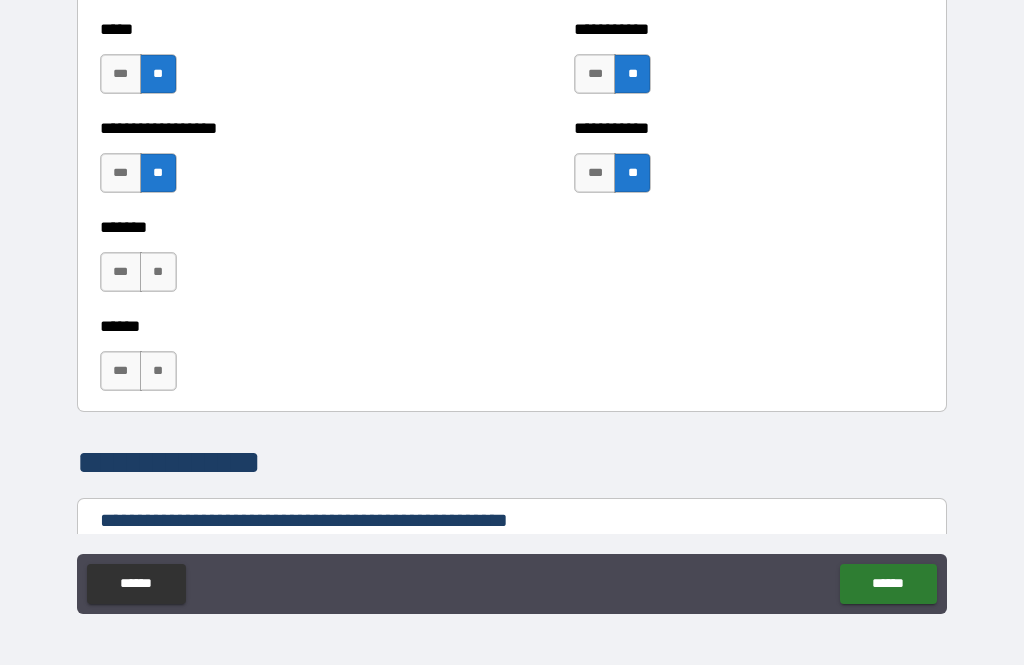click on "**" at bounding box center (158, 272) 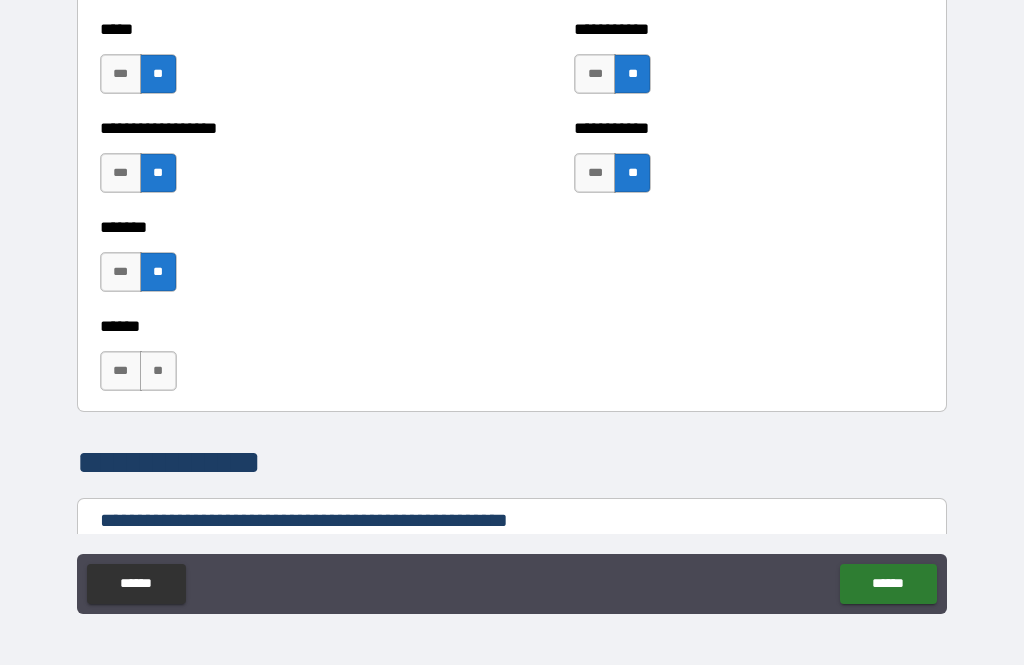 click on "**" at bounding box center [158, 371] 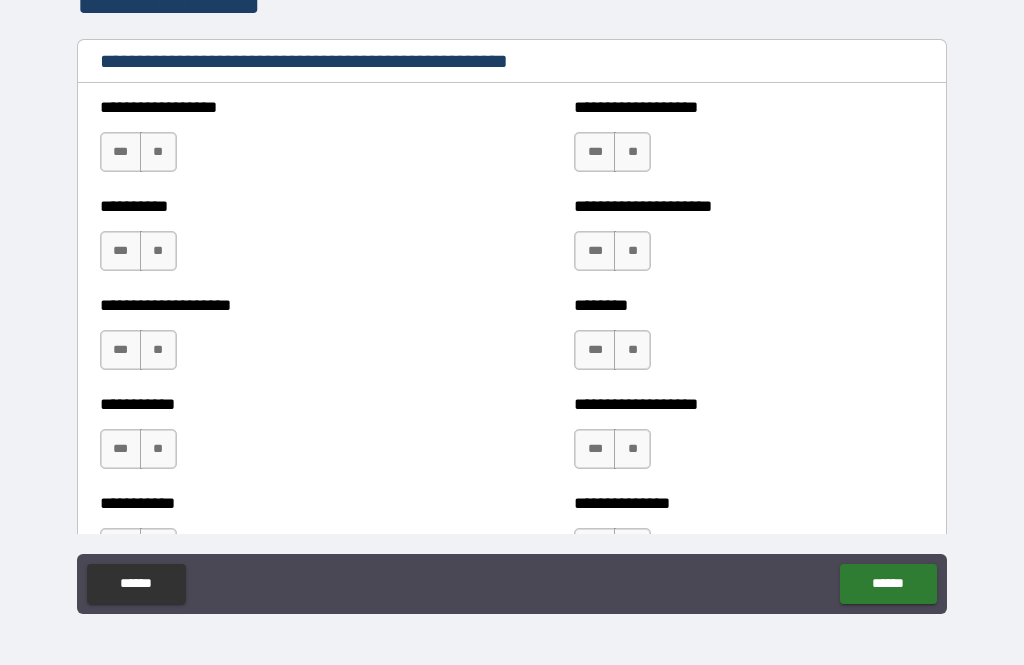 scroll, scrollTop: 2691, scrollLeft: 0, axis: vertical 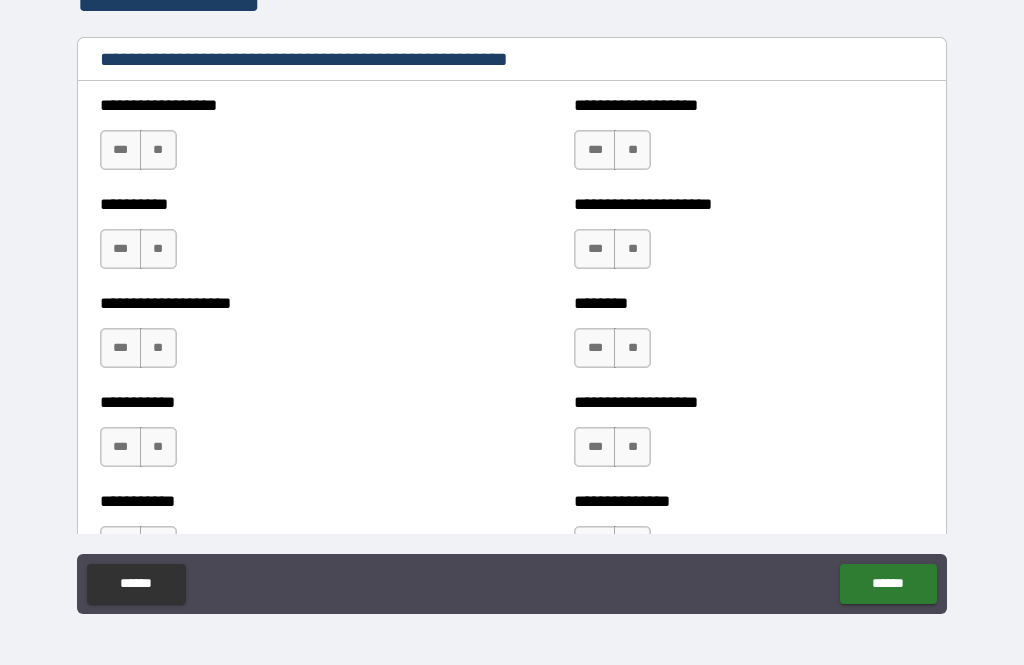click on "**" at bounding box center [158, 150] 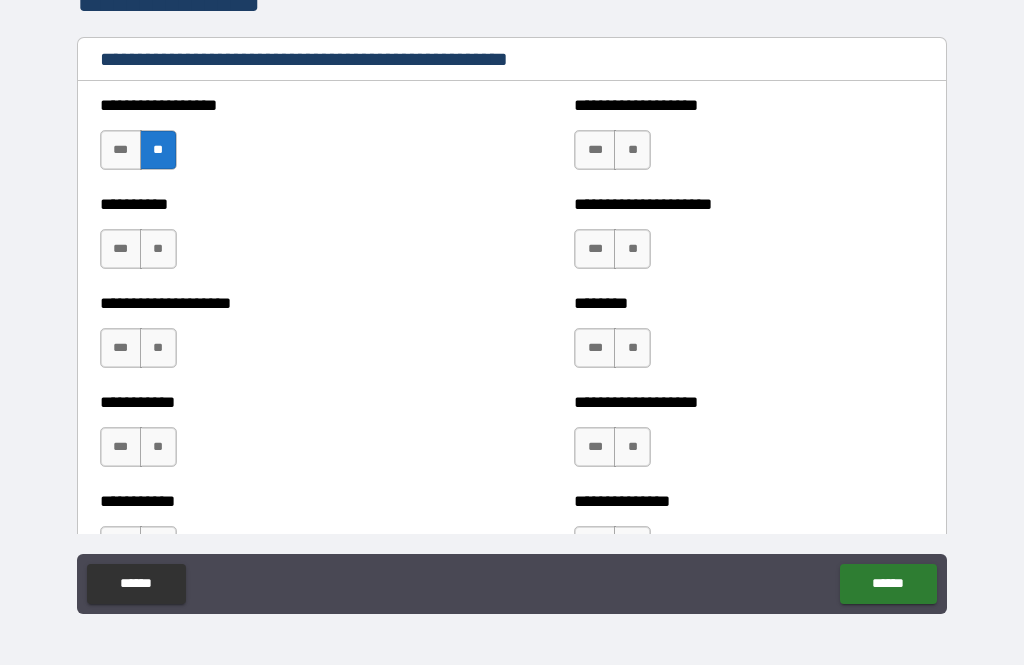 click on "**" at bounding box center [158, 249] 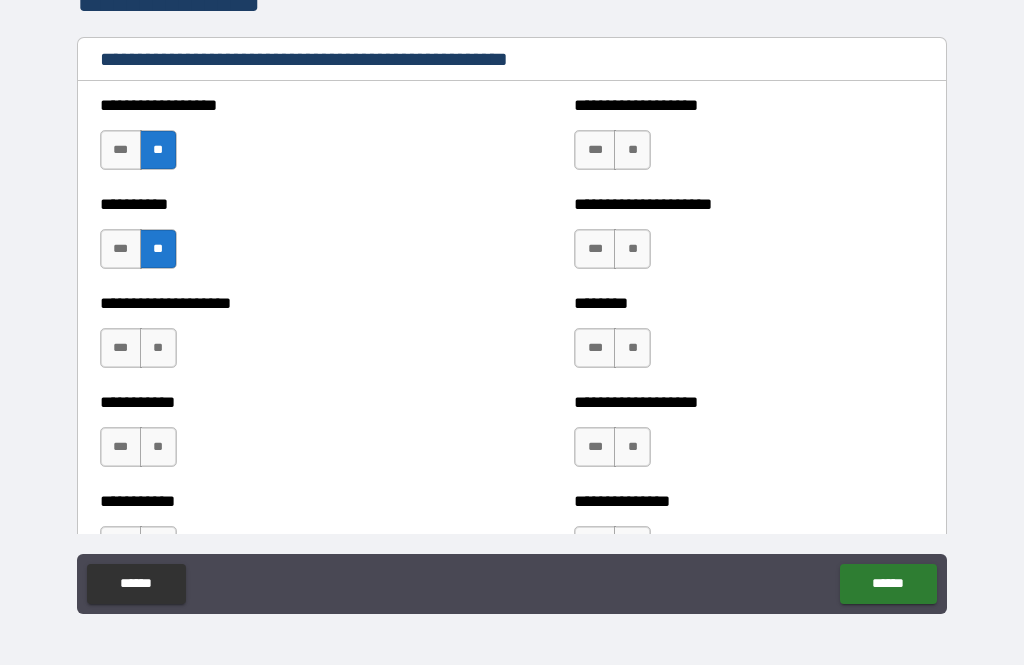 click on "**" at bounding box center [158, 348] 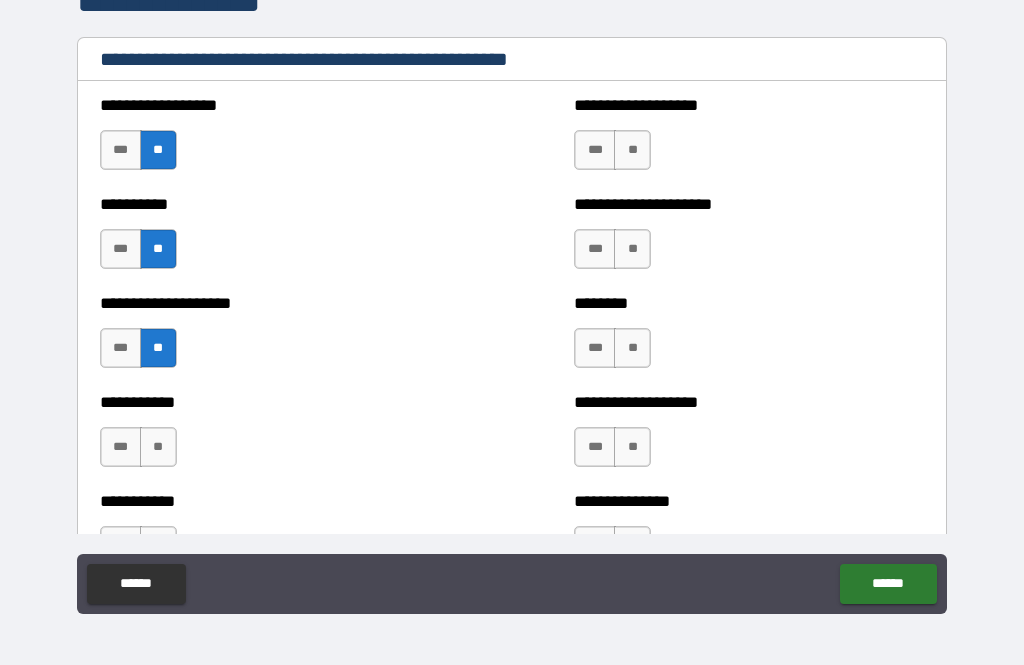 click on "**" at bounding box center (158, 447) 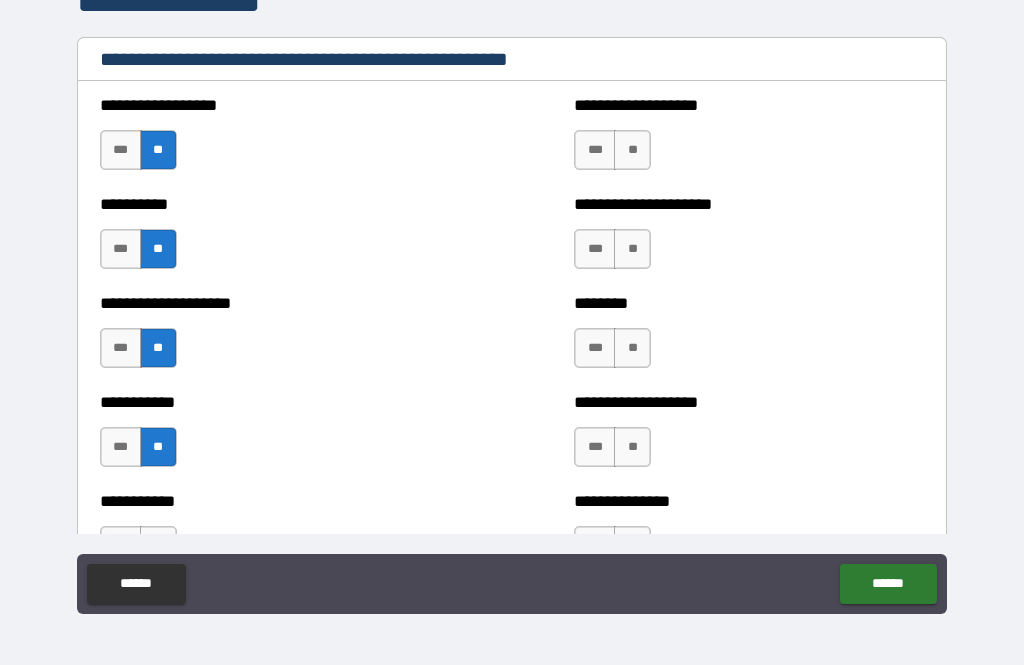 click on "**" at bounding box center (632, 150) 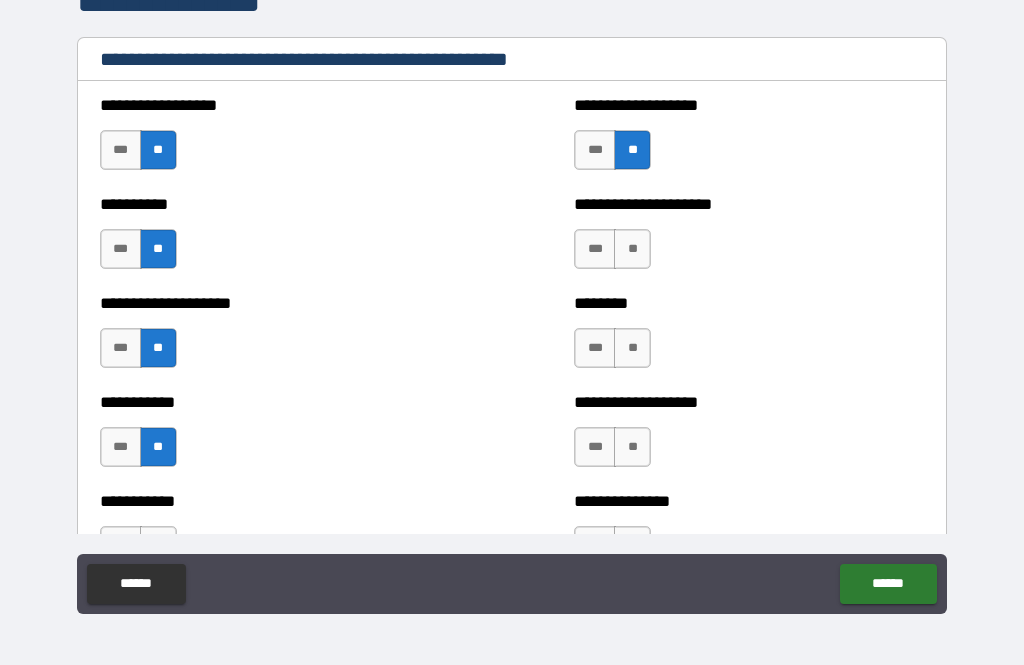 click on "**" at bounding box center (632, 249) 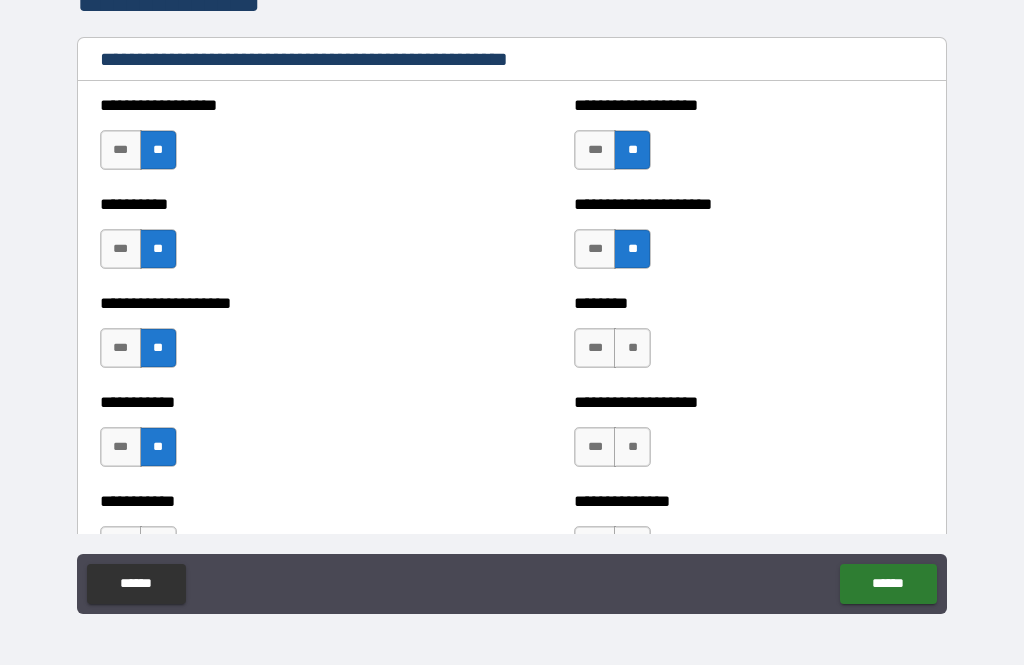 click on "**" at bounding box center (632, 348) 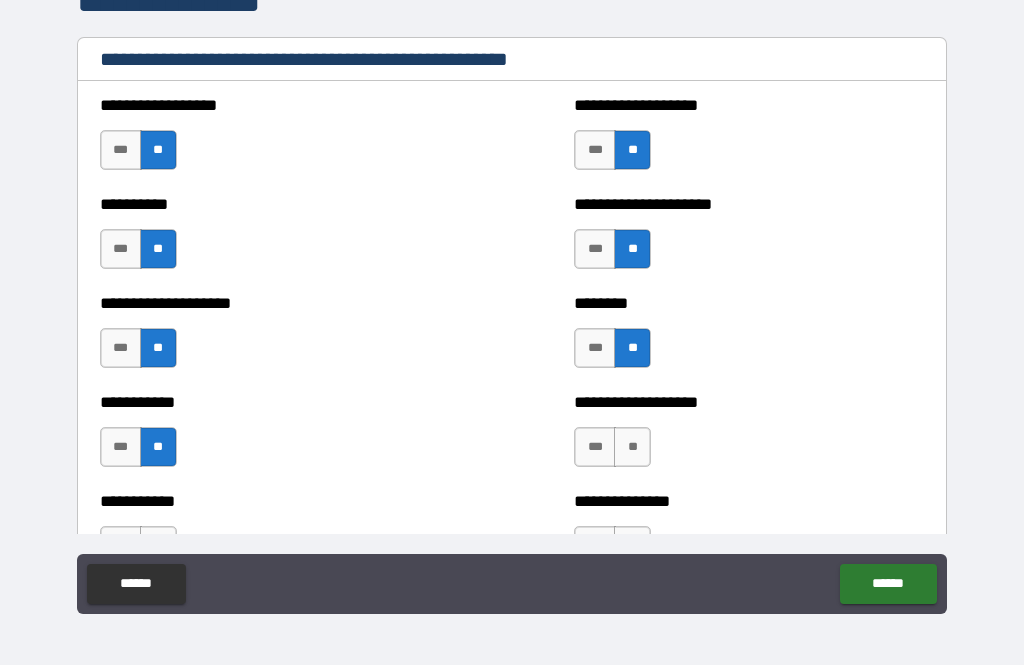 click on "**" at bounding box center (632, 447) 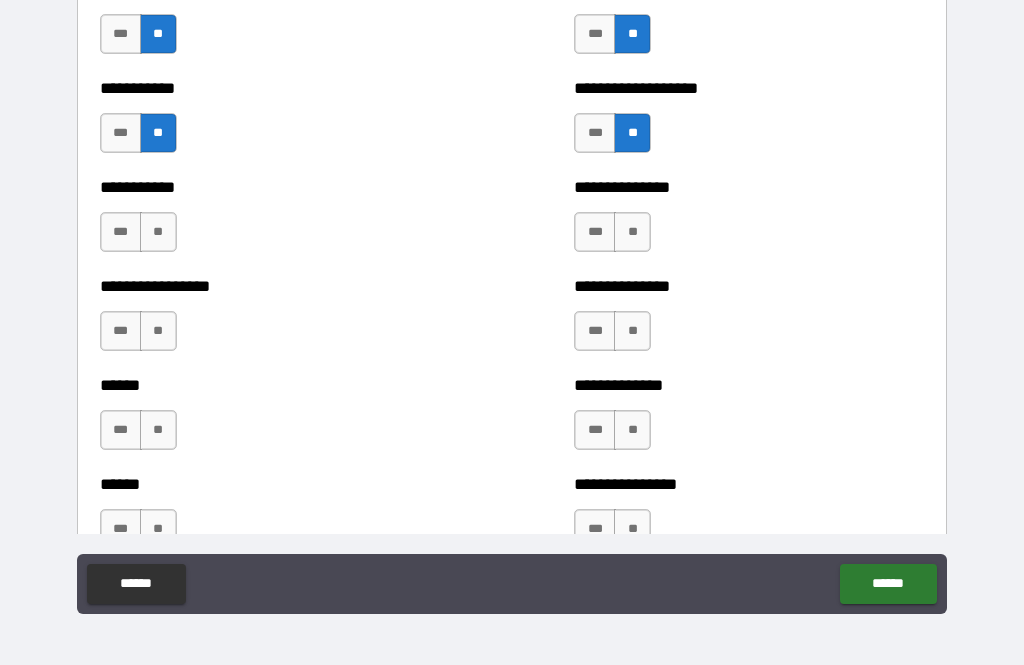 scroll, scrollTop: 3019, scrollLeft: 0, axis: vertical 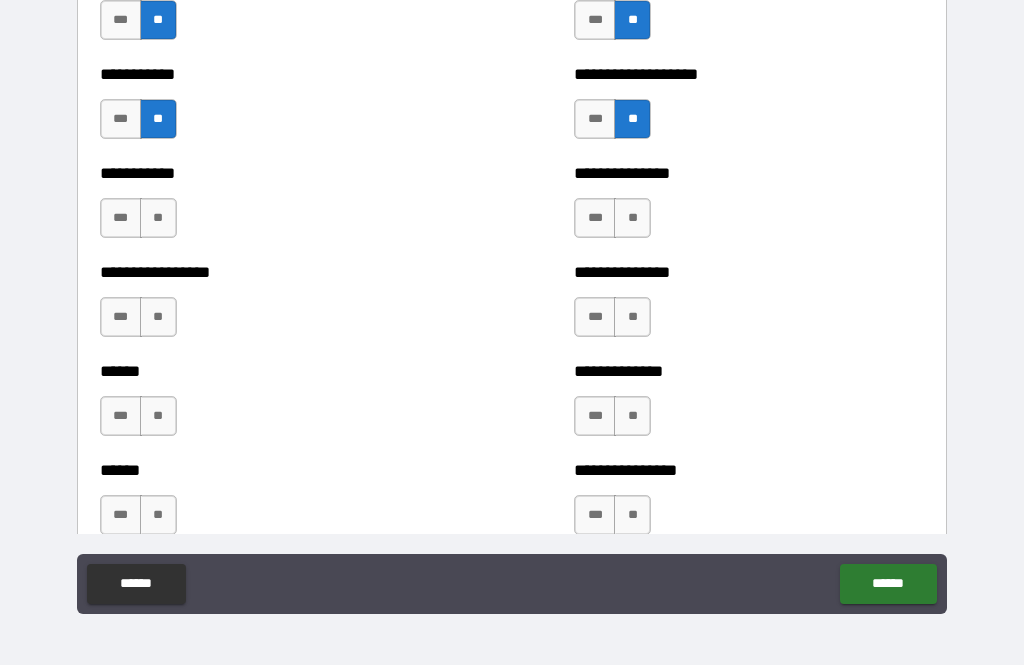 click on "**" at bounding box center [632, 218] 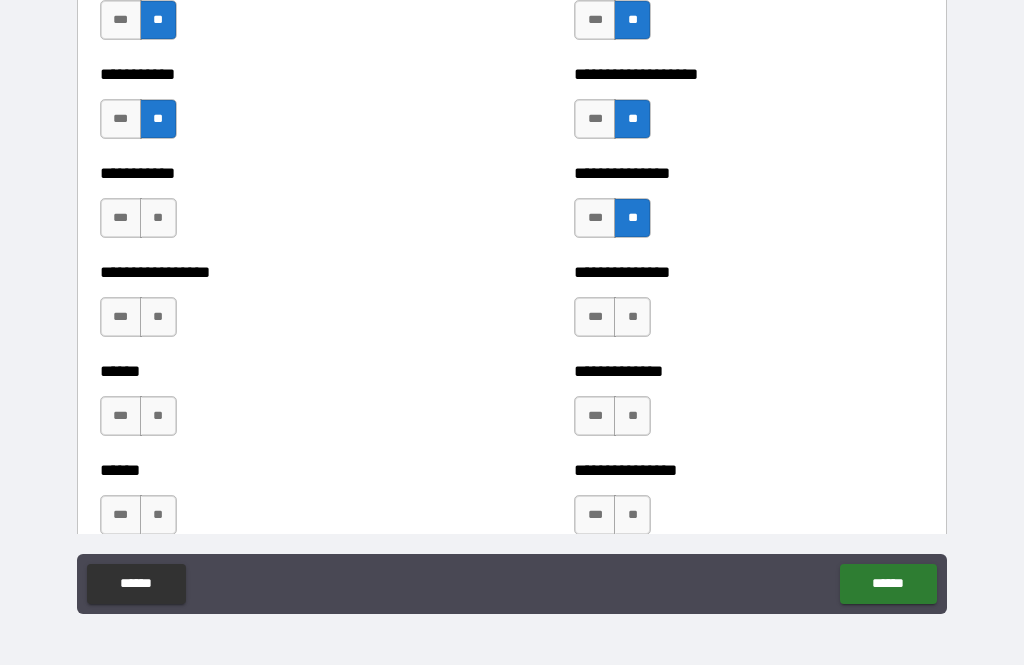 click on "**********" at bounding box center [275, 208] 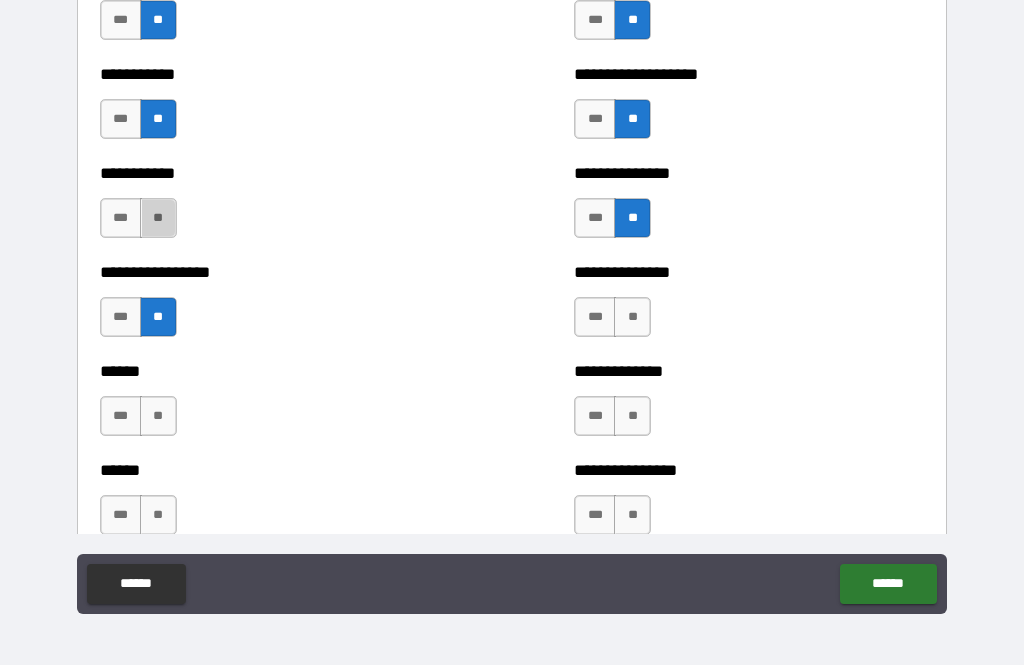 click on "**" at bounding box center (158, 218) 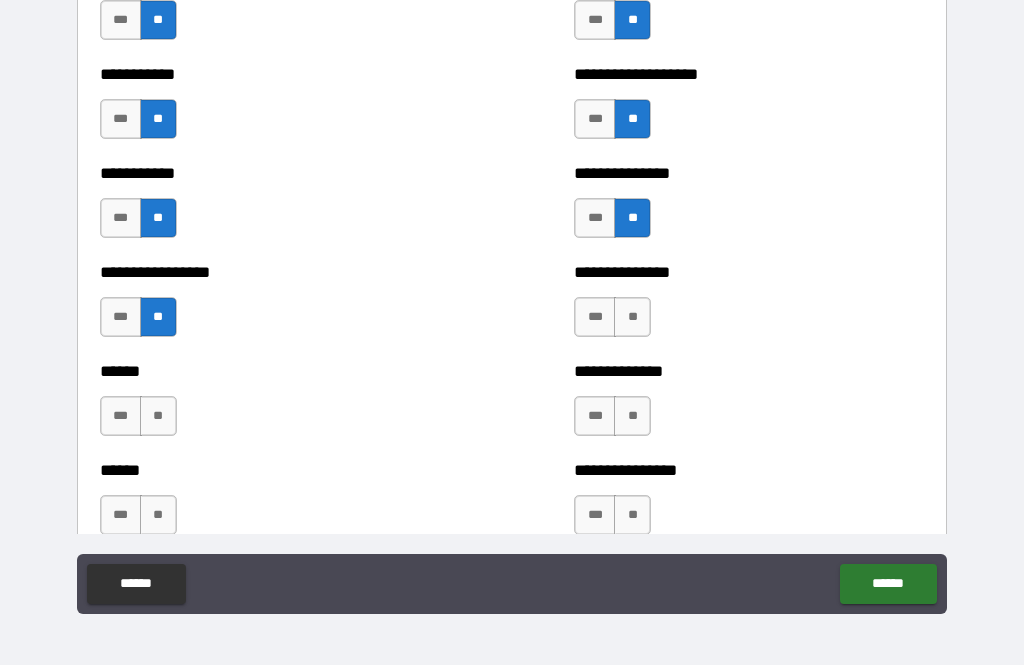 click on "**" at bounding box center [158, 416] 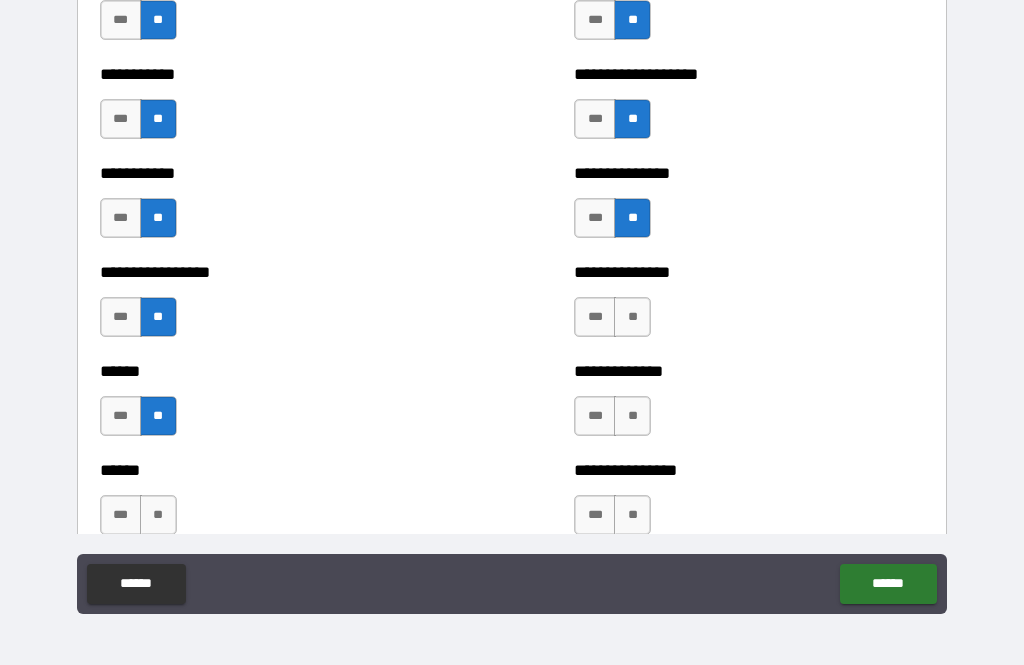click on "**" at bounding box center [158, 515] 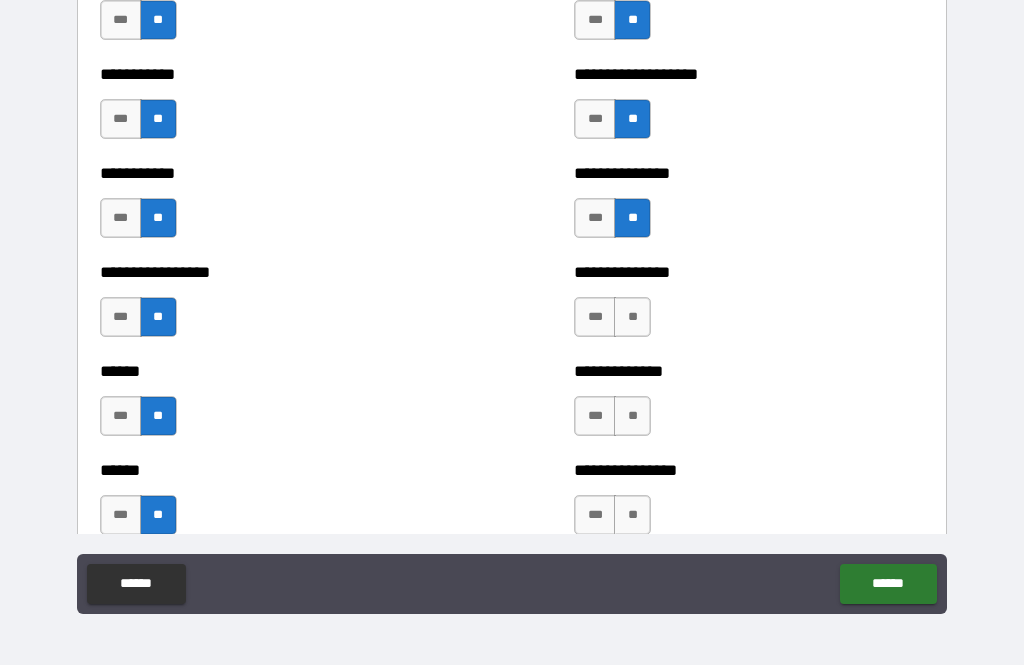 click on "**" at bounding box center [632, 515] 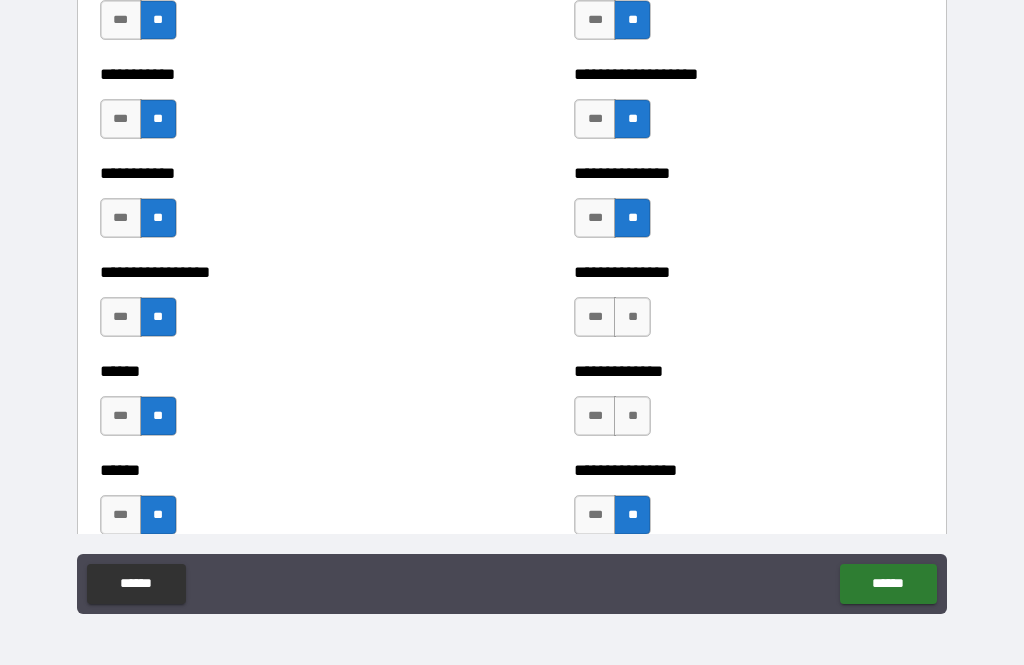 click on "**" at bounding box center [632, 416] 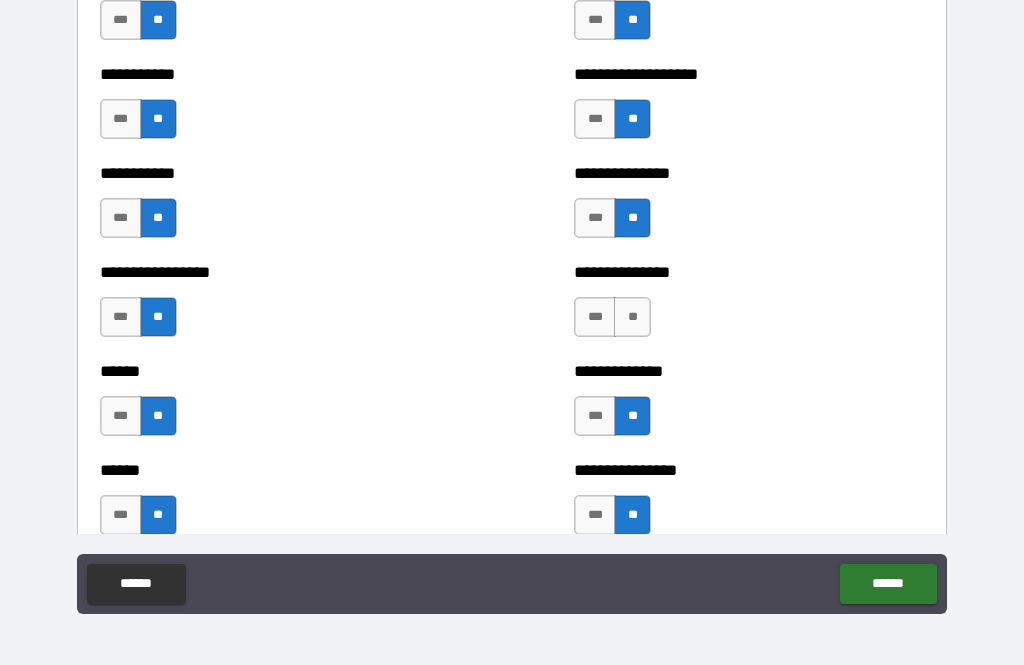 click on "***" at bounding box center [595, 416] 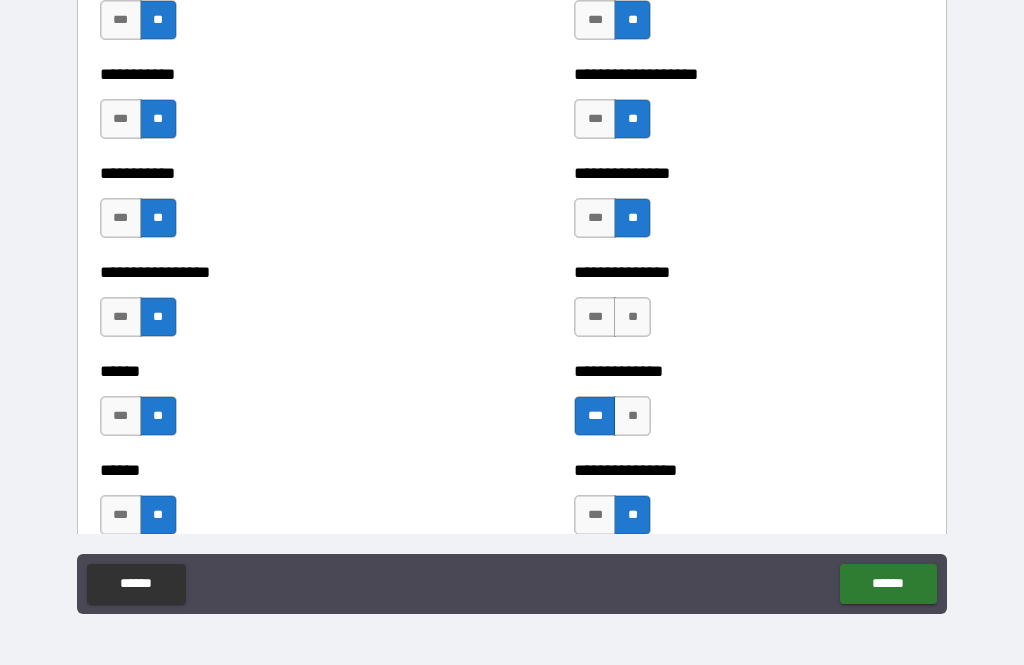 click on "**" at bounding box center (632, 317) 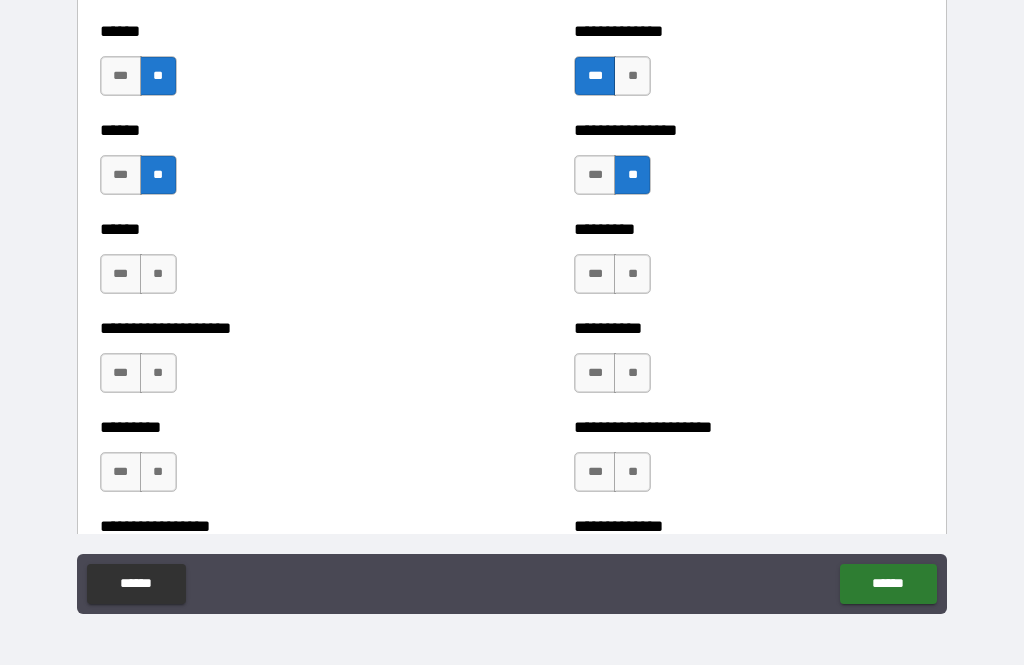 scroll, scrollTop: 3365, scrollLeft: 0, axis: vertical 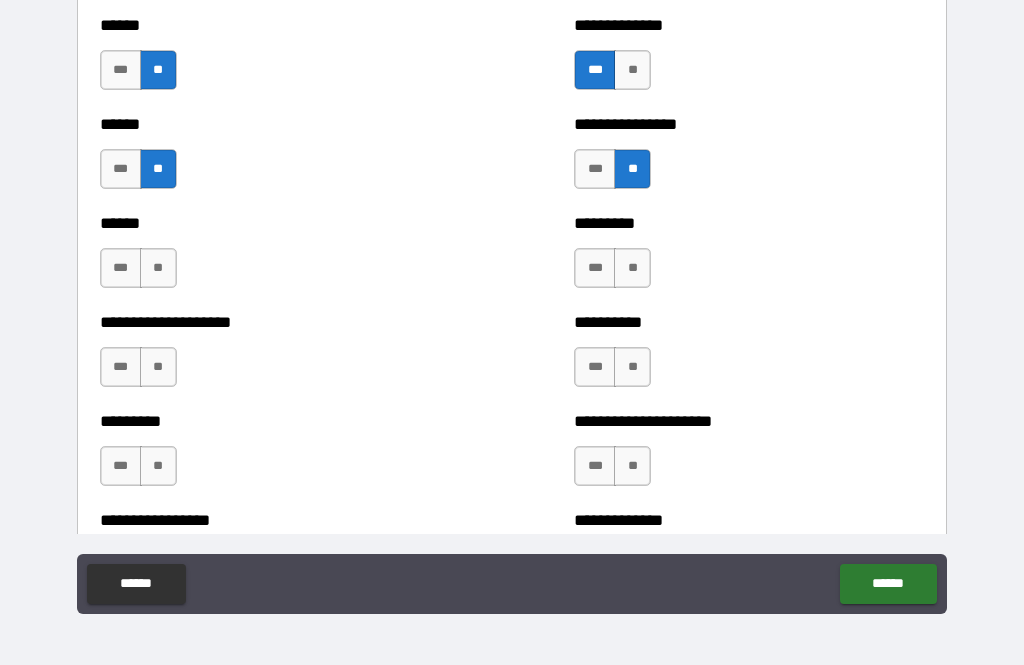 click on "**" at bounding box center (158, 268) 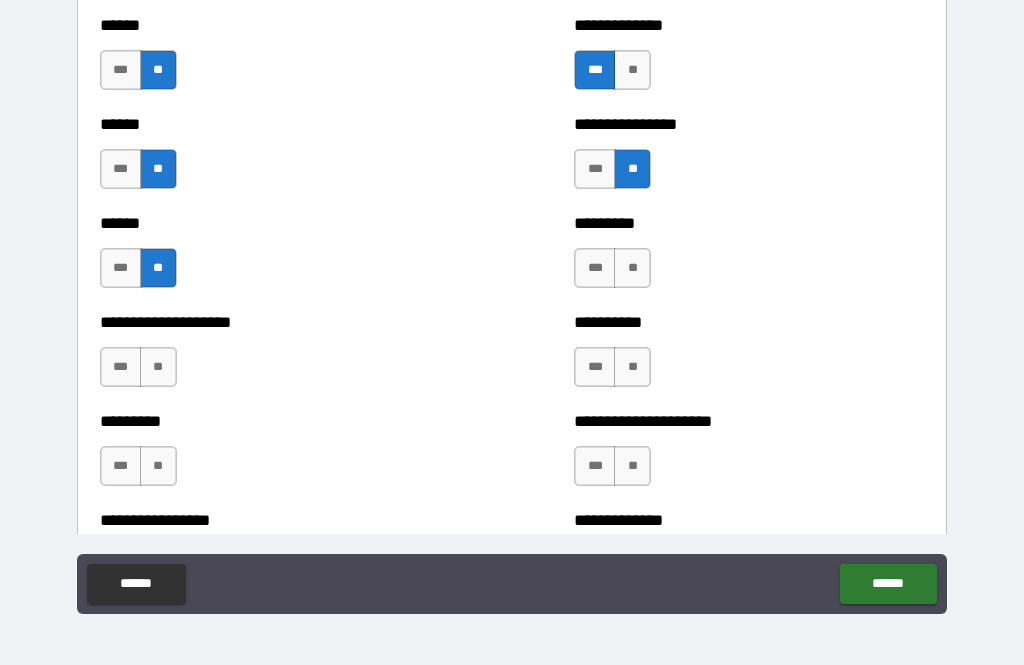 click on "**" at bounding box center (158, 367) 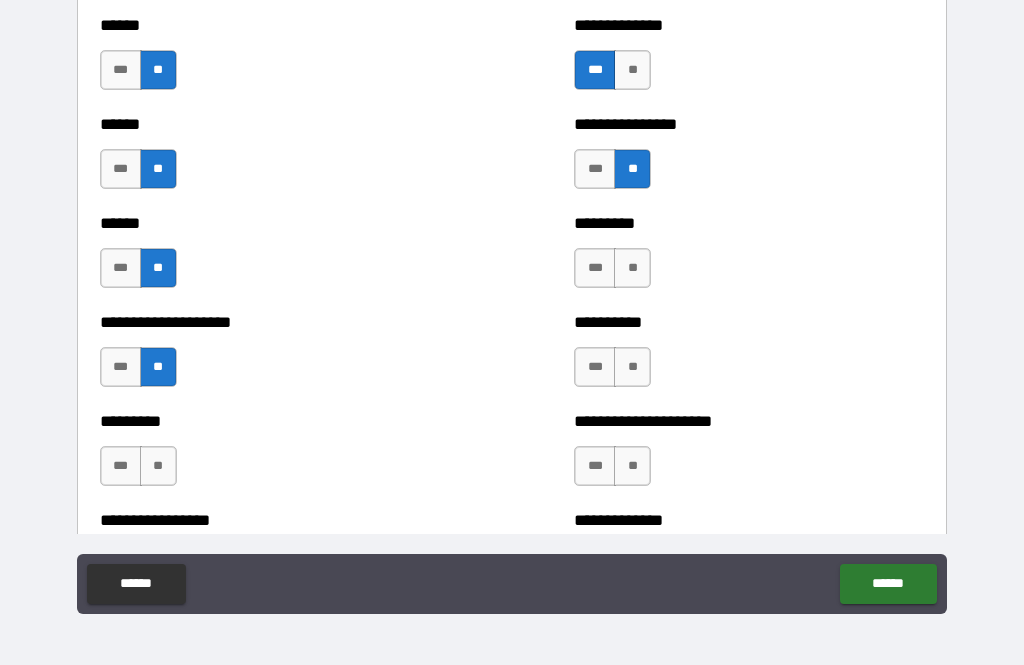 click on "**" at bounding box center (158, 466) 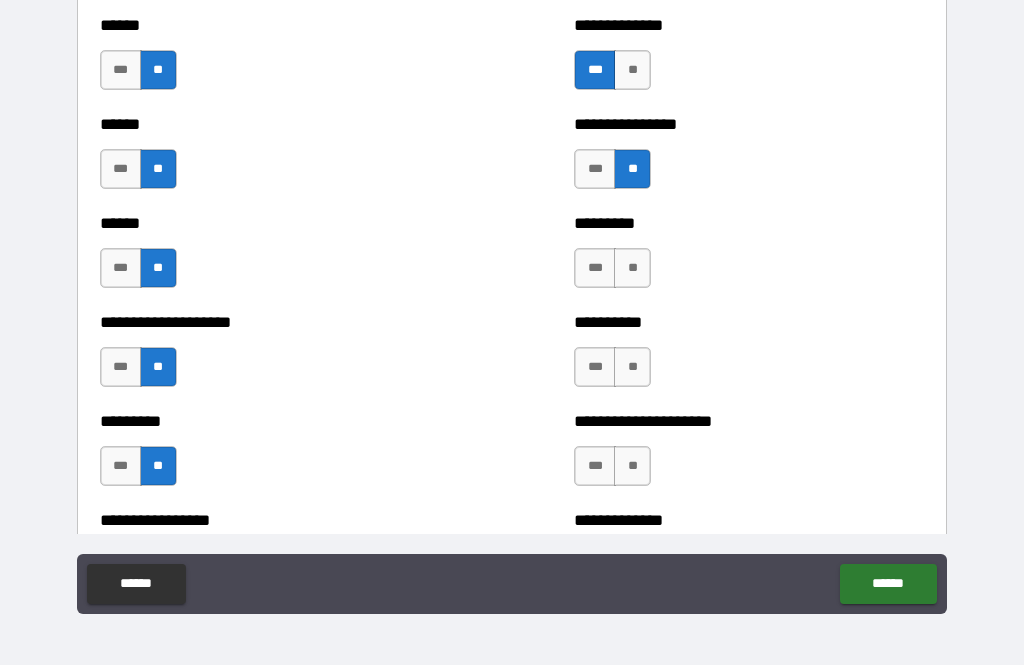 click on "**" at bounding box center (632, 268) 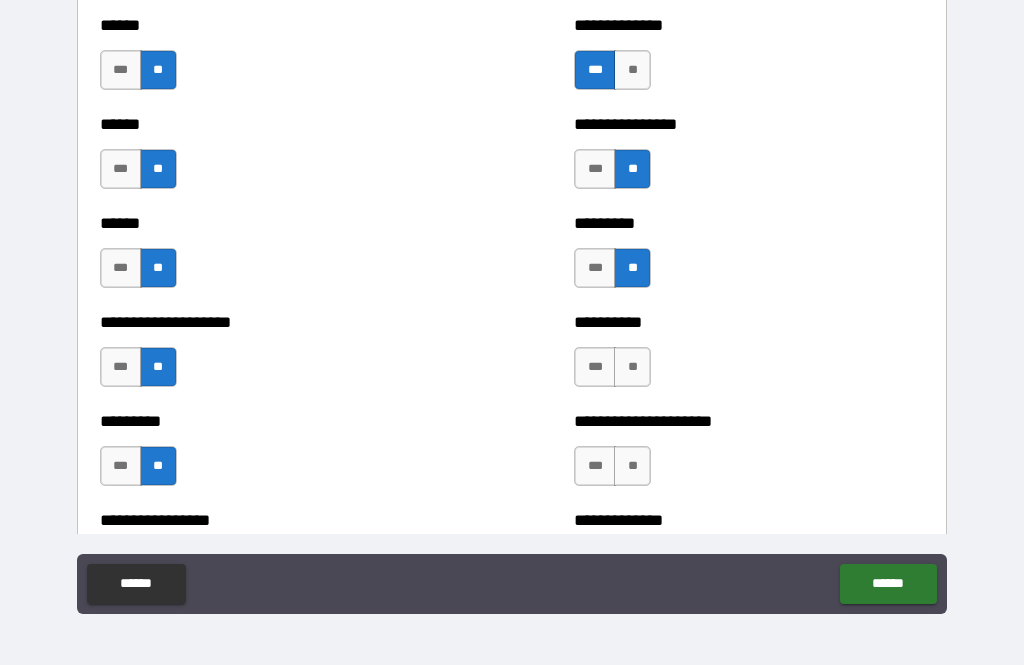 click on "**" at bounding box center [632, 367] 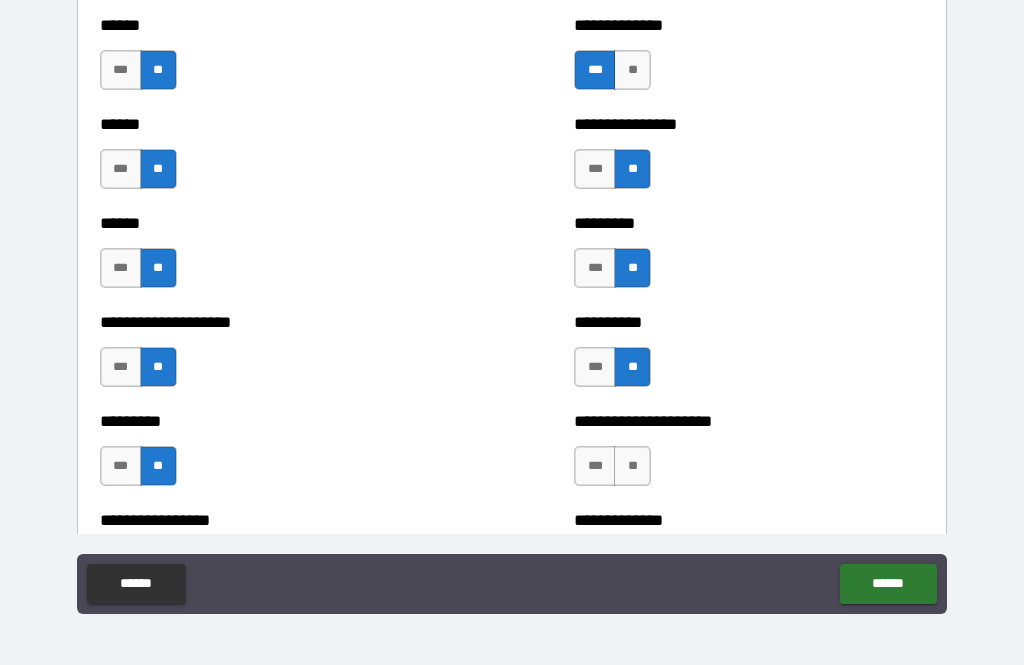 click on "**" at bounding box center (632, 466) 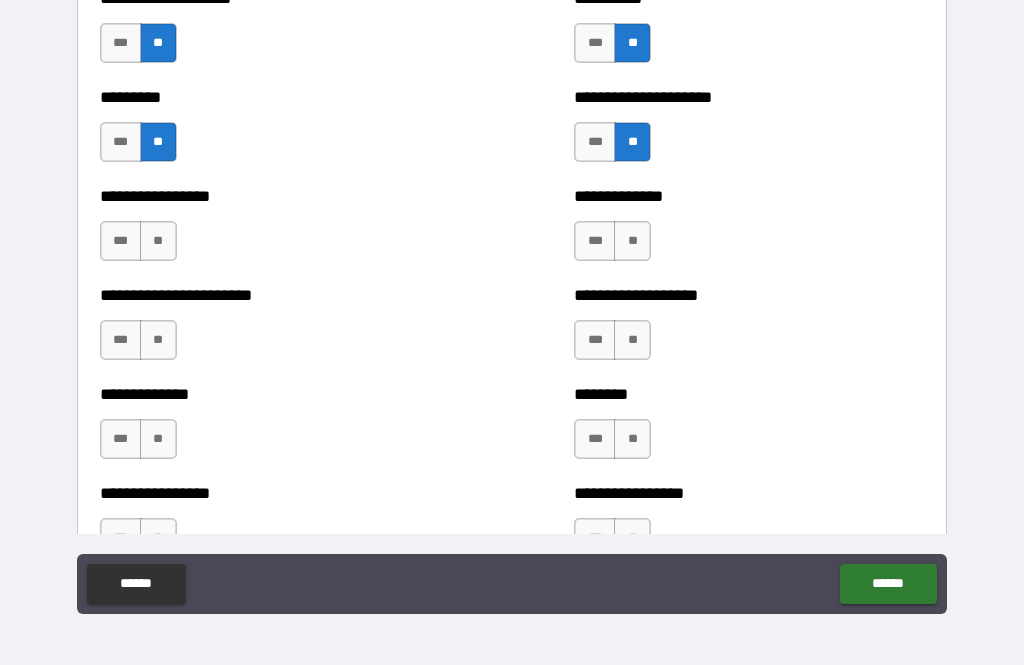 scroll, scrollTop: 3695, scrollLeft: 0, axis: vertical 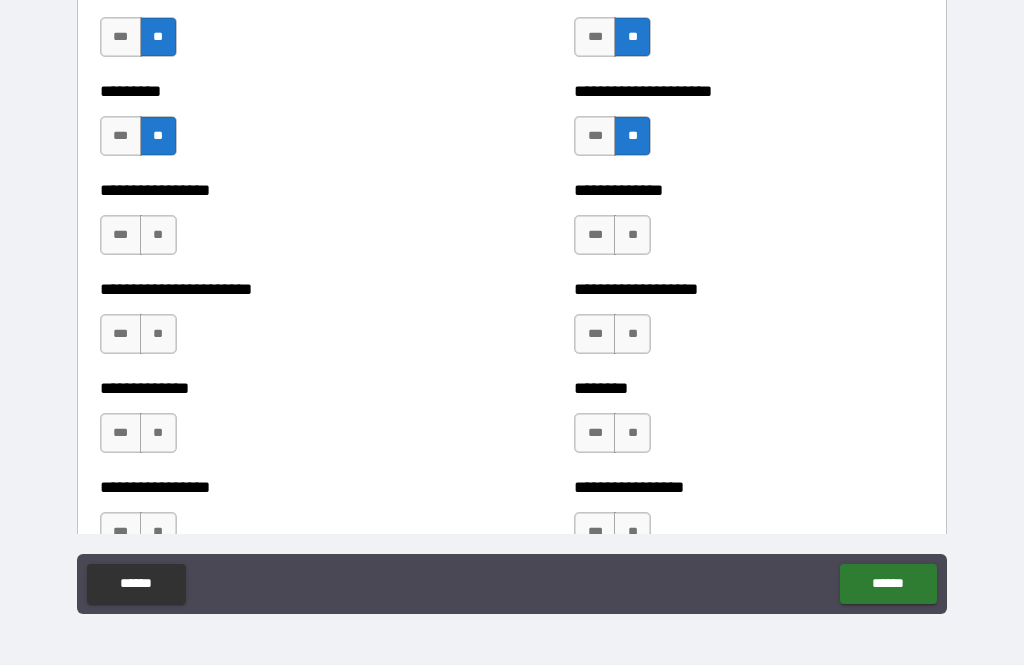 click on "**" at bounding box center [632, 235] 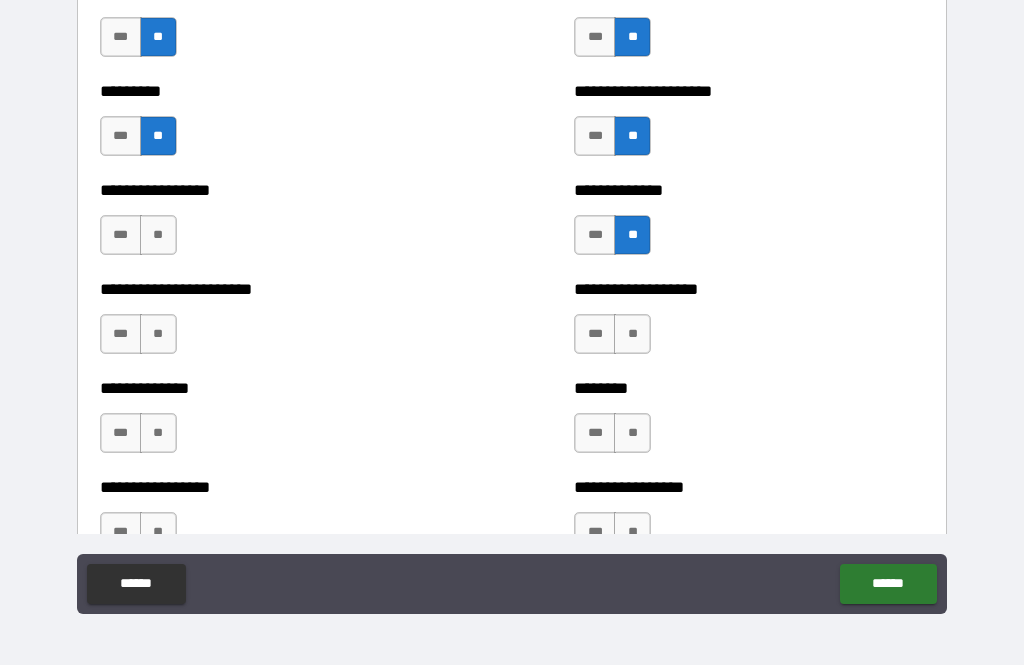 click on "*** **" at bounding box center [615, 339] 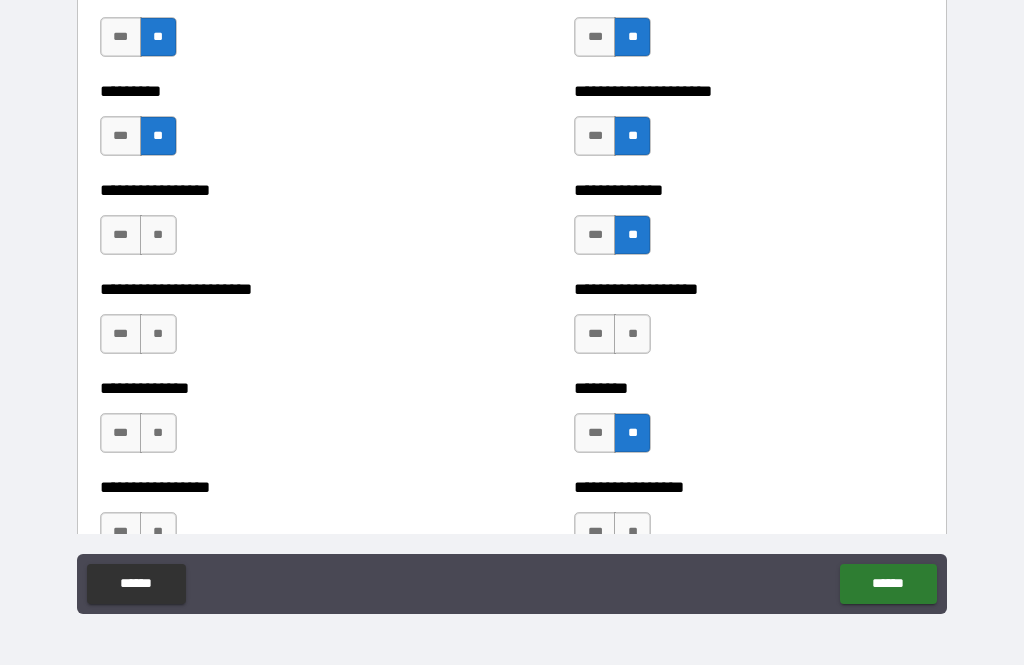 click on "**" at bounding box center [632, 334] 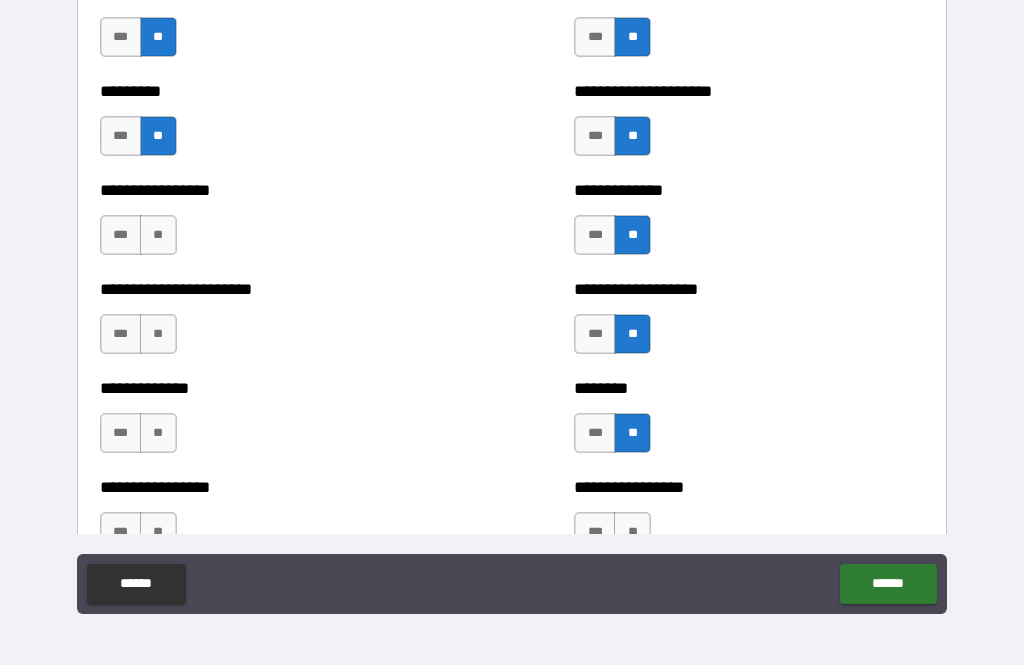 click on "**" at bounding box center [158, 433] 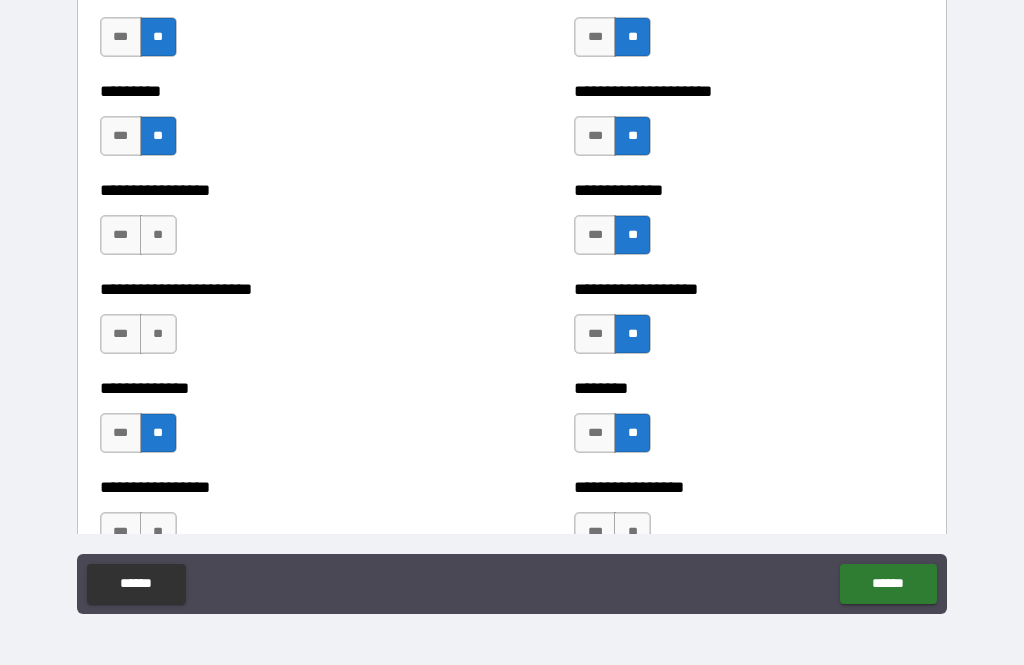 click on "**" at bounding box center (158, 334) 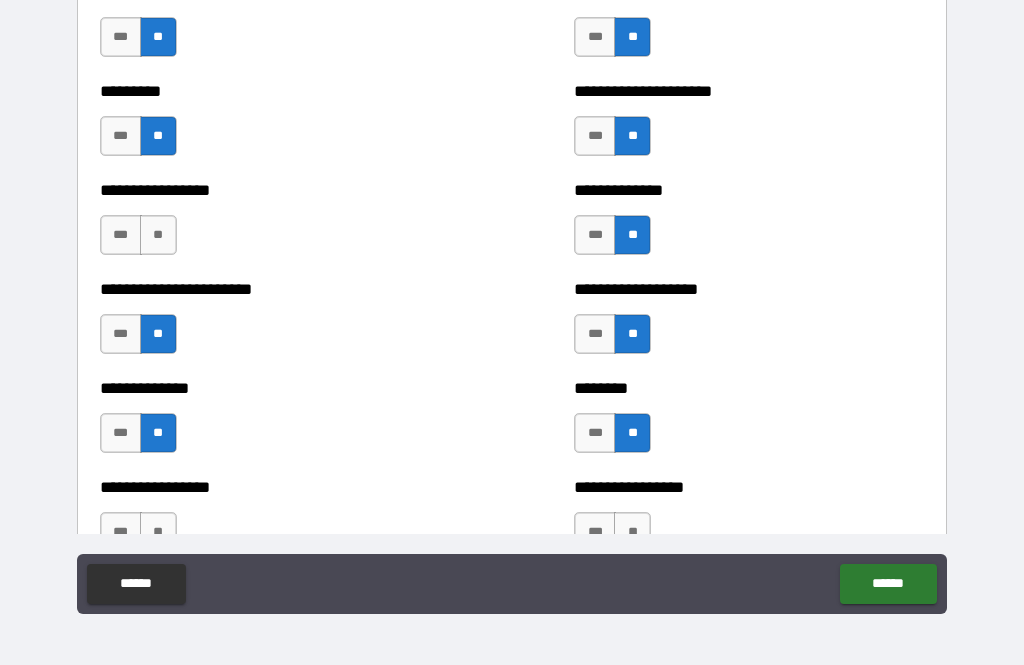 click on "**" at bounding box center (158, 235) 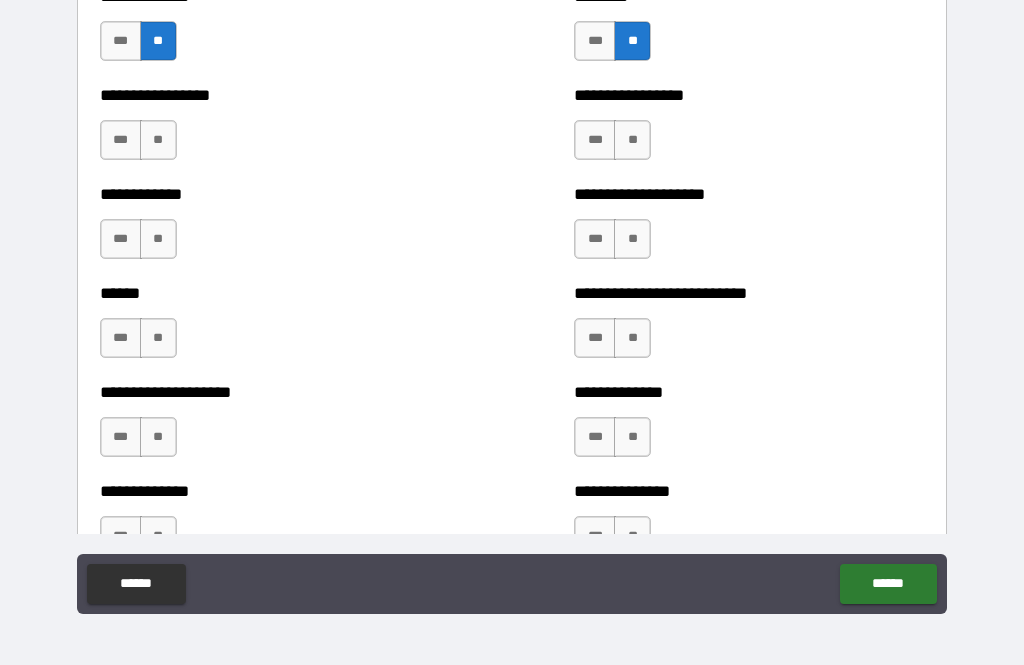 scroll, scrollTop: 4089, scrollLeft: 0, axis: vertical 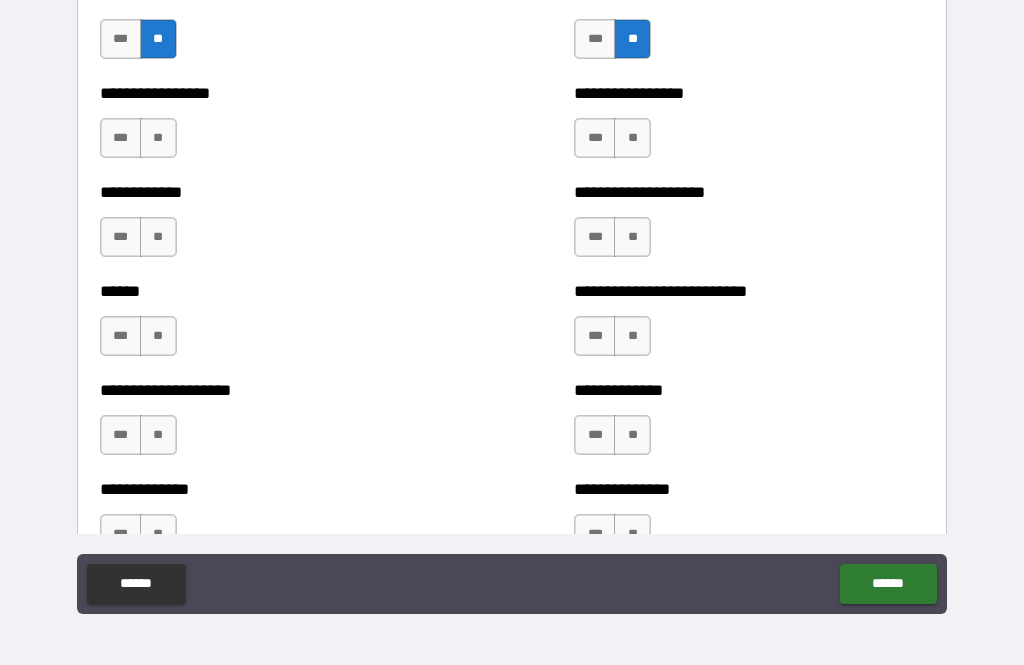 click on "***" at bounding box center [595, 138] 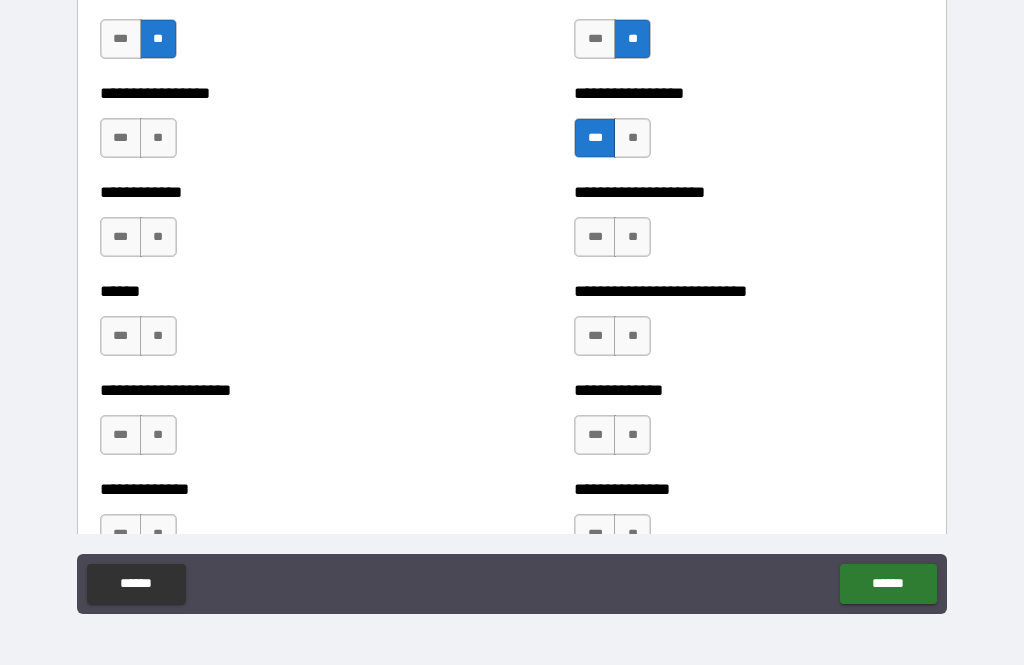 click on "**" at bounding box center [632, 237] 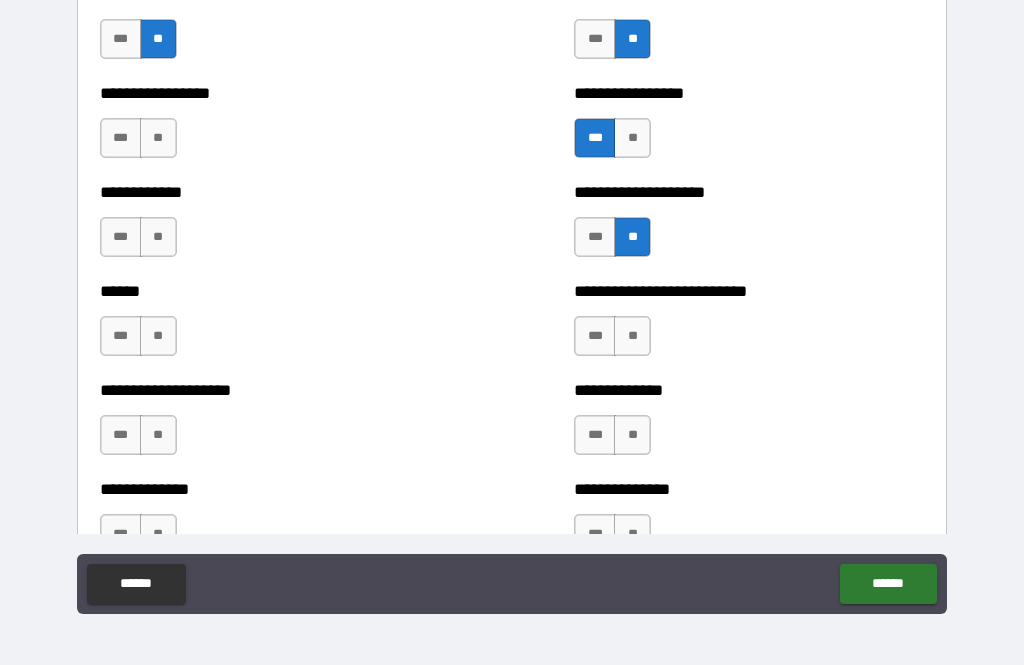 click on "**" at bounding box center (632, 336) 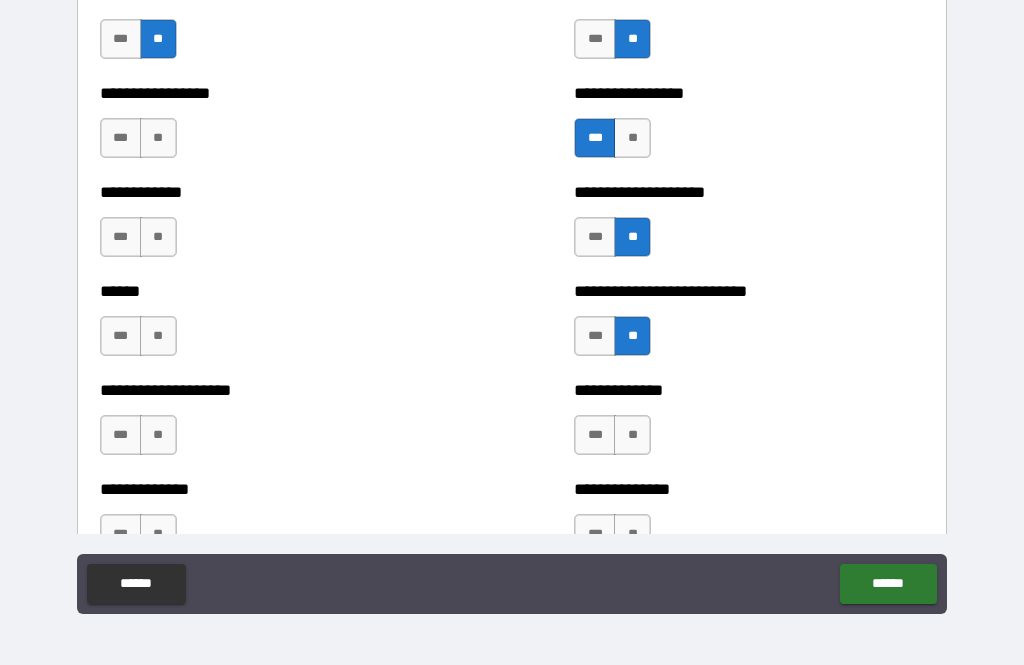 click on "**" at bounding box center (632, 435) 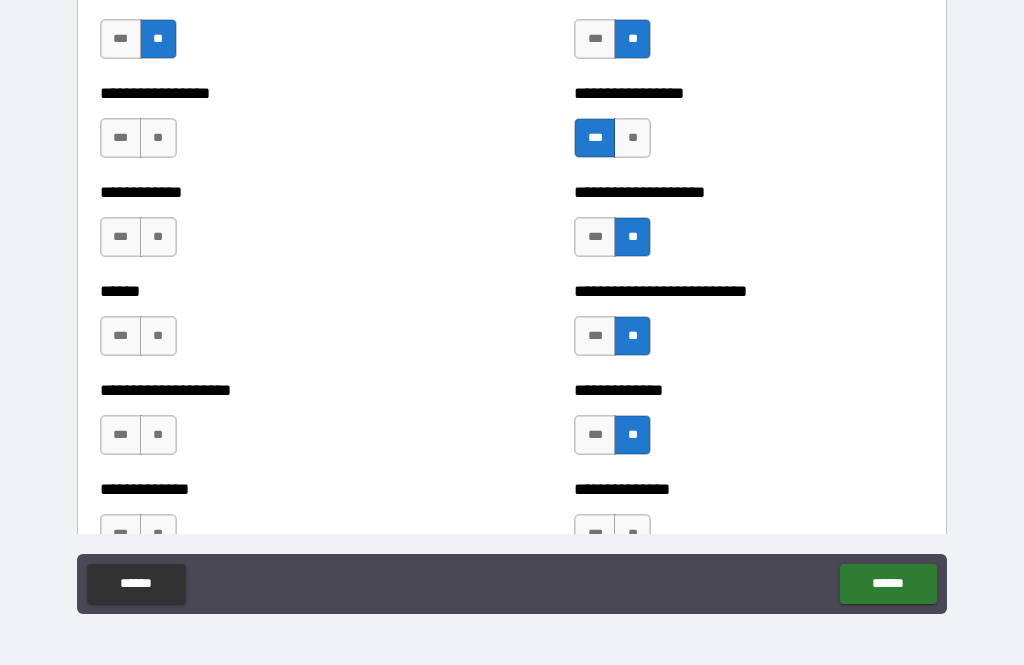 click on "**********" at bounding box center [749, 524] 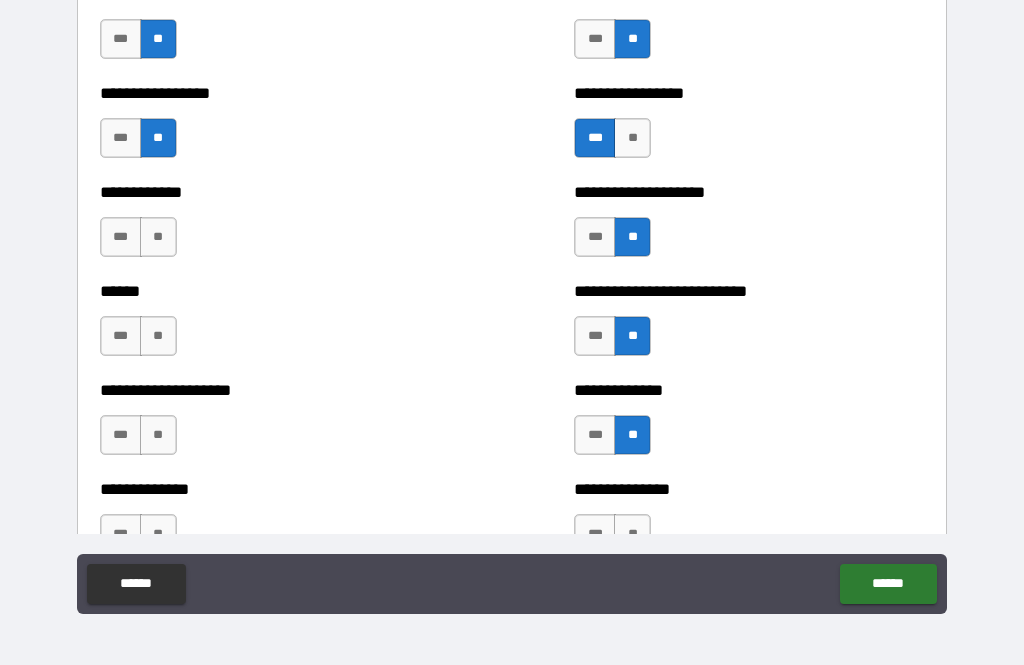 click on "**" at bounding box center (158, 237) 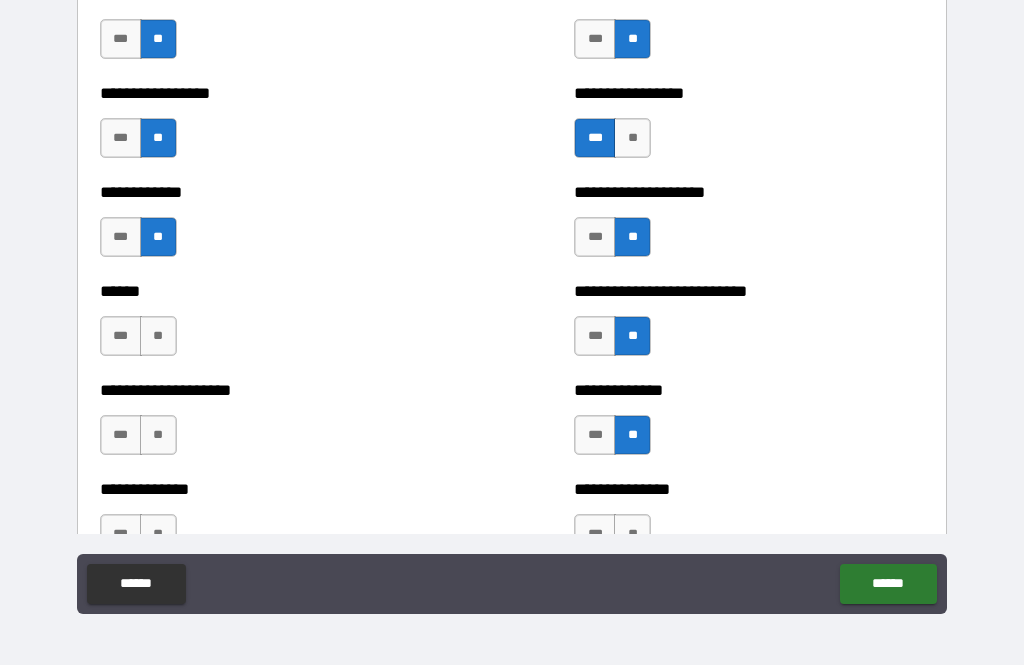 click on "**" at bounding box center (158, 336) 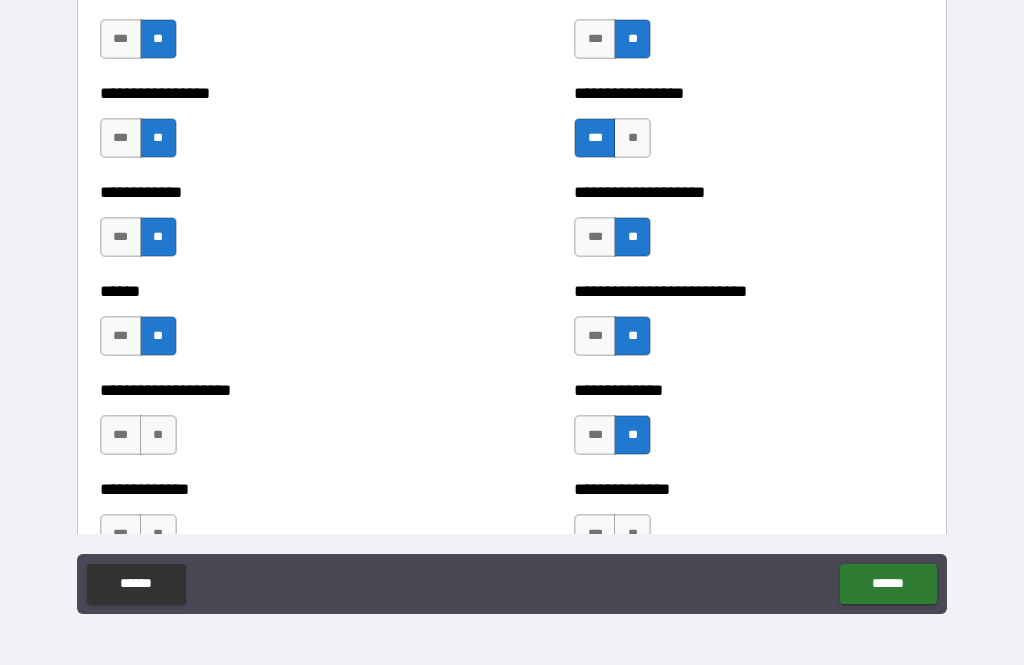 click on "**" at bounding box center (158, 435) 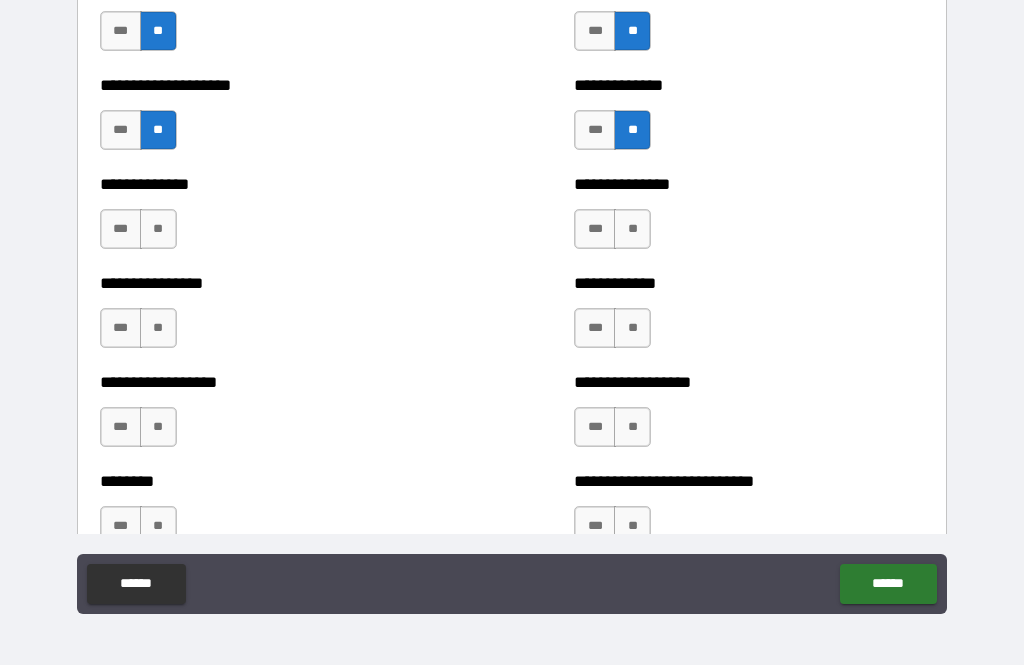 scroll, scrollTop: 4404, scrollLeft: 0, axis: vertical 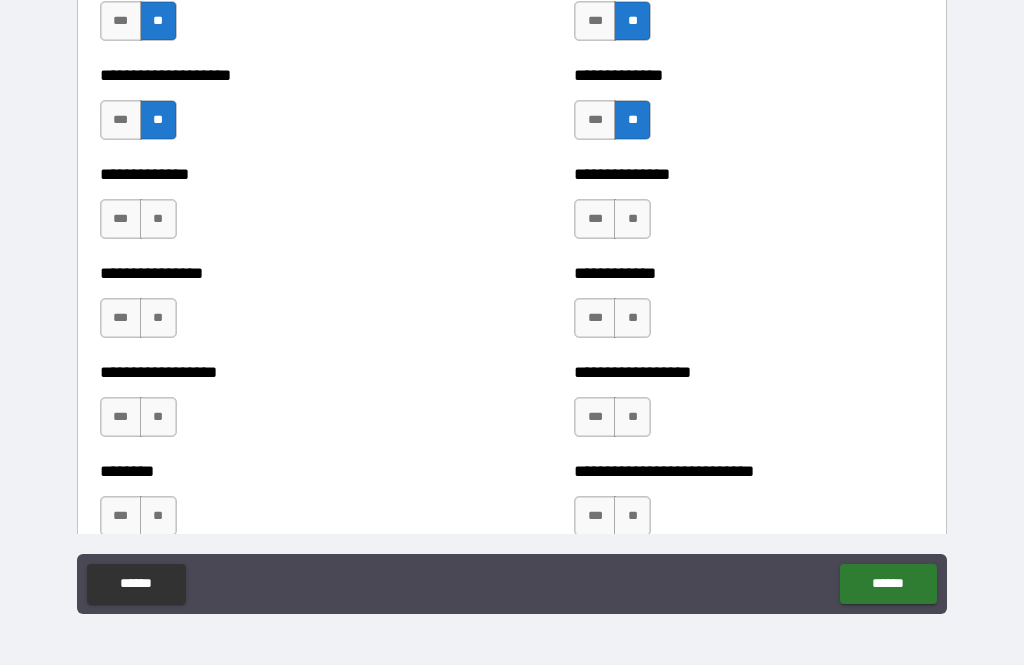 click on "**" at bounding box center (158, 219) 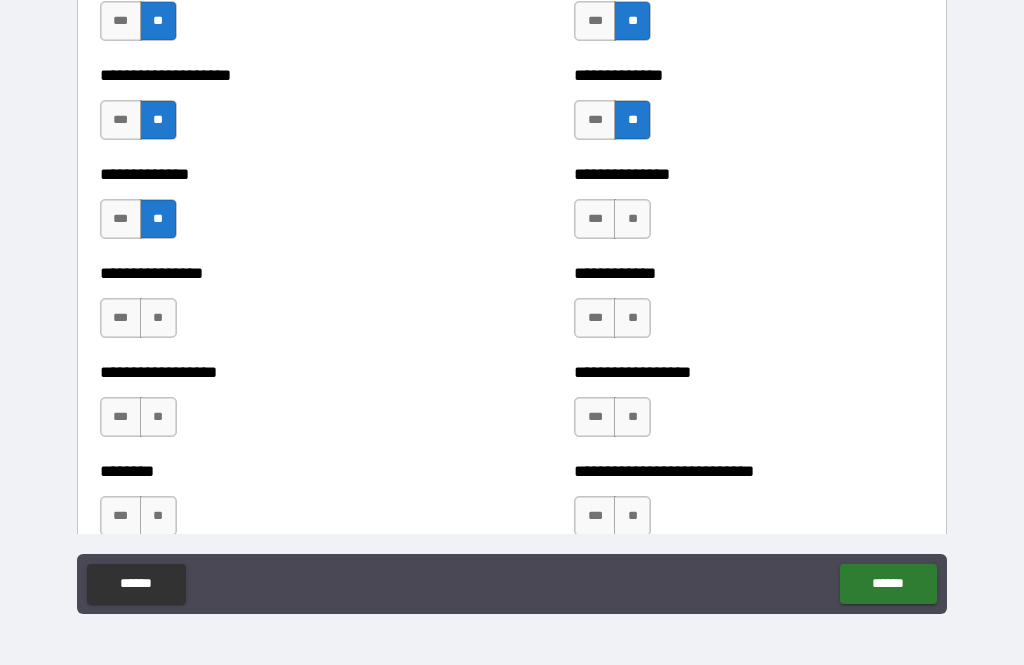 click on "**" at bounding box center (158, 318) 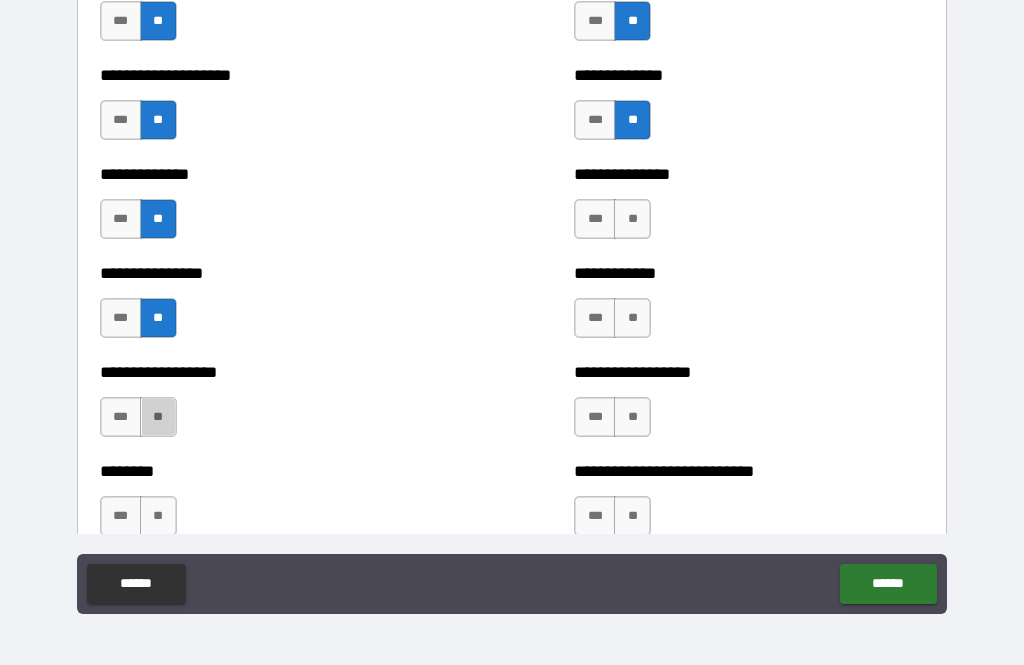 click on "**" at bounding box center [158, 417] 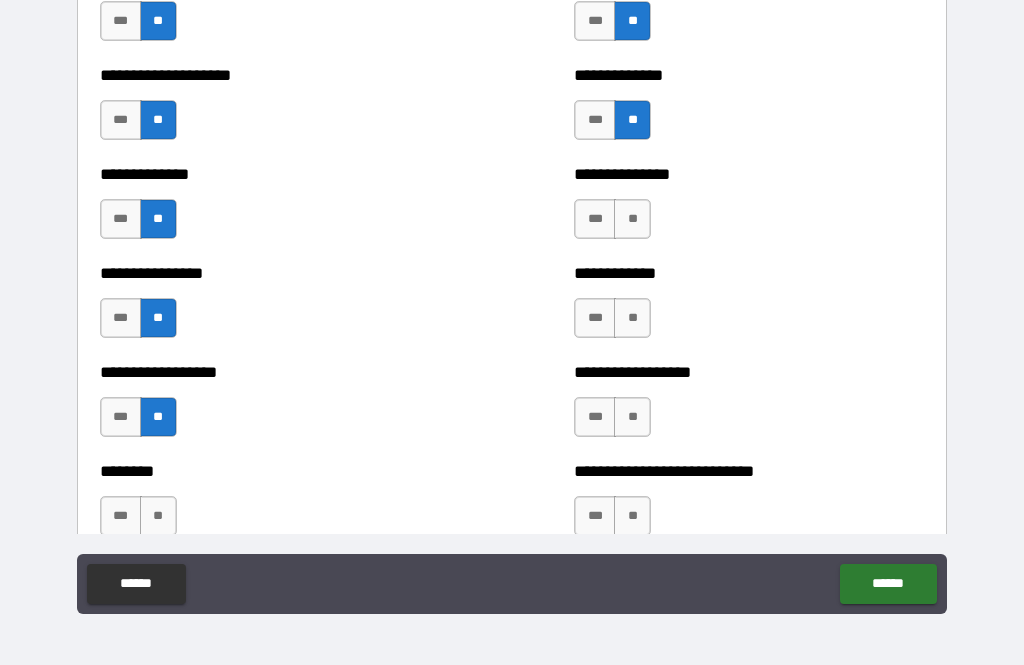 click on "**" at bounding box center (158, 318) 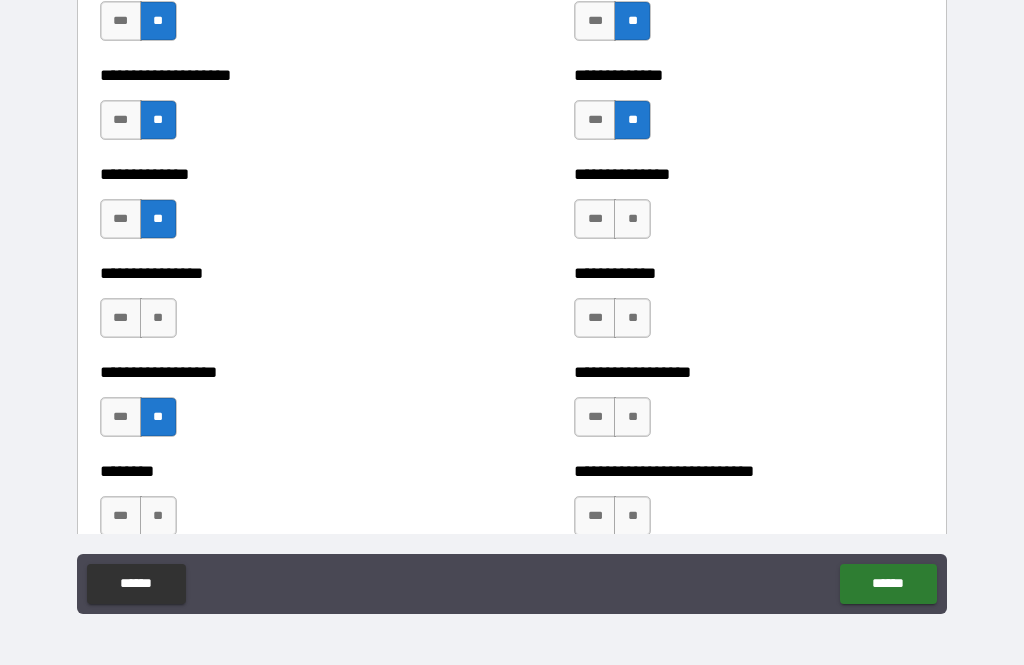 click on "**" at bounding box center [158, 516] 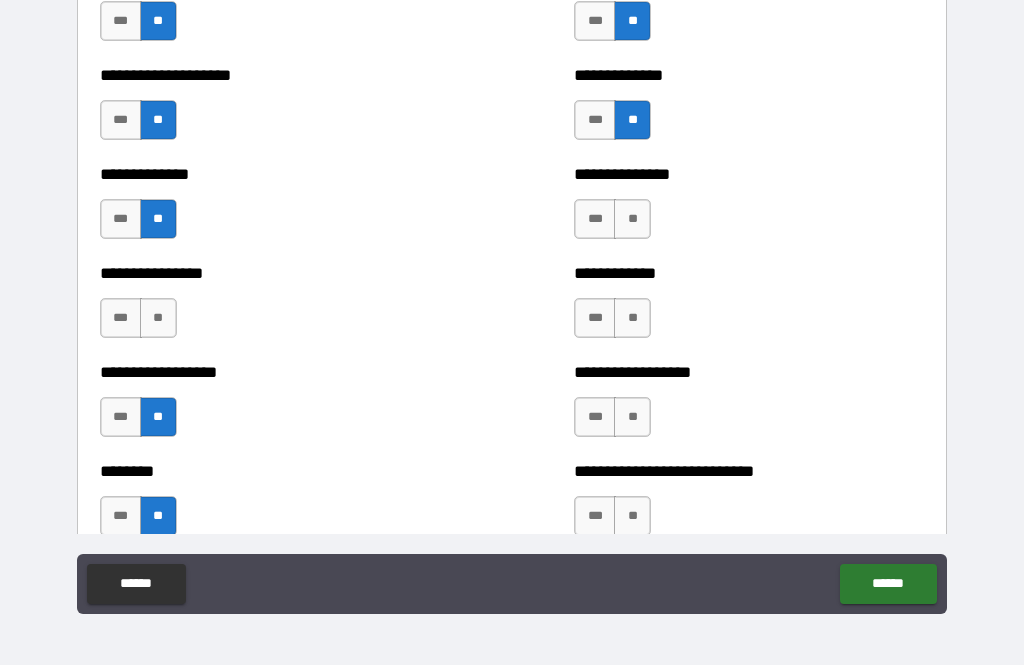 click on "**" at bounding box center [632, 219] 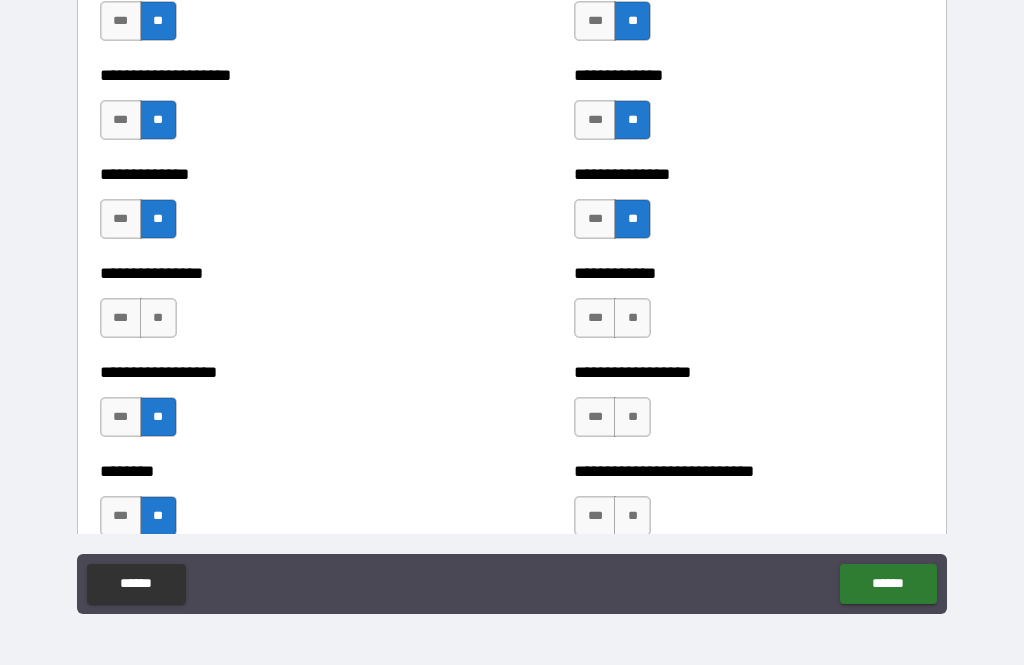 click on "**" at bounding box center [632, 318] 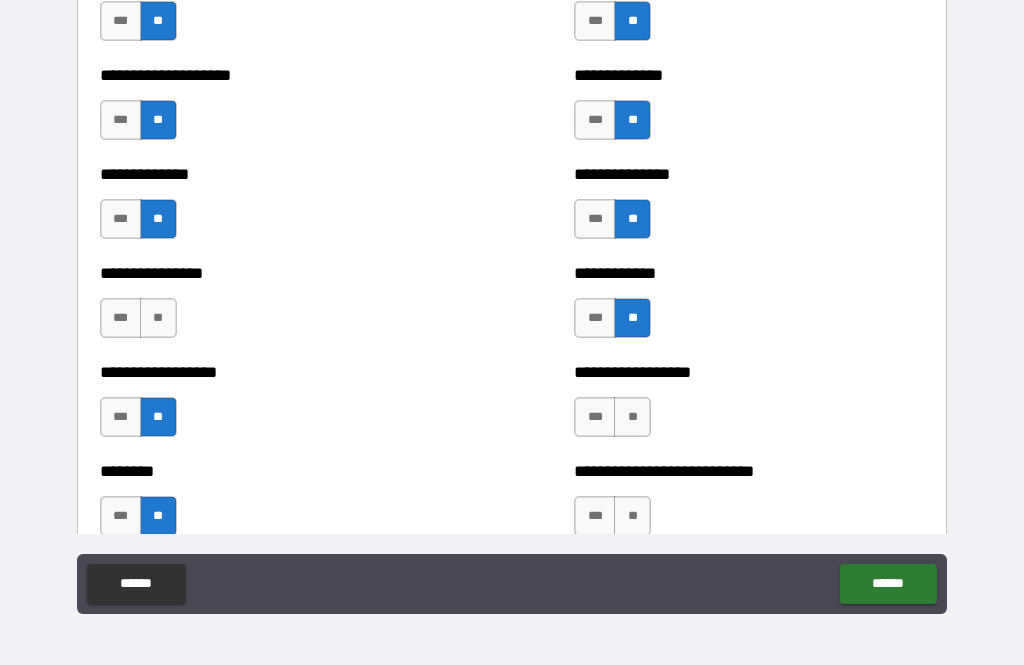 click on "**" at bounding box center [632, 417] 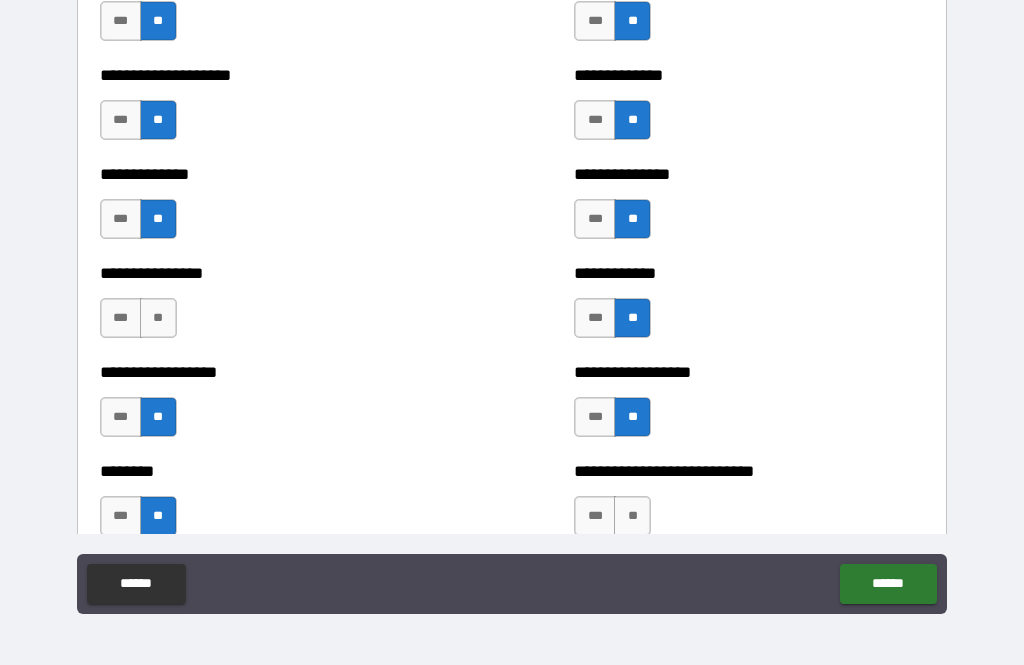 click on "**" at bounding box center [632, 516] 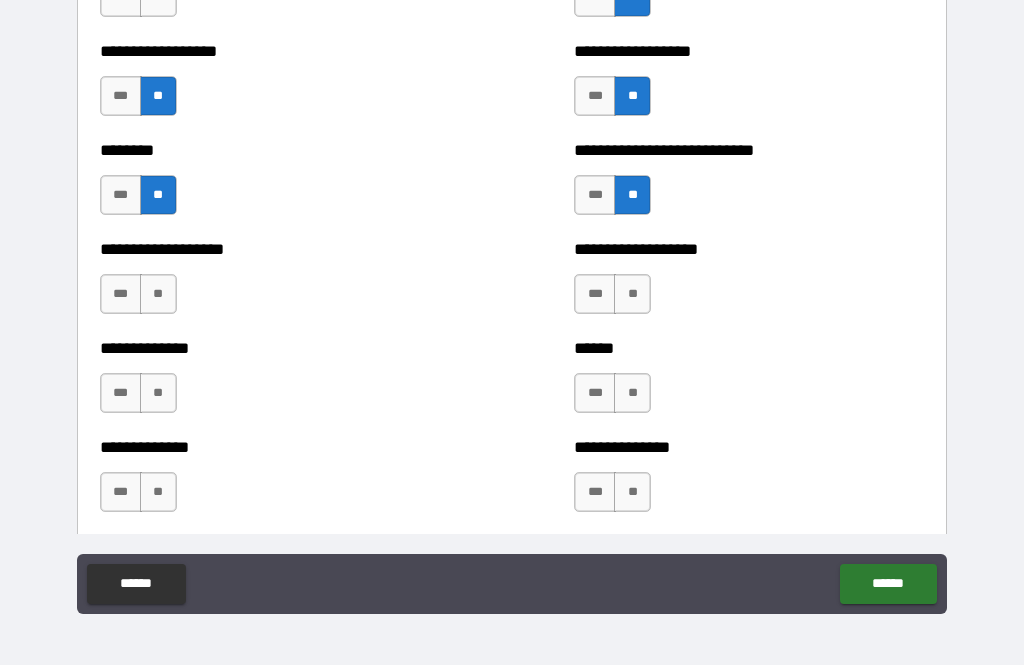 scroll, scrollTop: 4727, scrollLeft: 0, axis: vertical 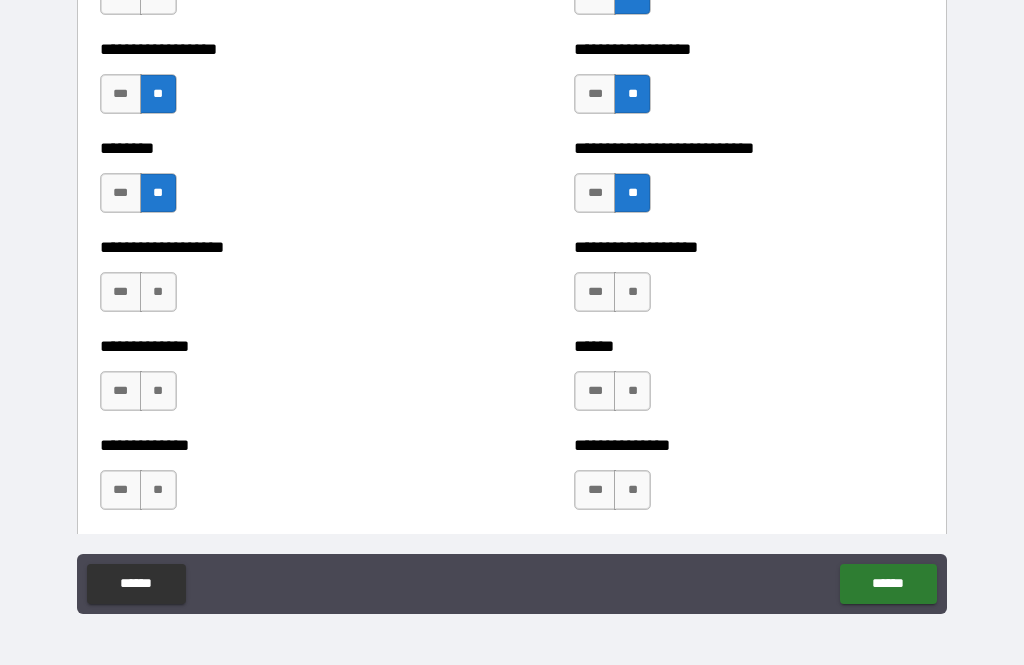 click on "**" at bounding box center [632, 292] 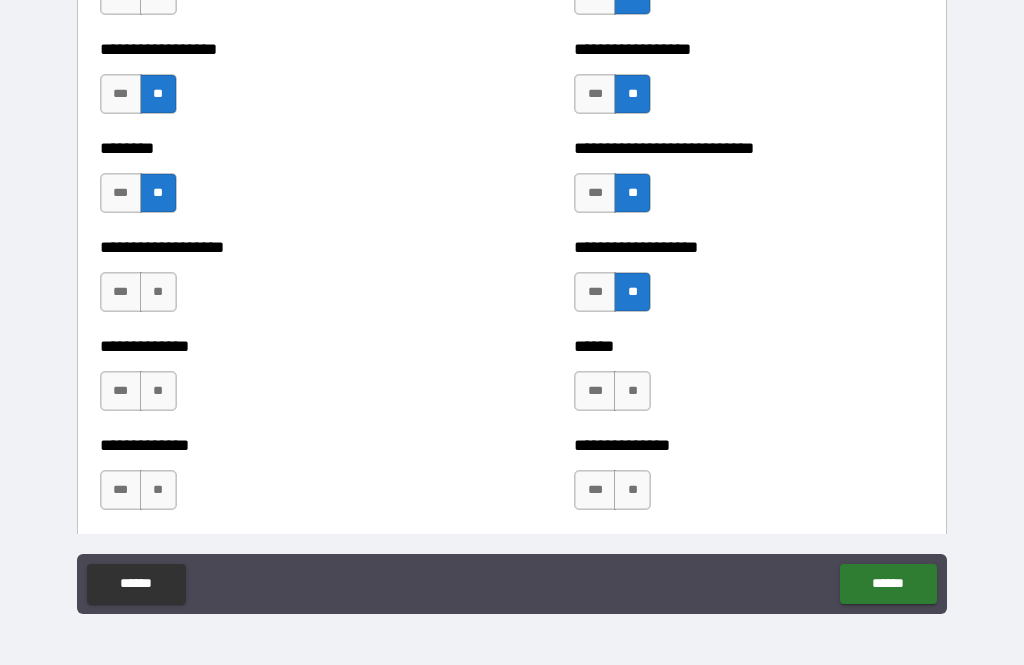 click on "*** **" at bounding box center (612, 391) 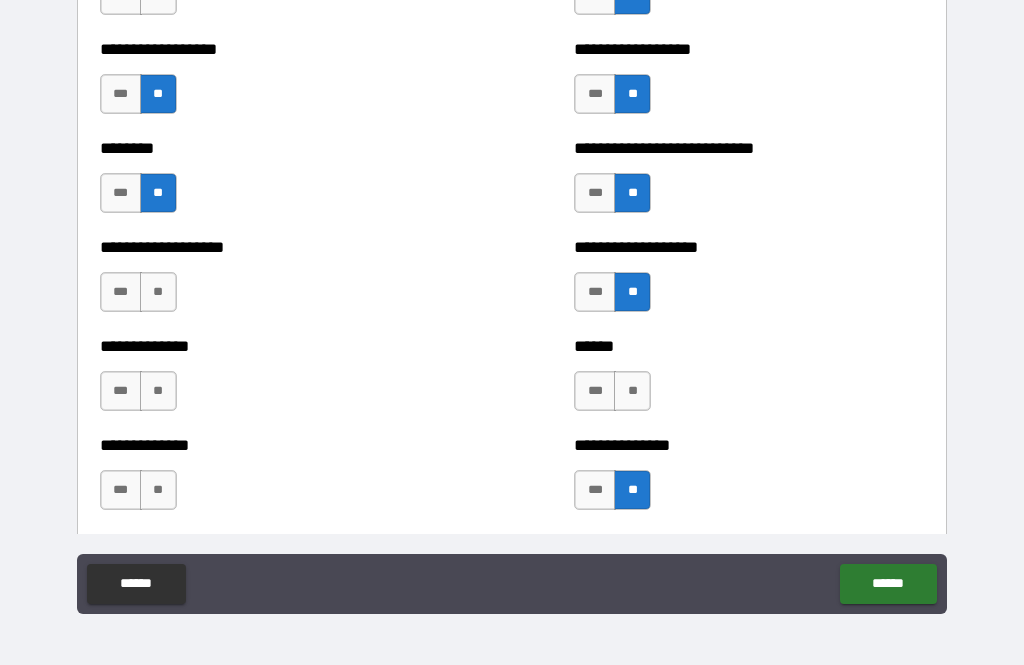 click on "**" at bounding box center [158, 490] 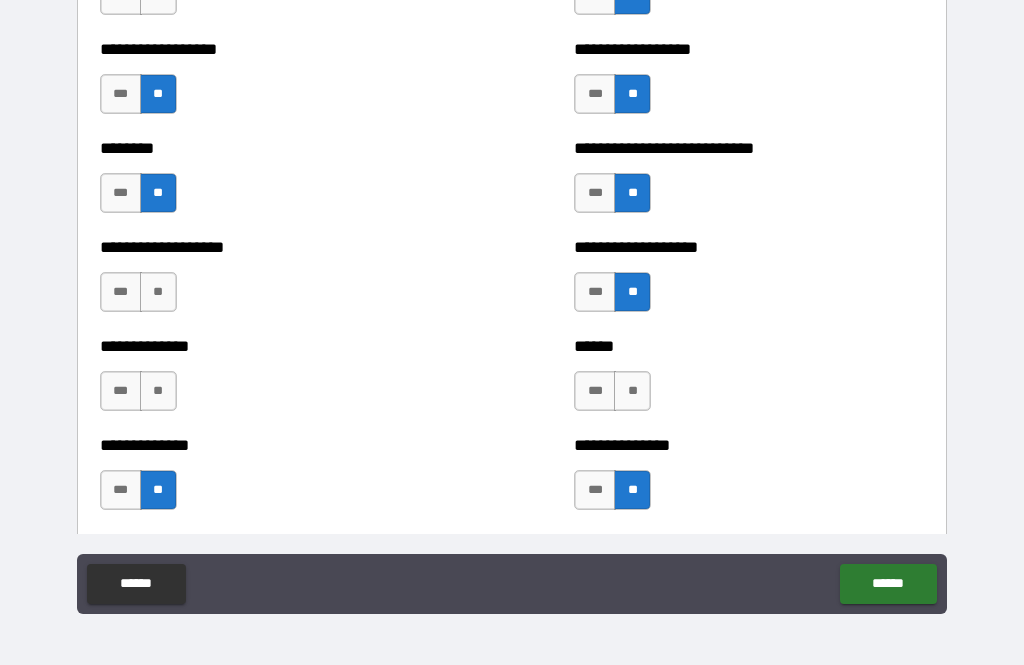 click on "**" at bounding box center (158, 391) 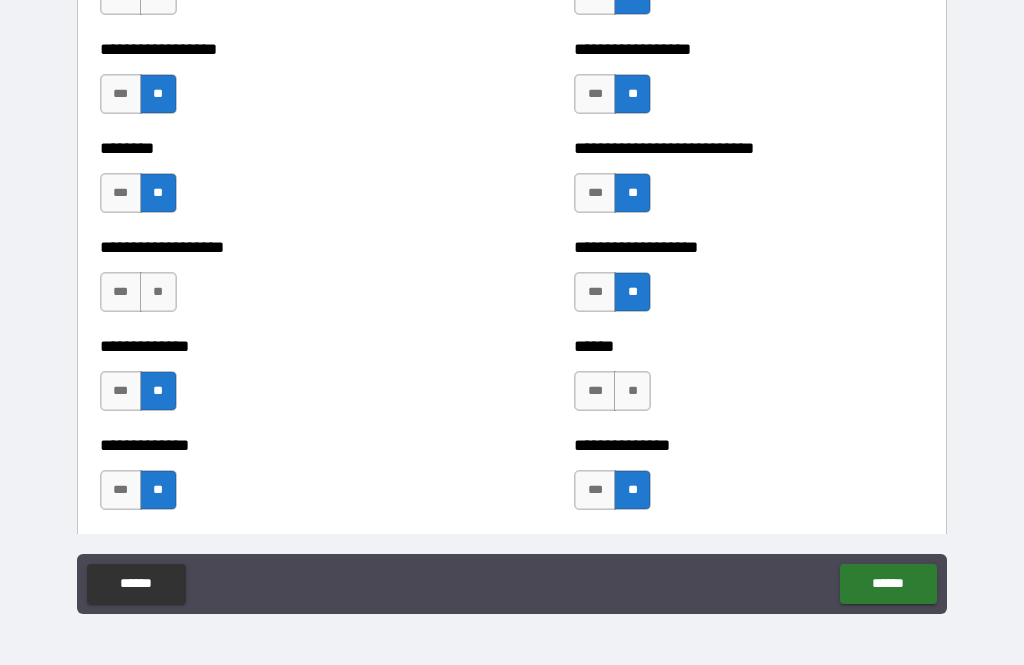 click on "**" at bounding box center [158, 292] 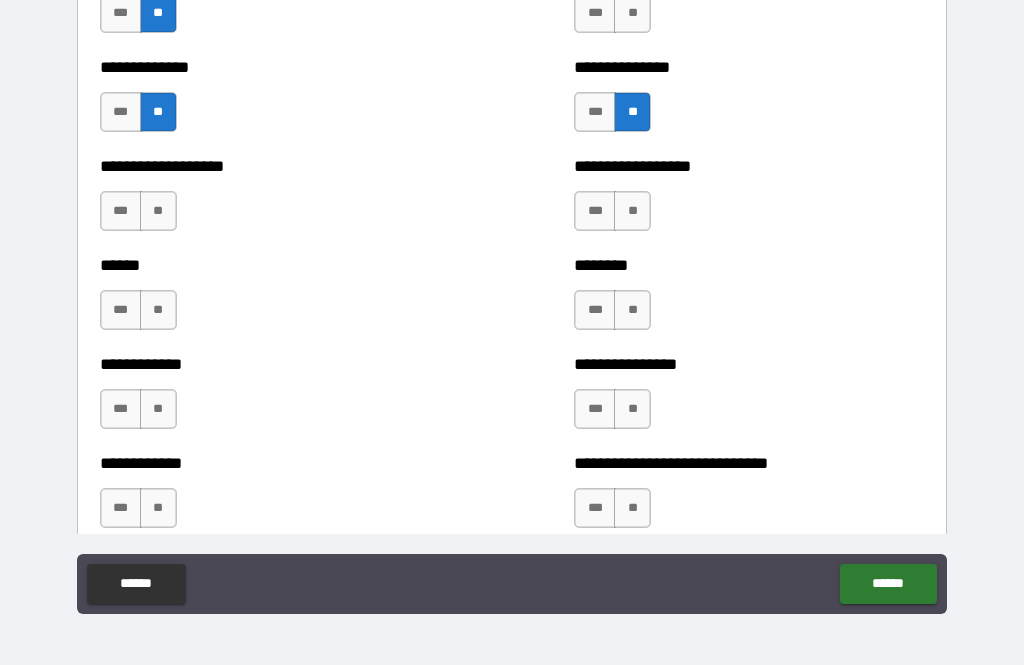 scroll, scrollTop: 5133, scrollLeft: 0, axis: vertical 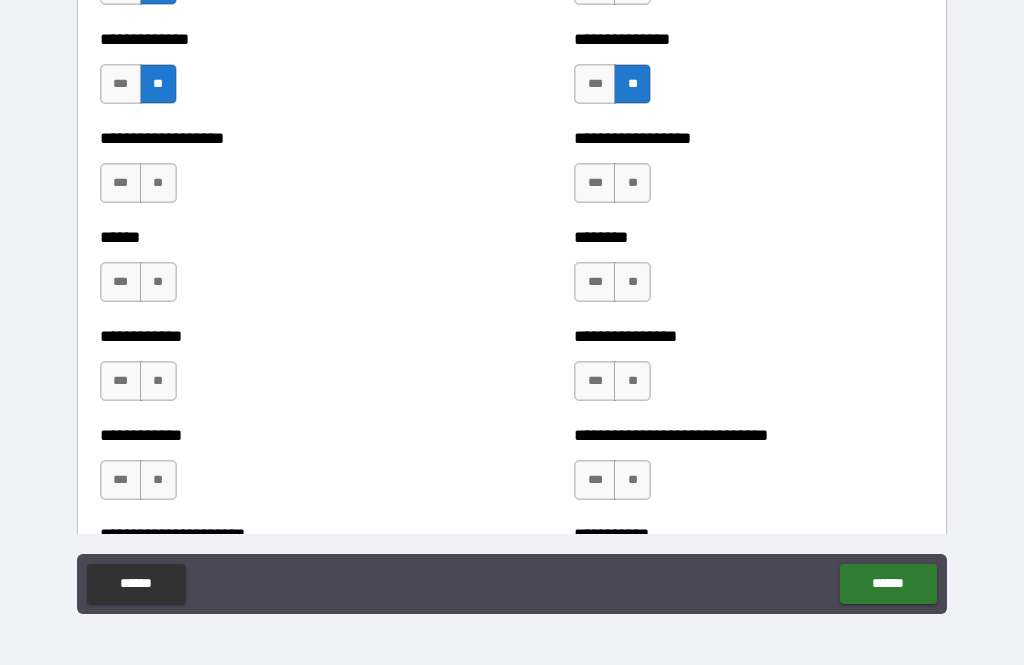 click on "**" at bounding box center [632, 183] 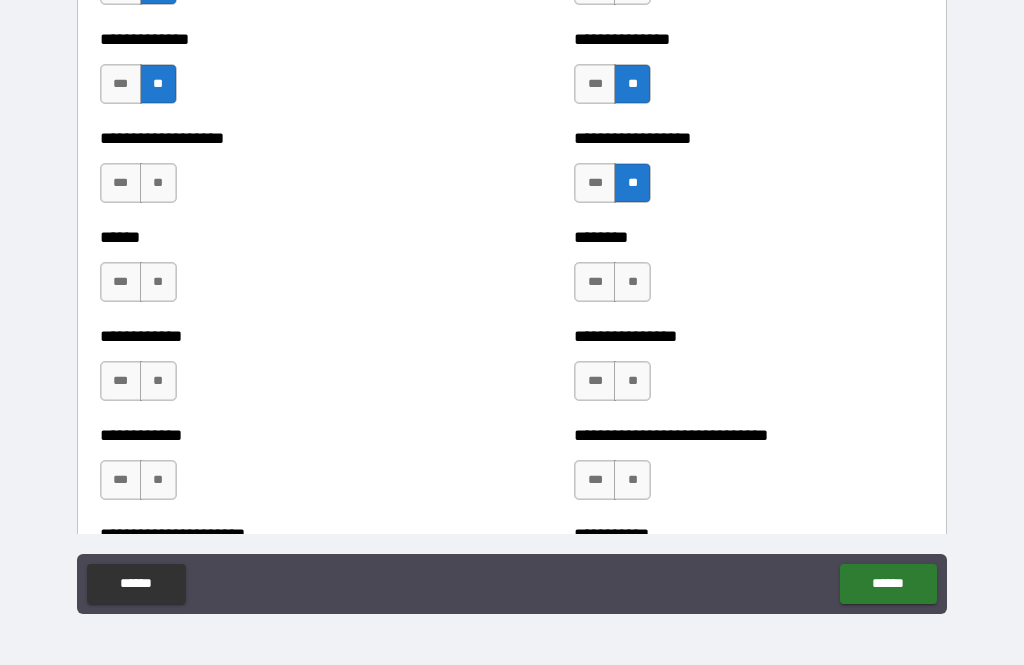 click on "**" at bounding box center [632, 282] 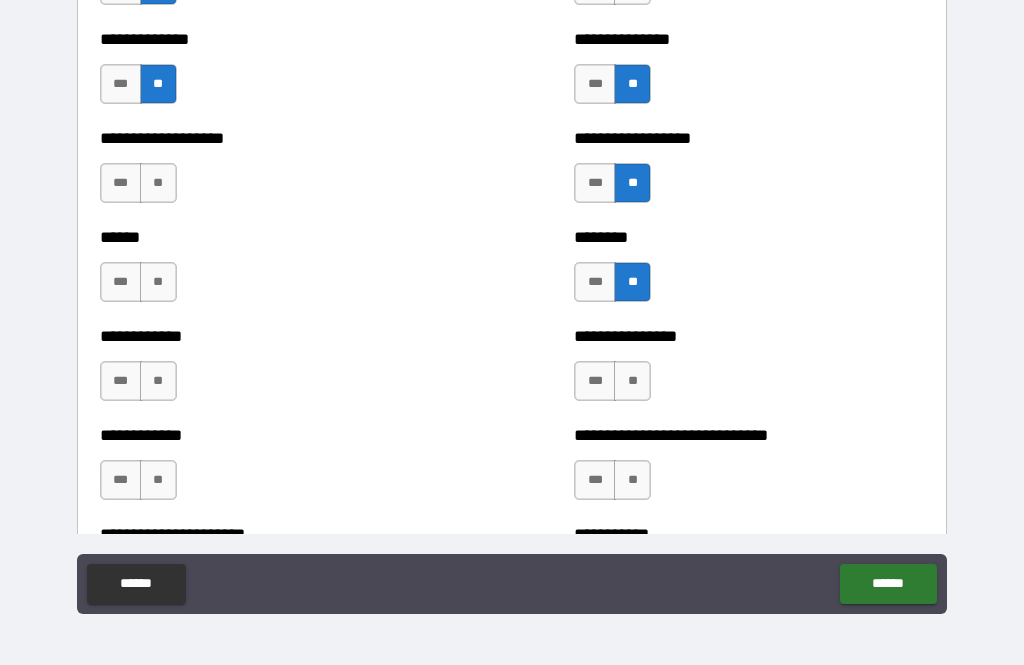 click on "**" at bounding box center (632, 381) 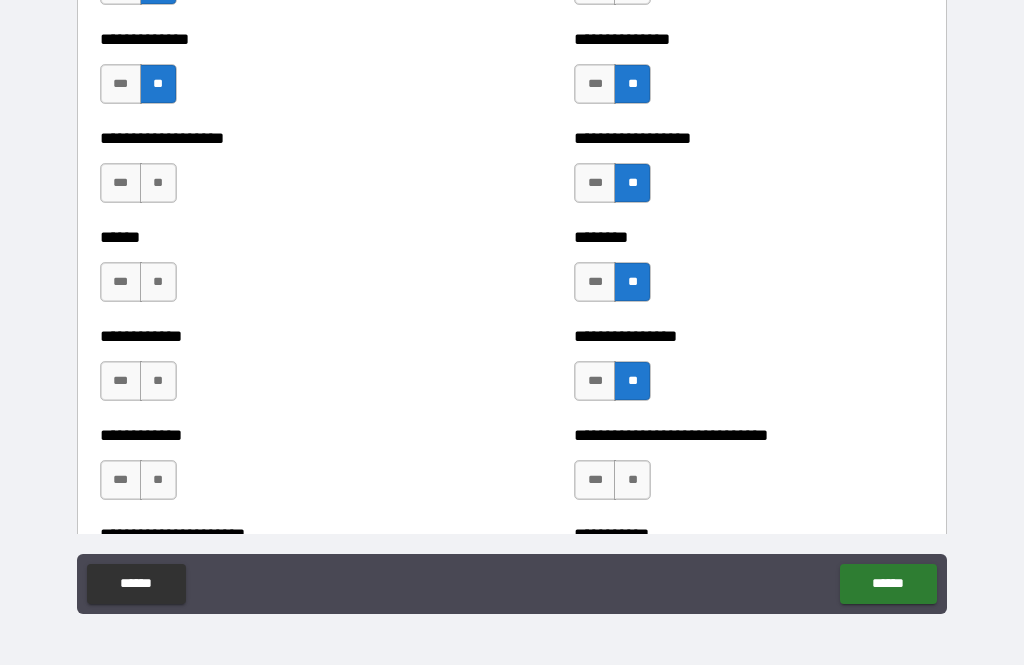 click on "**" at bounding box center [158, 381] 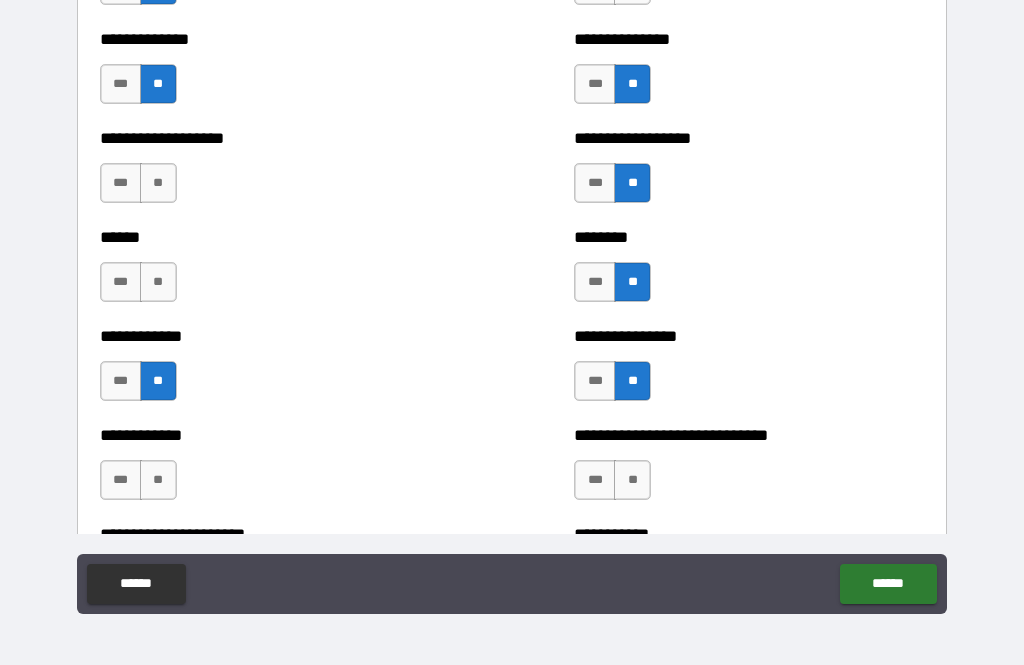 click on "**" at bounding box center [158, 282] 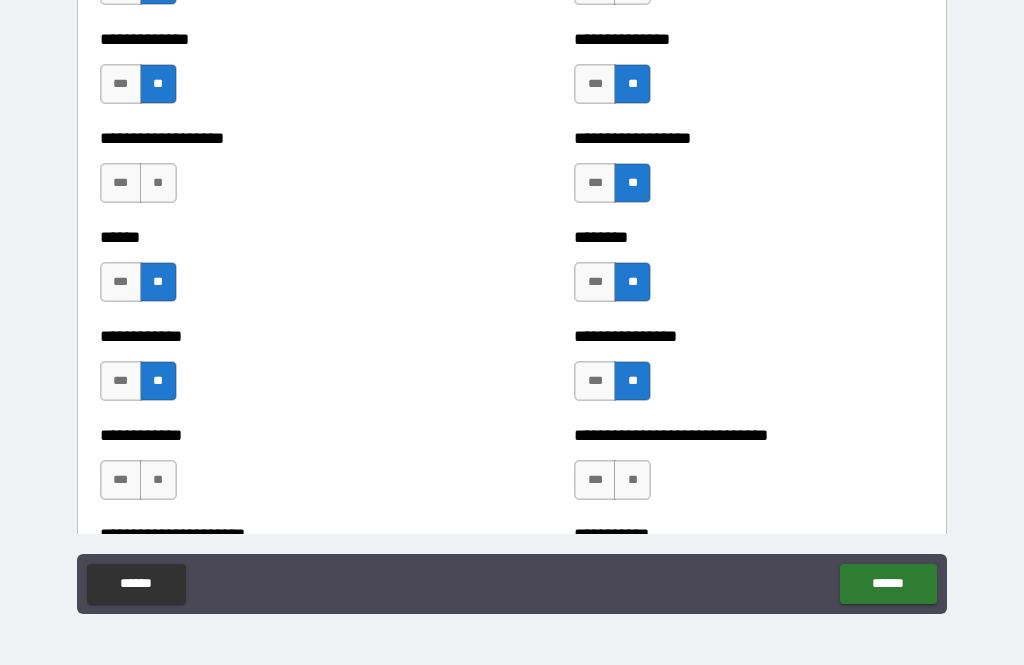 click on "**" at bounding box center [158, 183] 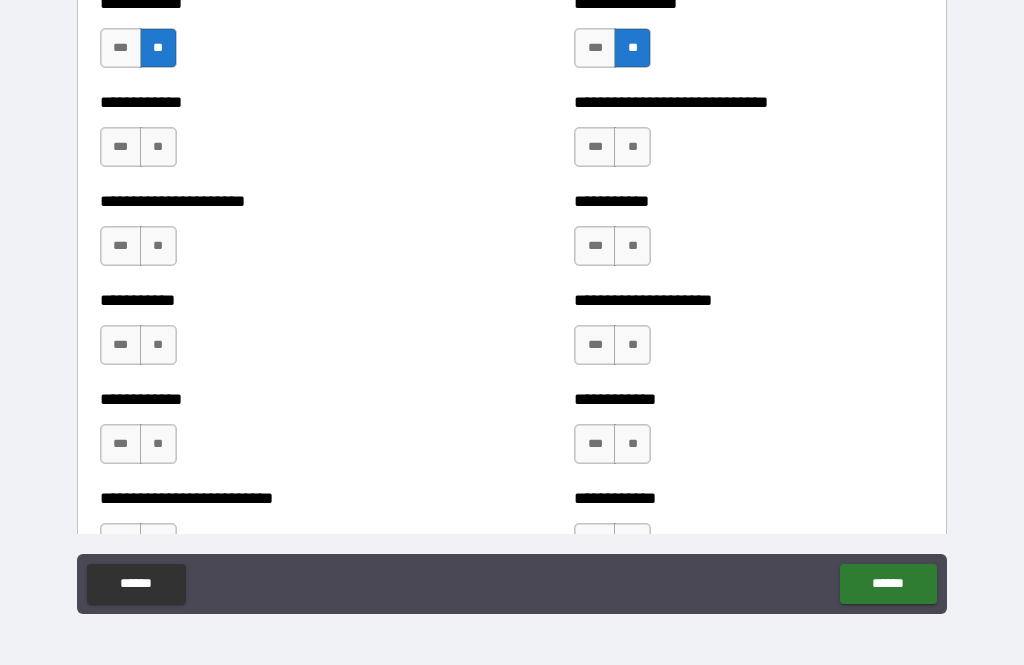 scroll, scrollTop: 5468, scrollLeft: 0, axis: vertical 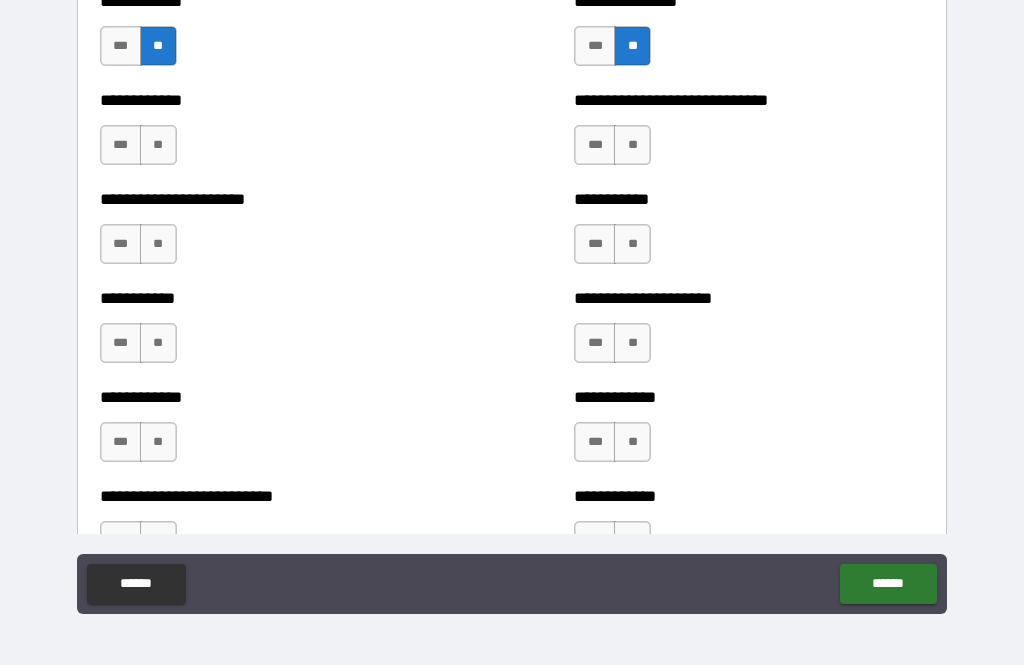 click on "**" at bounding box center [158, 145] 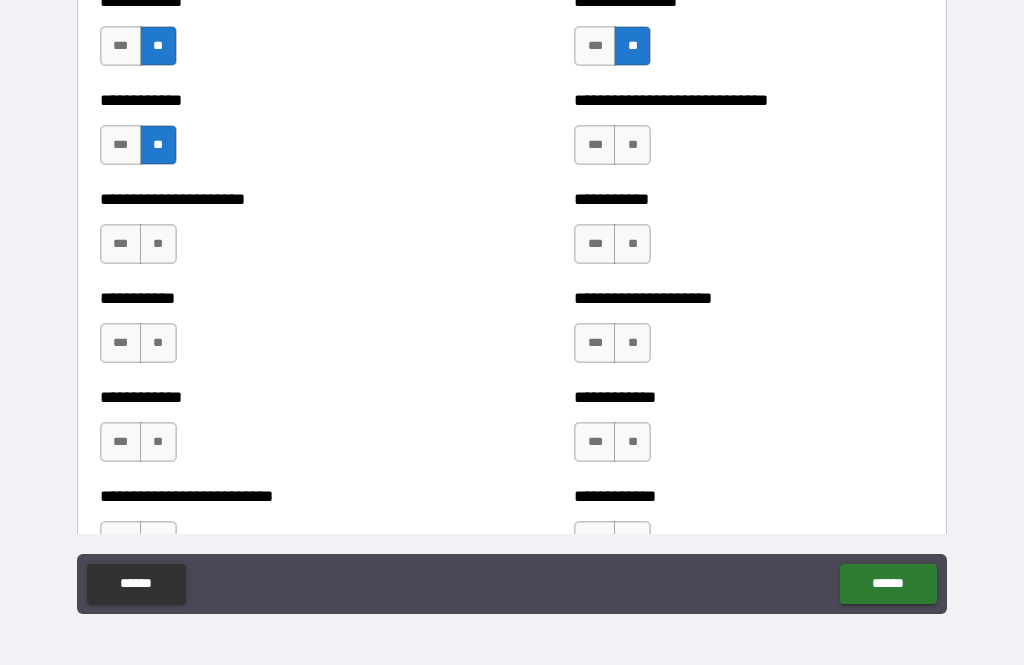 click on "**" at bounding box center [158, 244] 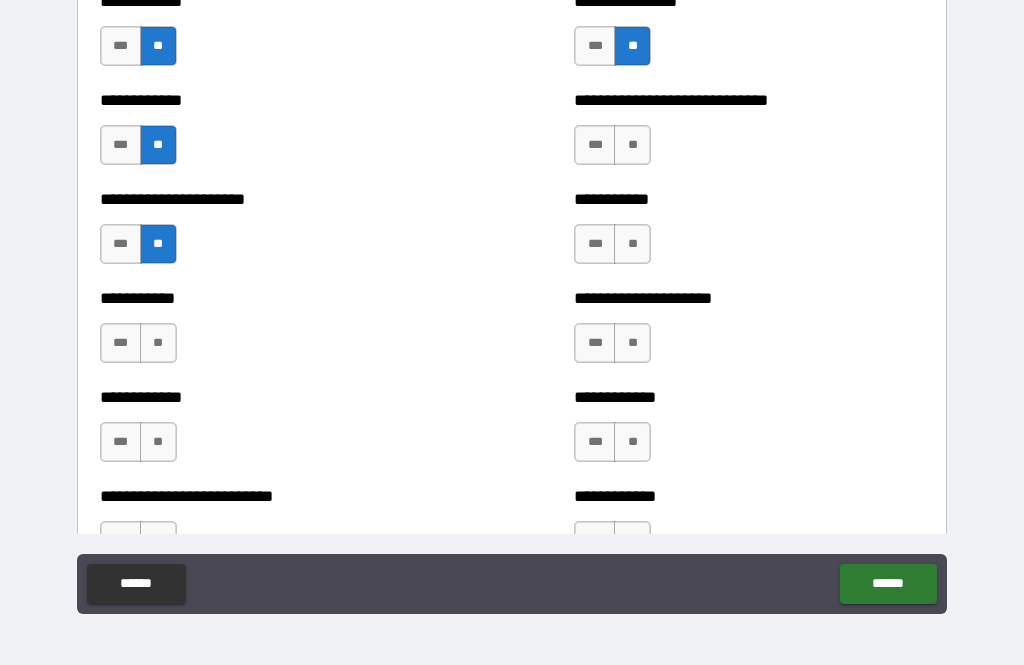 click on "**" at bounding box center (158, 343) 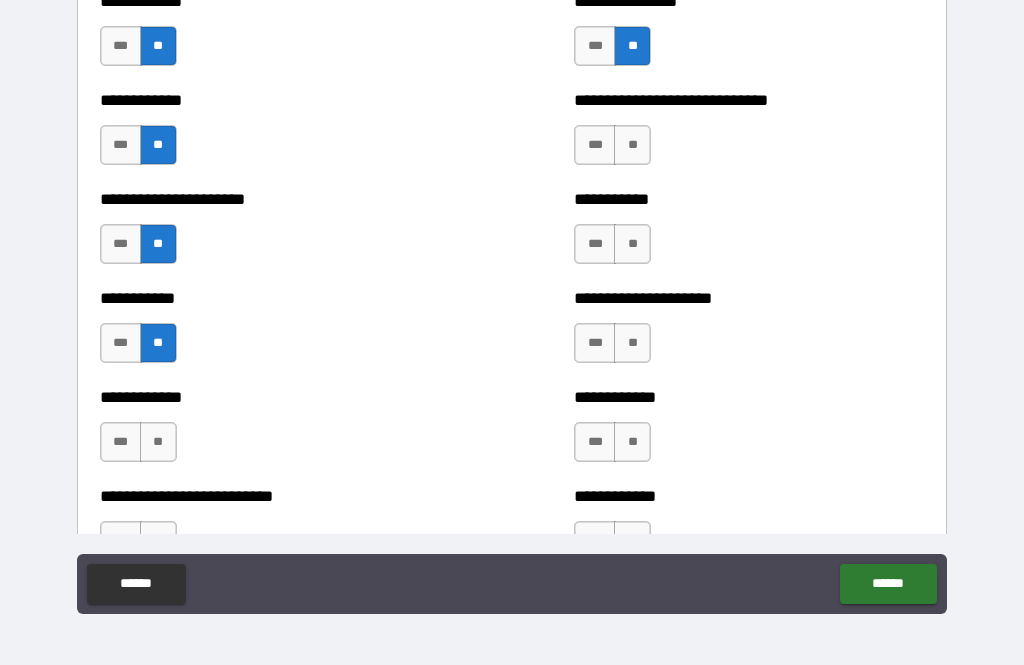 click on "**" at bounding box center (158, 442) 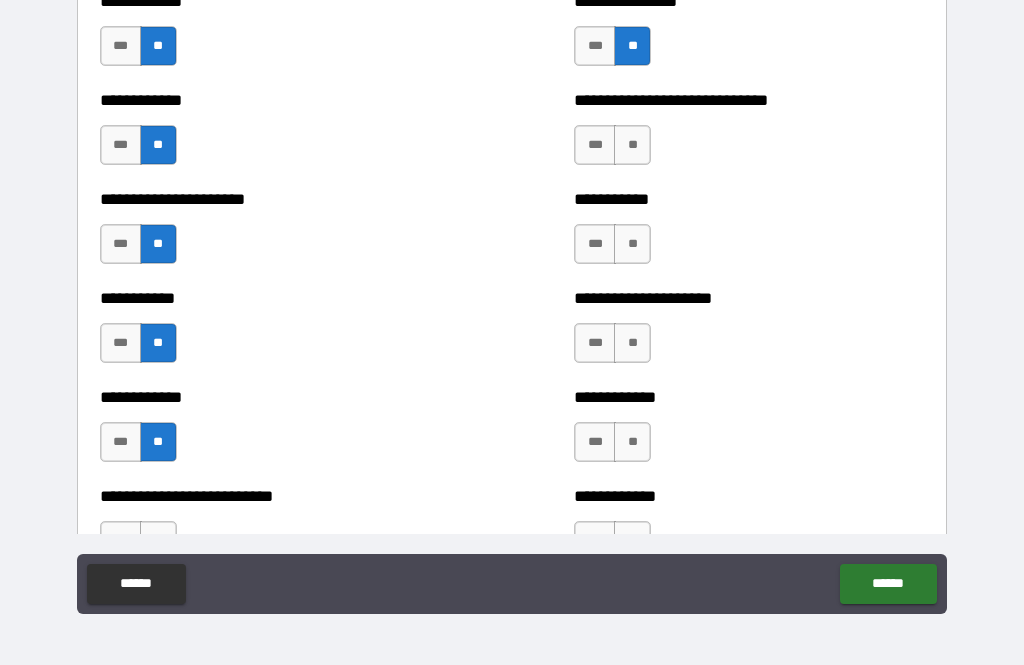 click on "**" at bounding box center (632, 244) 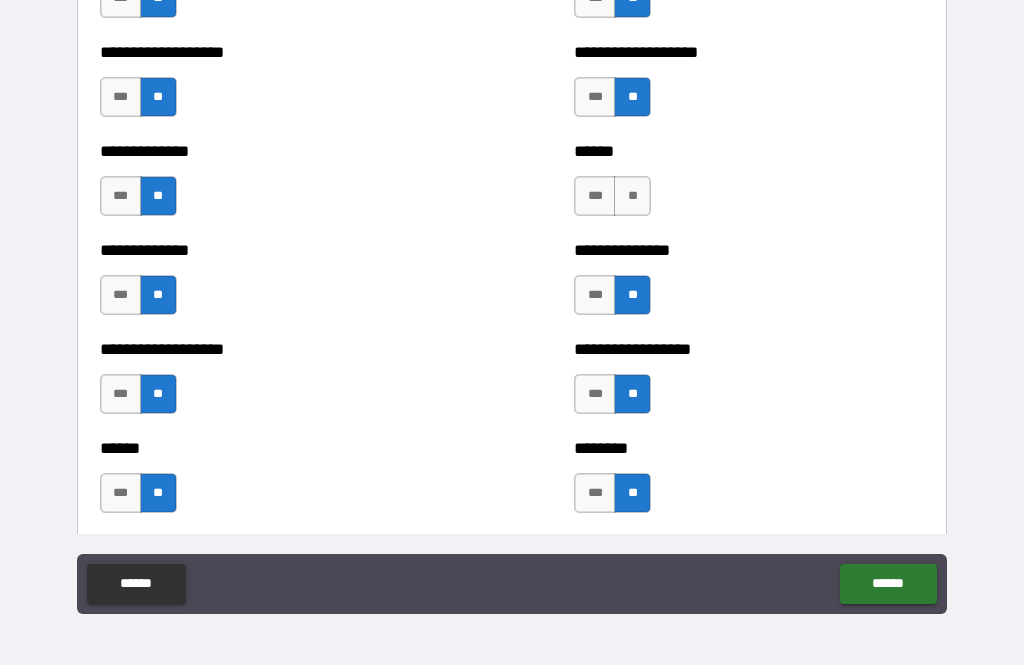 scroll, scrollTop: 4925, scrollLeft: 0, axis: vertical 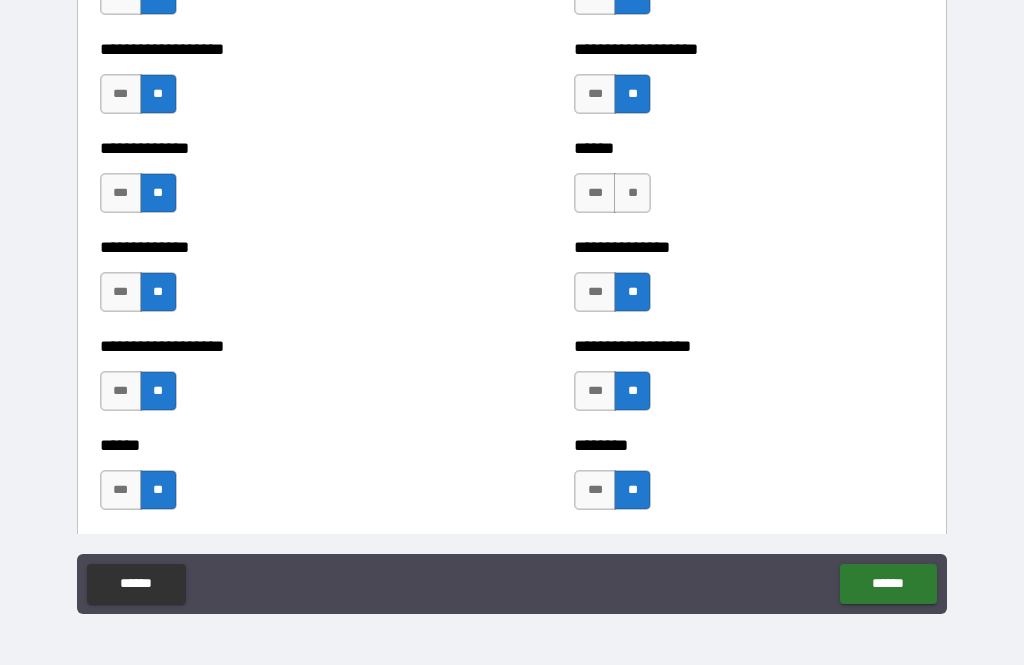 click on "**" at bounding box center [632, 193] 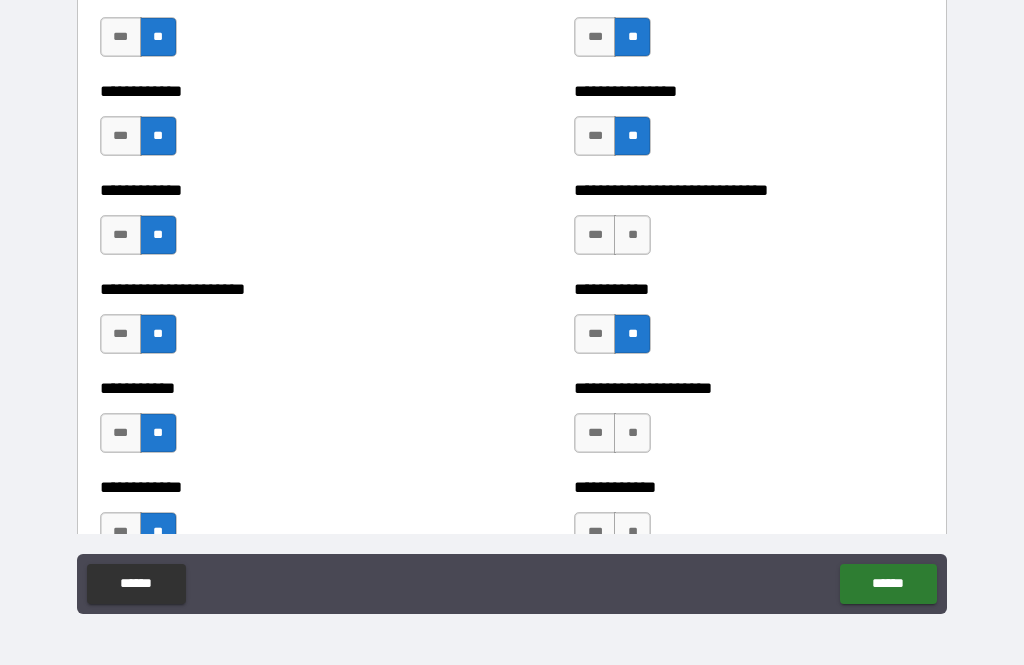 scroll, scrollTop: 5383, scrollLeft: 0, axis: vertical 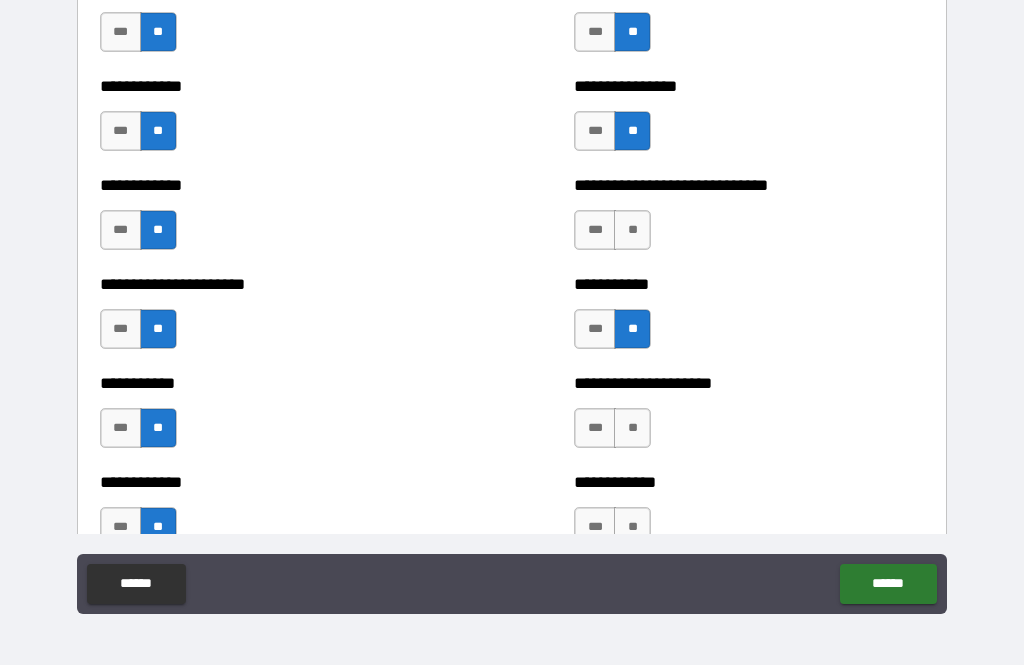 click on "***" at bounding box center (595, 230) 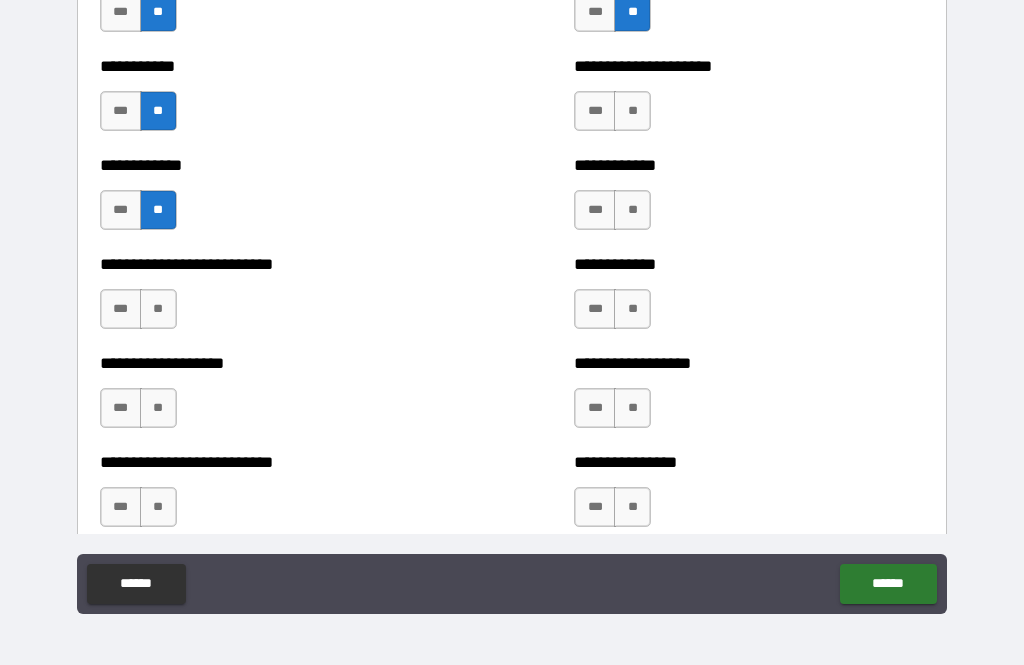 scroll, scrollTop: 5701, scrollLeft: 0, axis: vertical 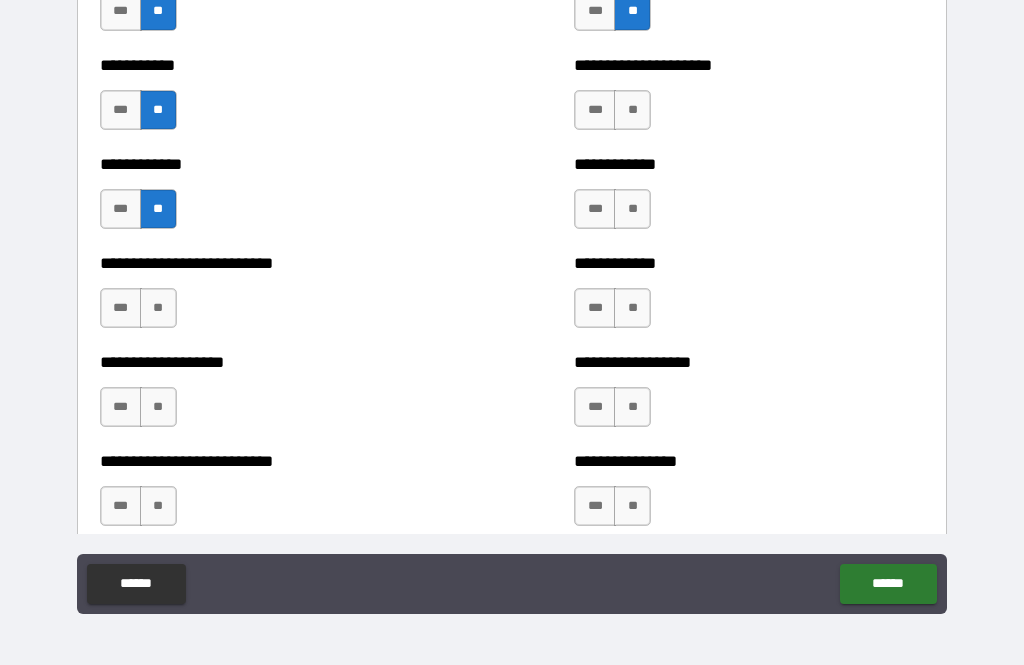click on "**" at bounding box center (632, 506) 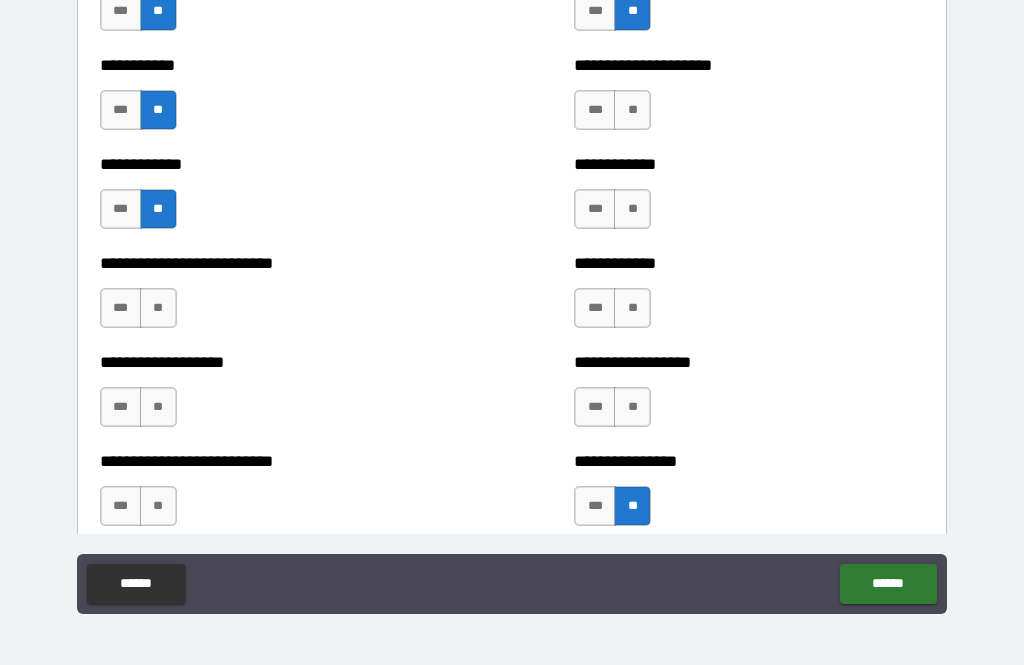 click on "**" at bounding box center [632, 407] 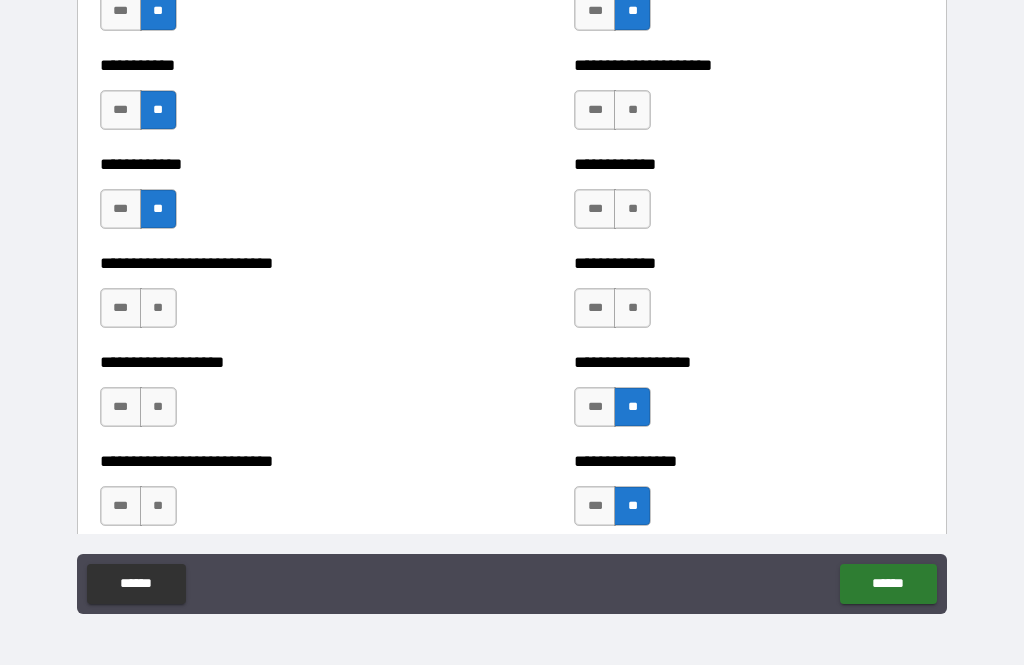 click on "**" at bounding box center [632, 308] 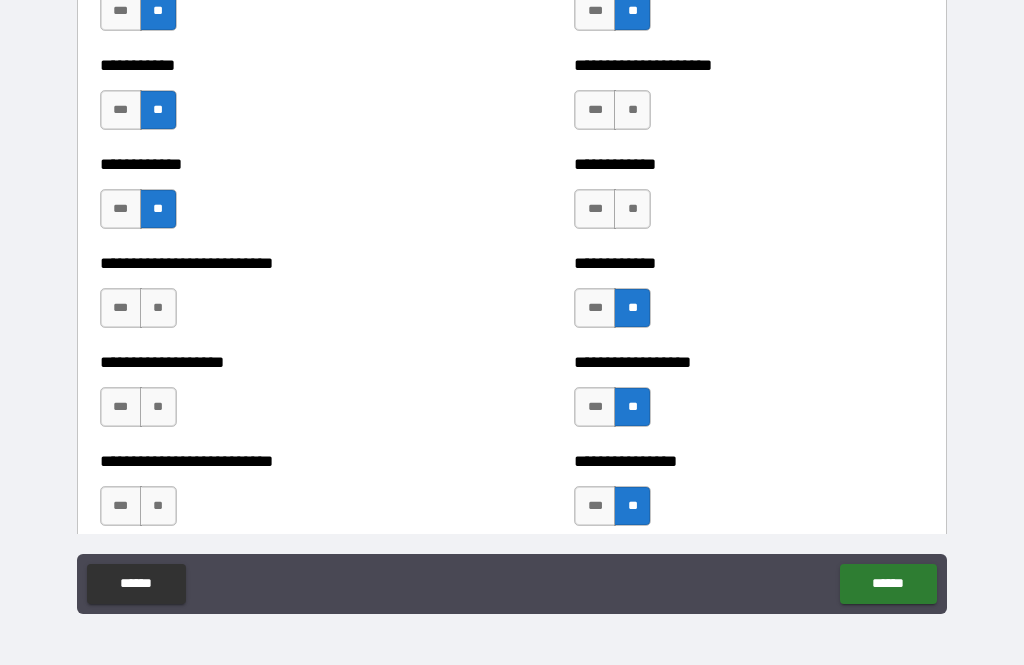 click on "**" at bounding box center (632, 209) 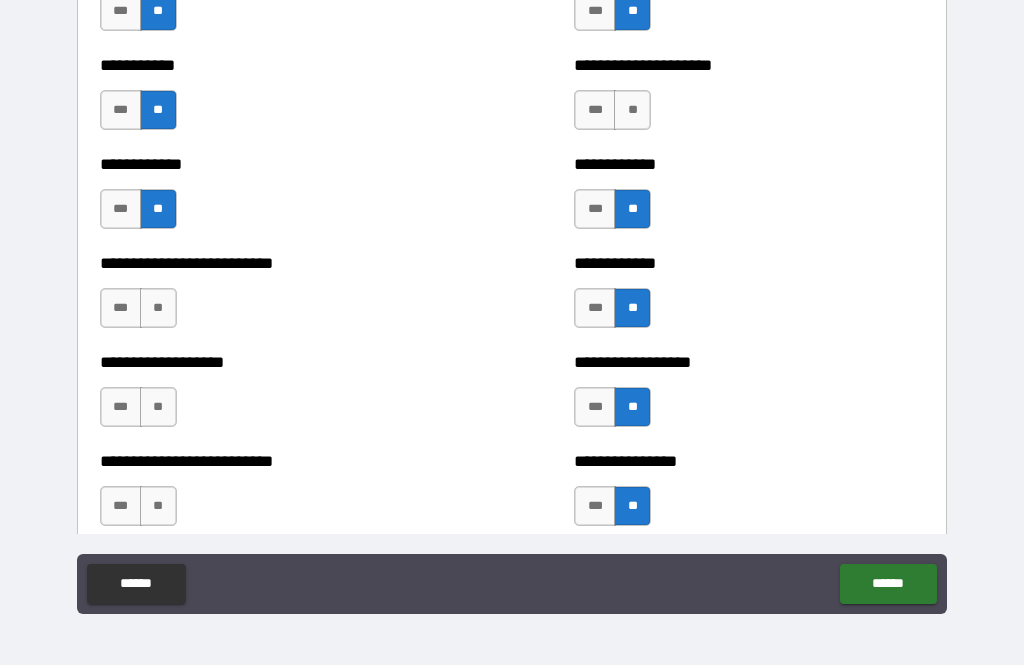 click on "**" at bounding box center (632, 110) 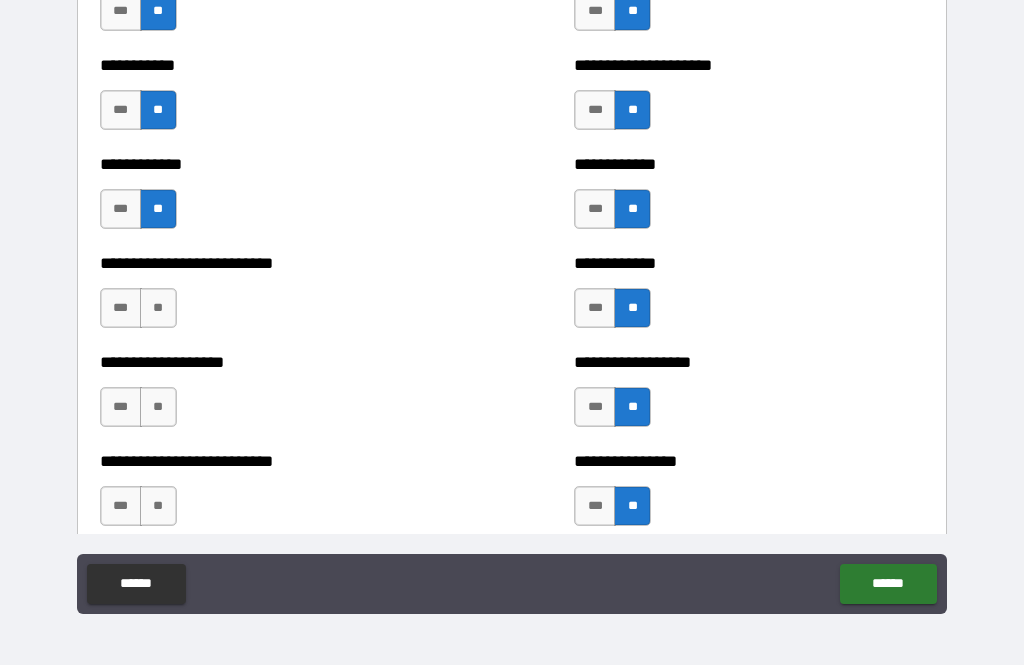 click on "**" at bounding box center (158, 506) 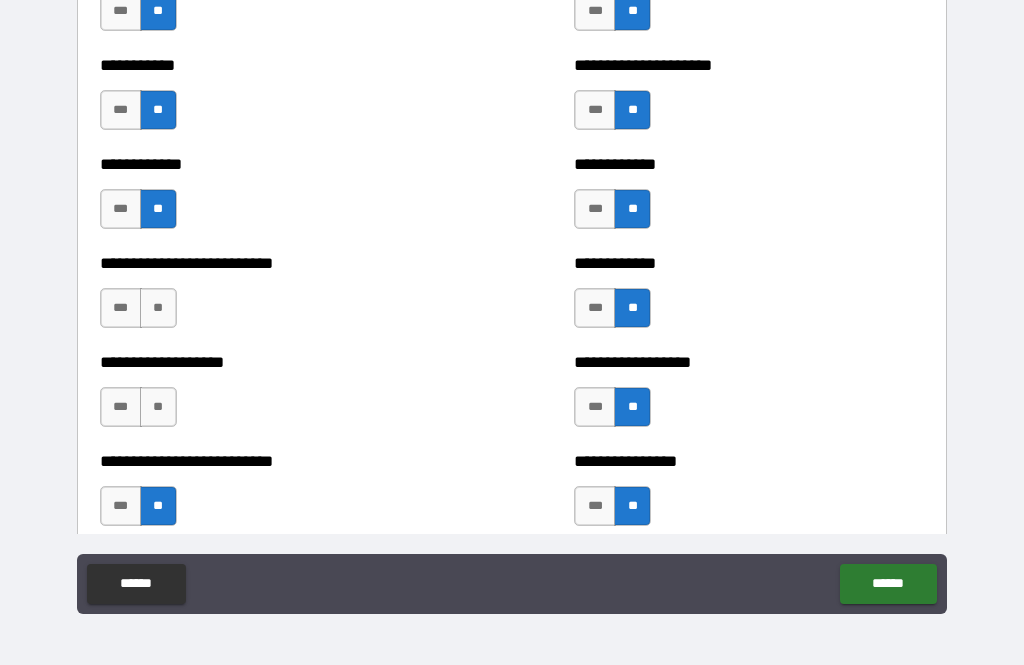 click on "**" at bounding box center [158, 407] 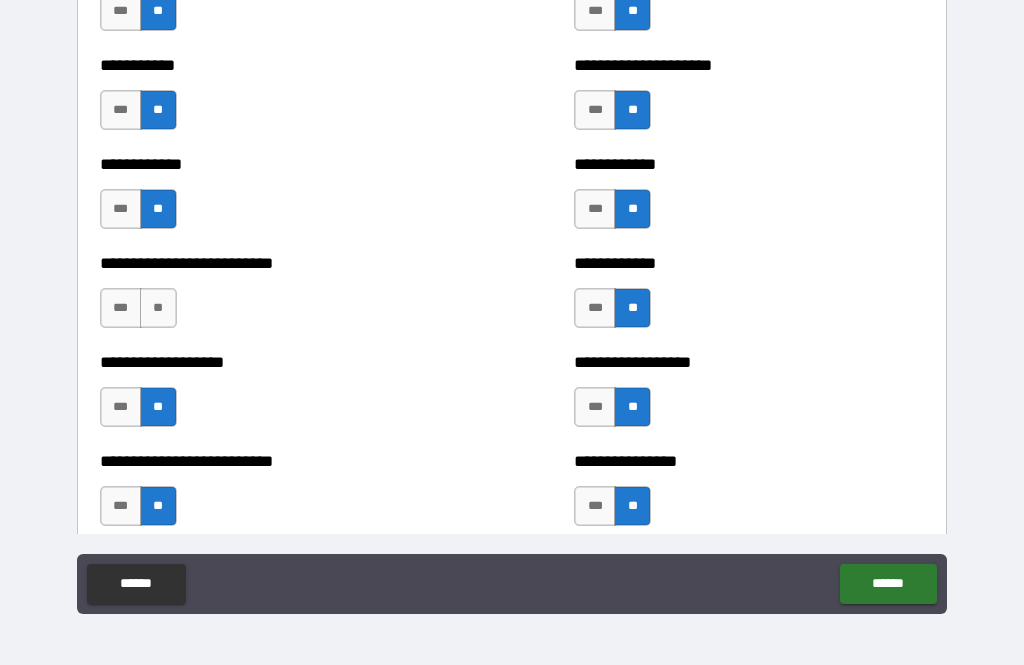 click on "**" at bounding box center (158, 308) 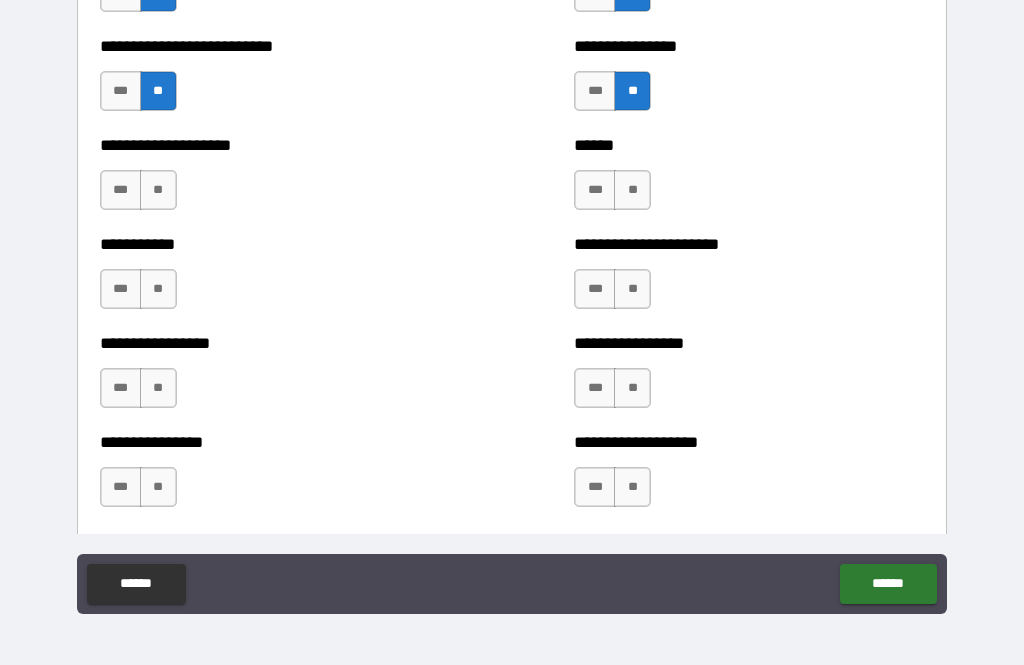 scroll, scrollTop: 6119, scrollLeft: 0, axis: vertical 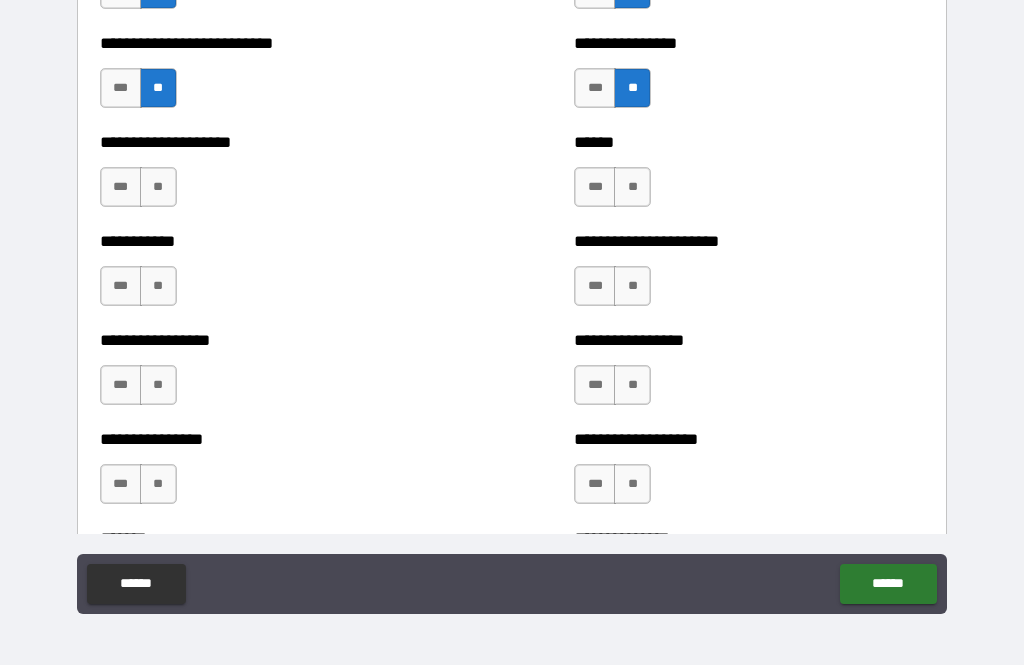 click on "**" at bounding box center (158, 187) 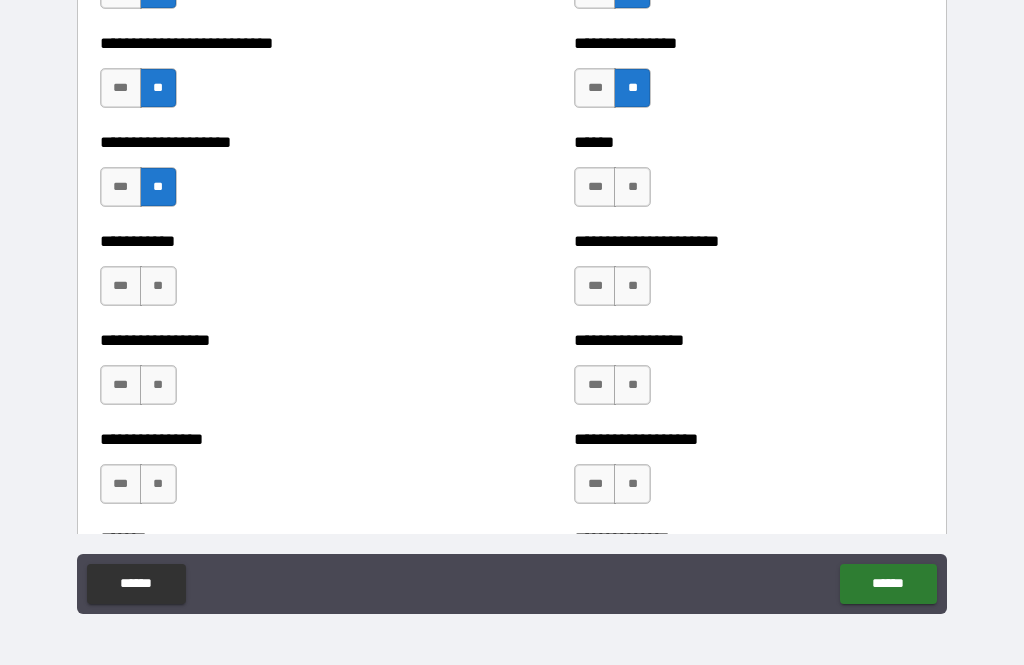 click on "**" at bounding box center (158, 286) 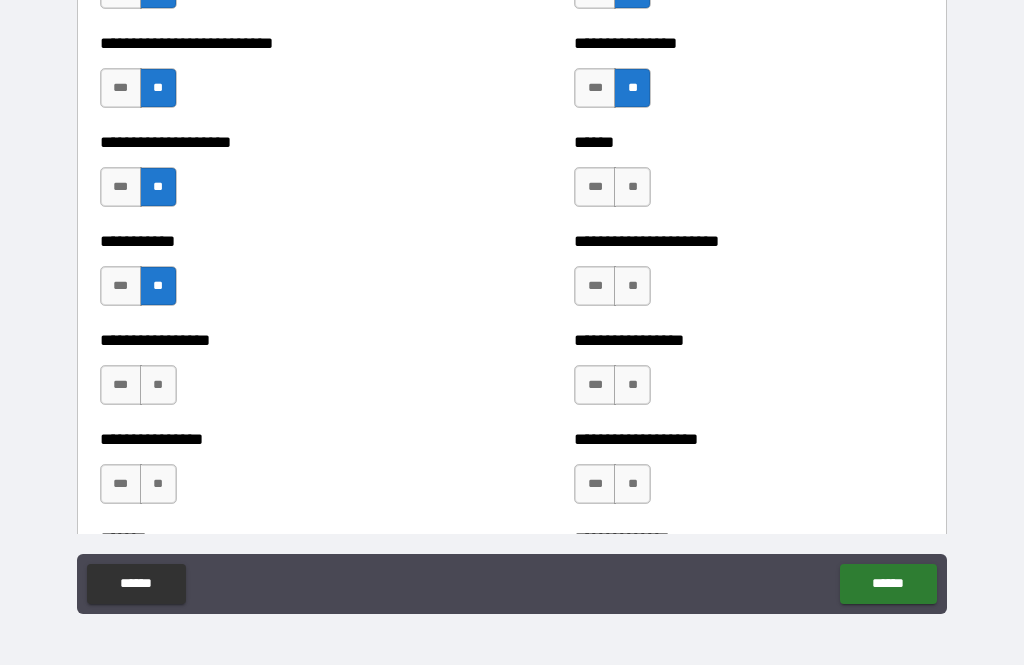 click on "**" at bounding box center [158, 385] 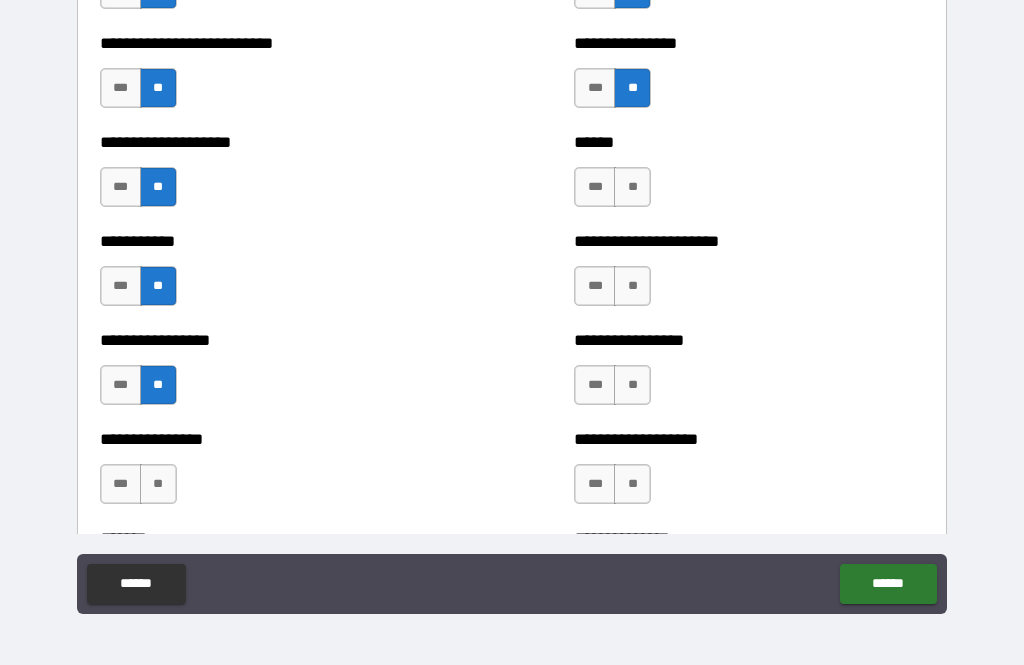 click on "**" at bounding box center [158, 484] 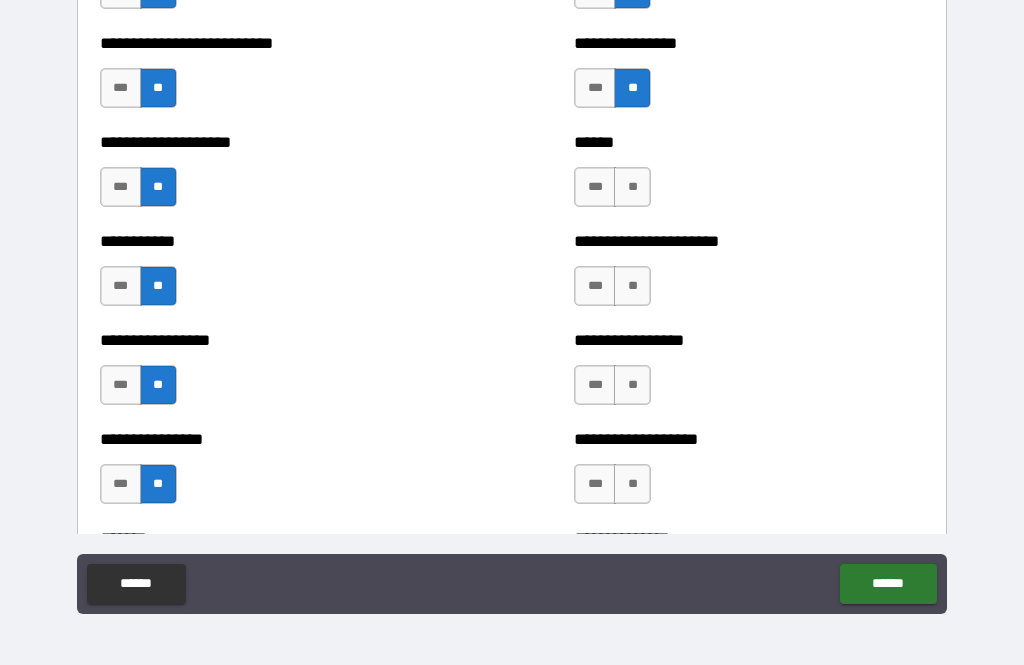 click on "**" at bounding box center (632, 484) 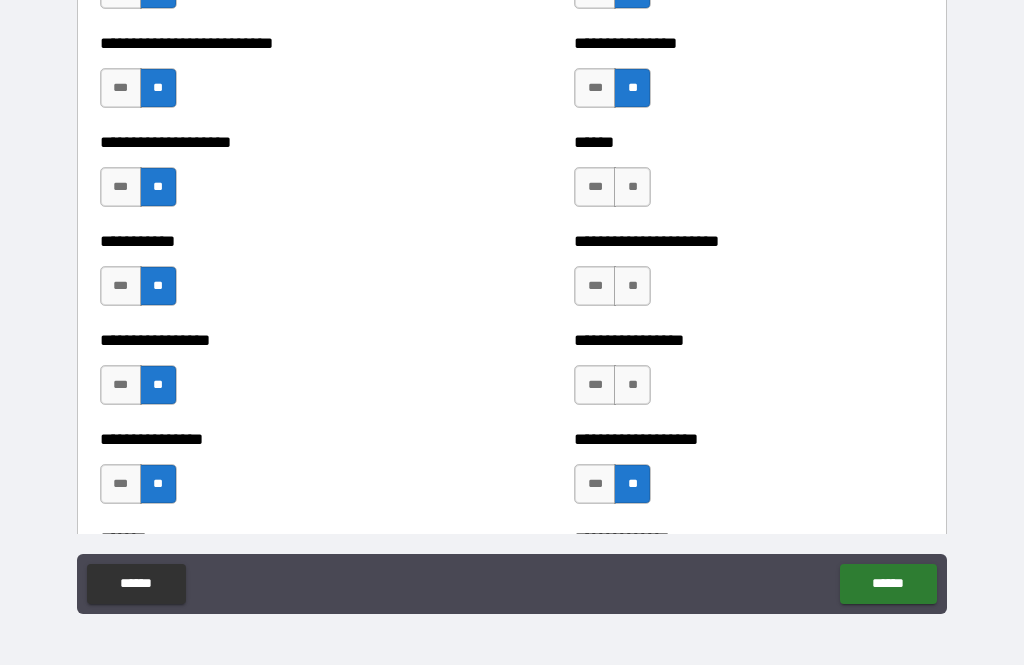 click on "**" at bounding box center (632, 385) 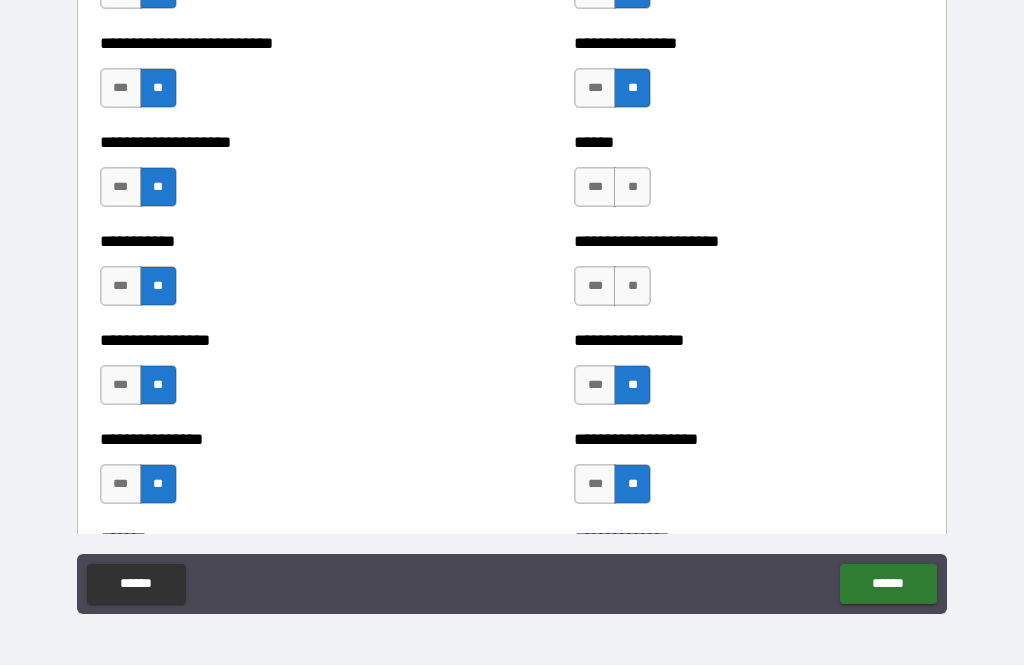 click on "**" at bounding box center (632, 286) 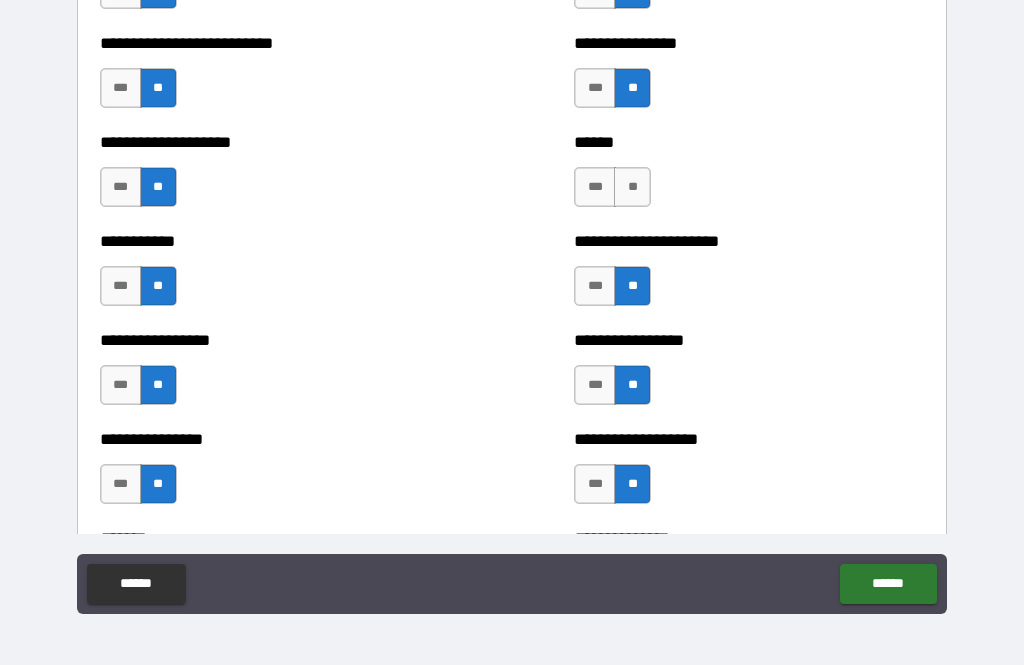 click on "**" at bounding box center (632, 187) 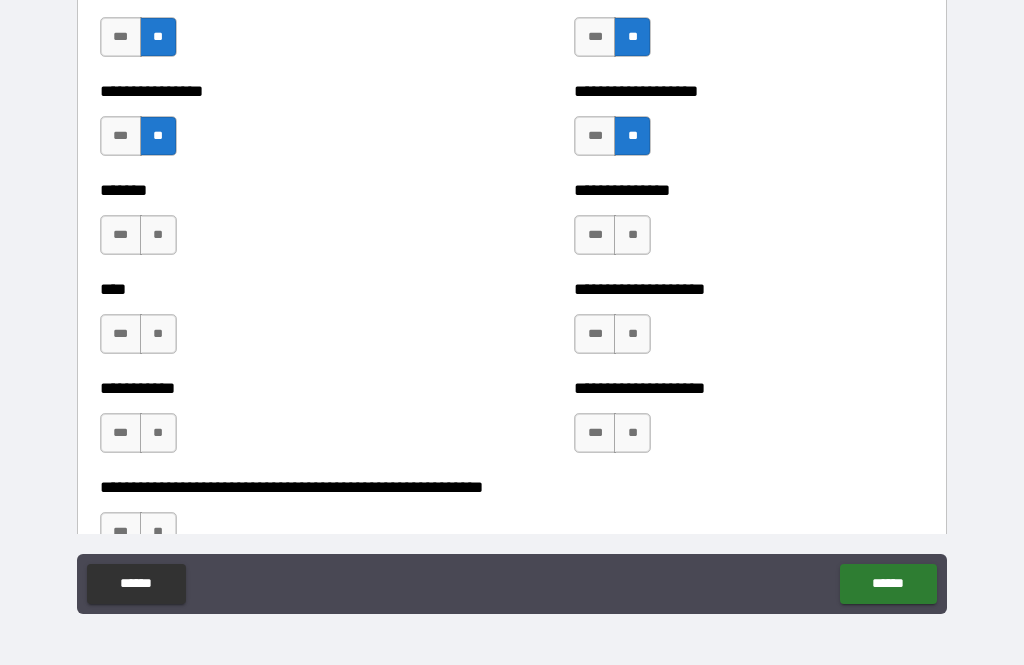 scroll, scrollTop: 6467, scrollLeft: 0, axis: vertical 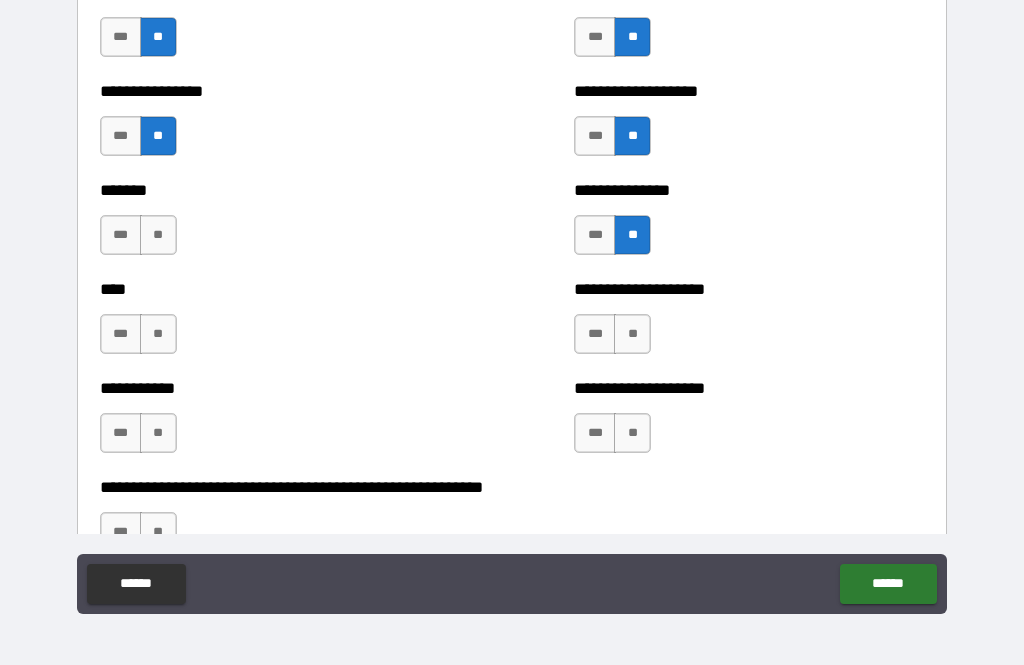 click on "**" at bounding box center [632, 334] 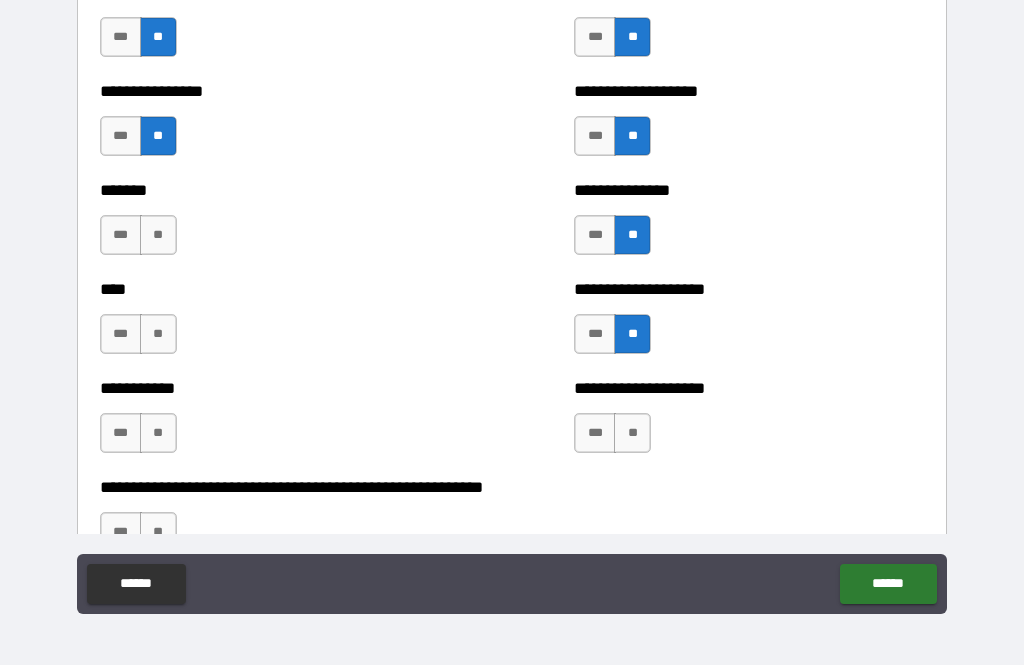click on "**" at bounding box center [632, 433] 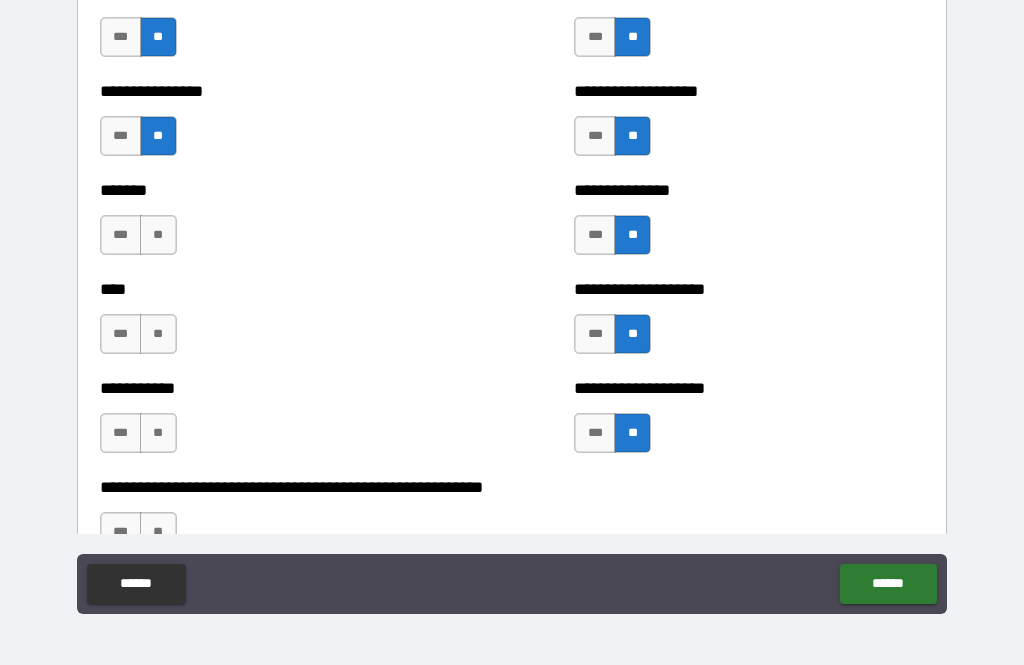 click on "**" at bounding box center [158, 433] 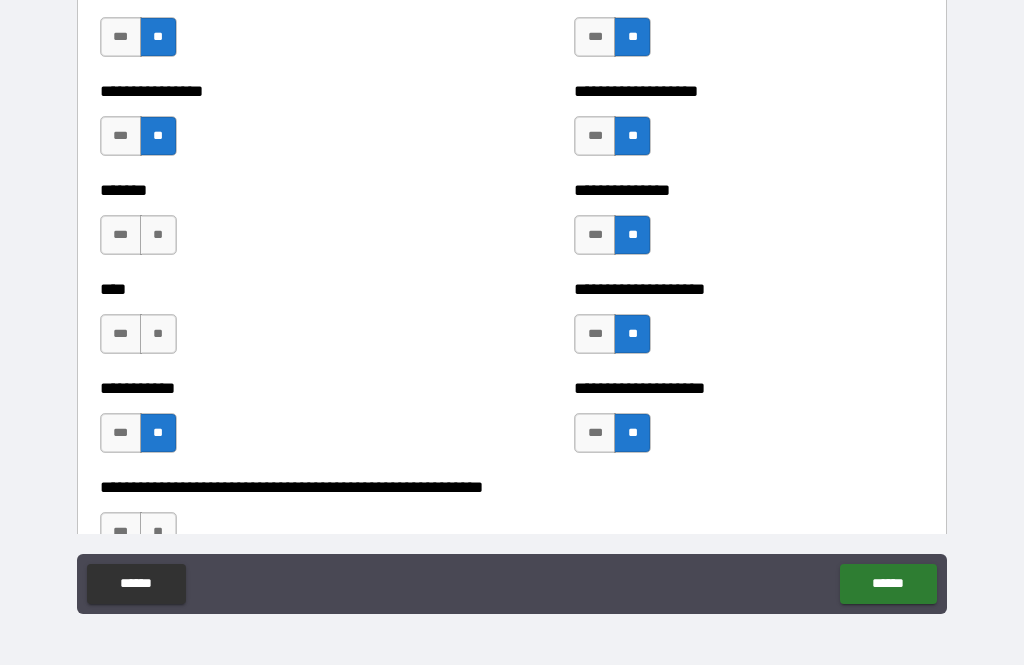 click on "**" at bounding box center (158, 334) 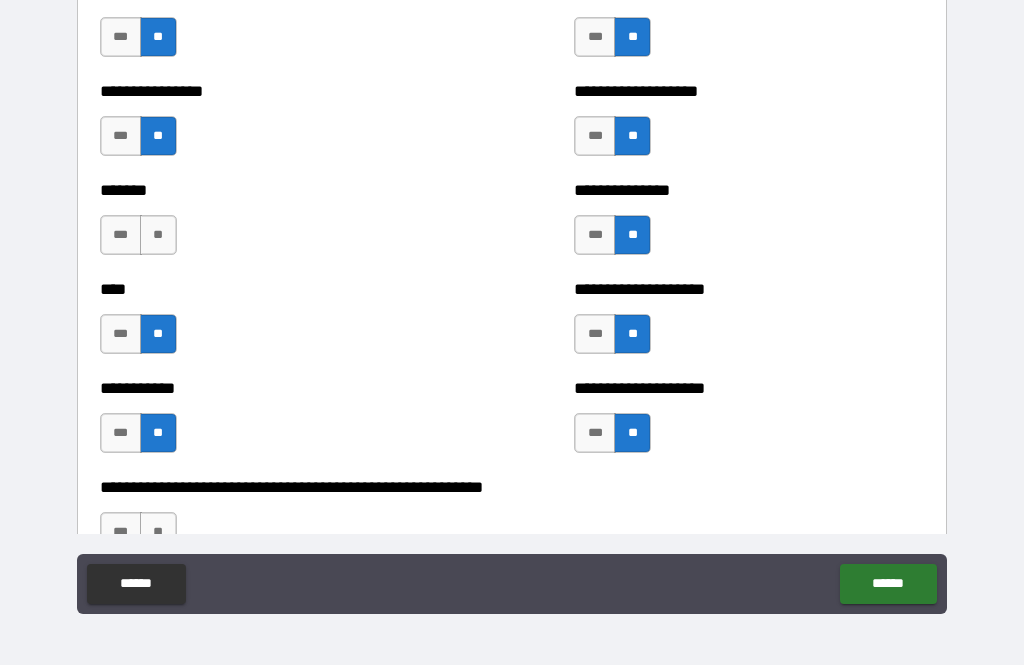 click on "**" at bounding box center (158, 235) 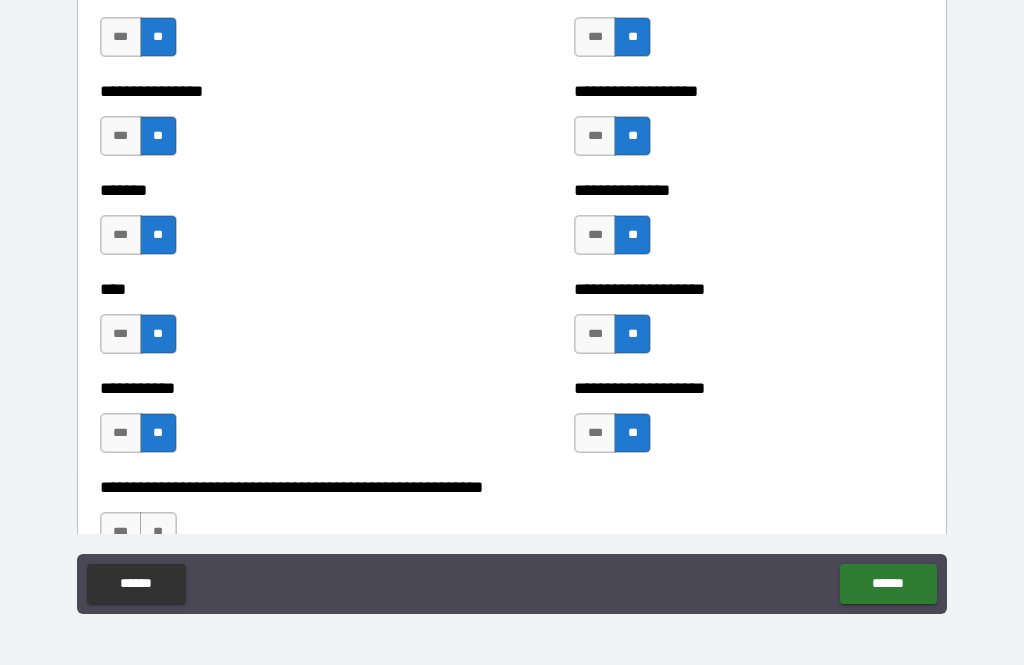 click on "***" at bounding box center [121, 235] 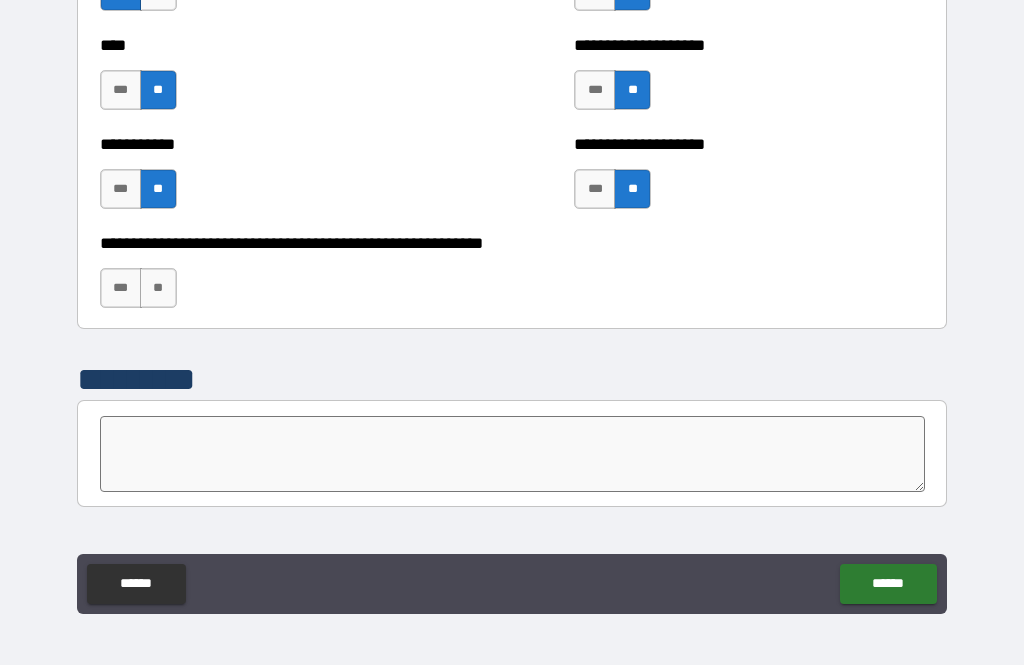scroll, scrollTop: 6720, scrollLeft: 0, axis: vertical 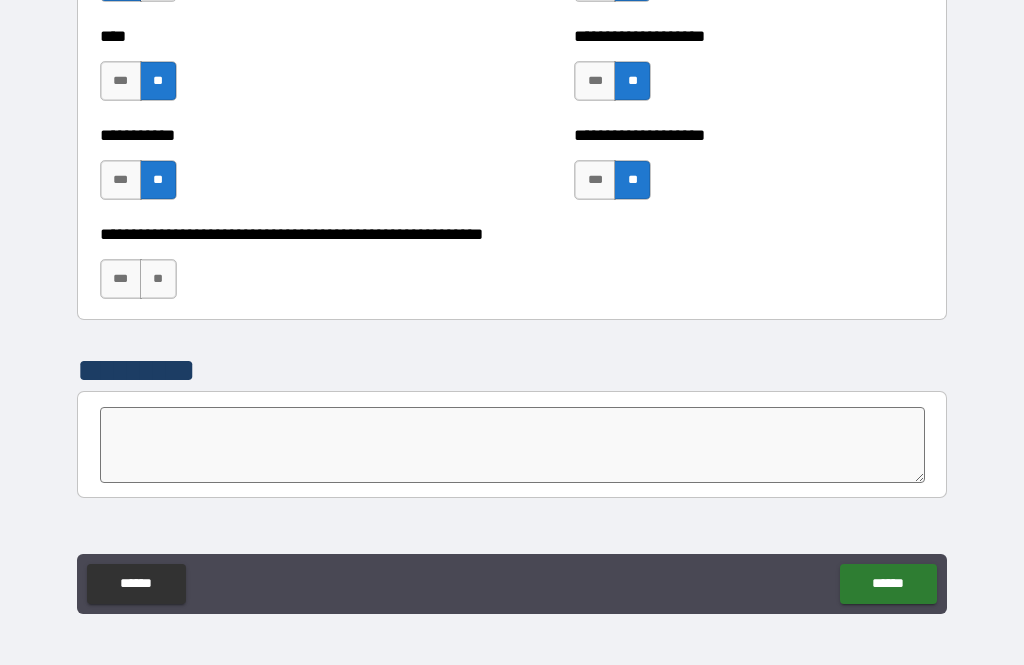 click on "**" at bounding box center [158, 279] 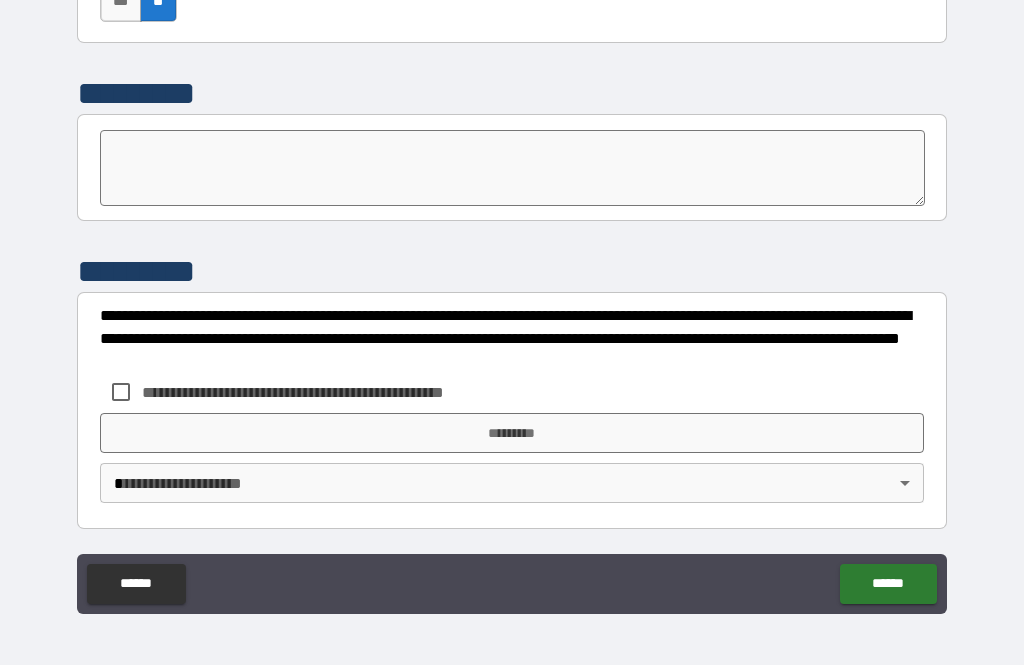 scroll, scrollTop: 6997, scrollLeft: 0, axis: vertical 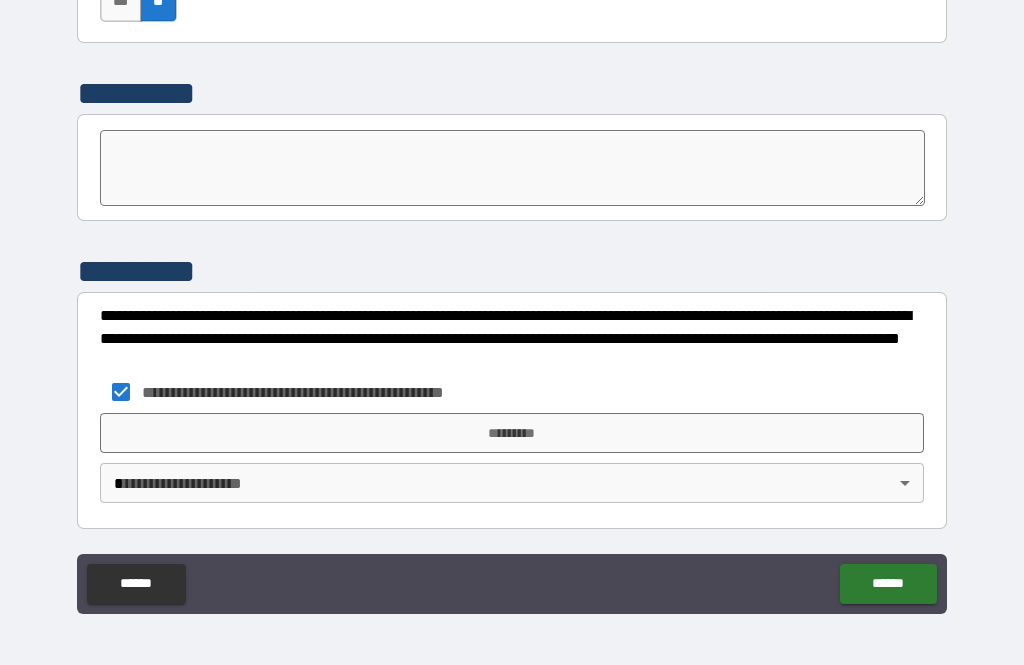 click on "*********" at bounding box center (512, 433) 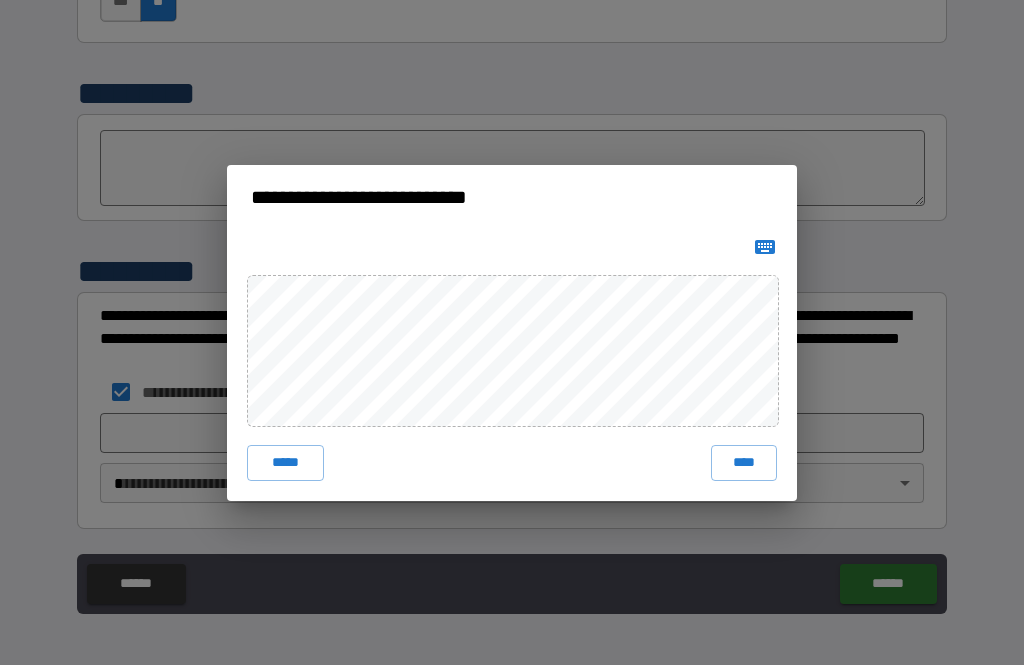 click on "****" at bounding box center (744, 463) 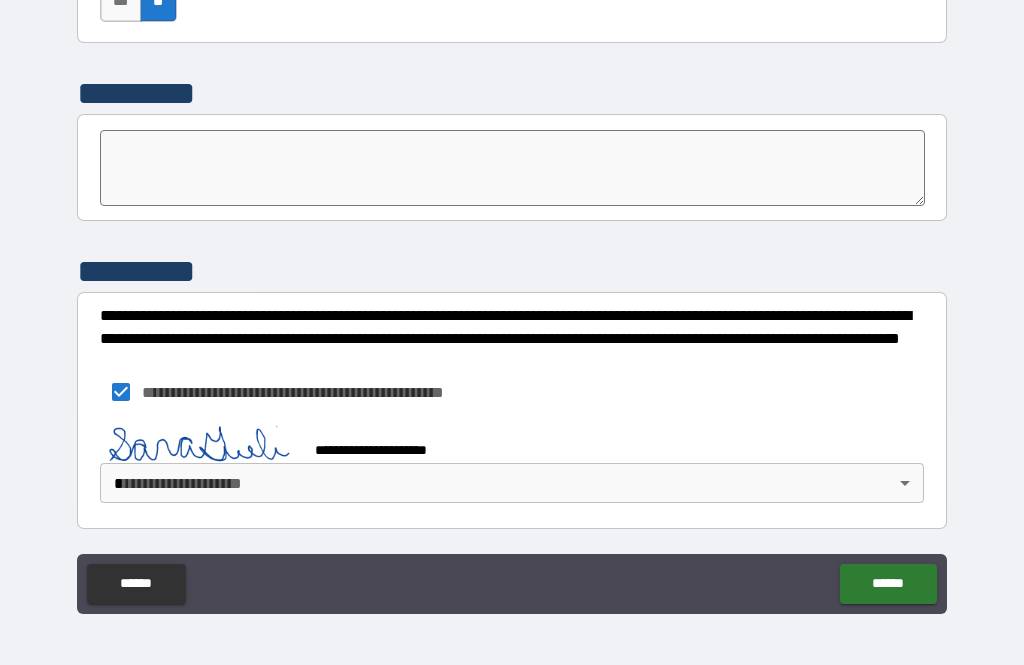 scroll, scrollTop: 6987, scrollLeft: 0, axis: vertical 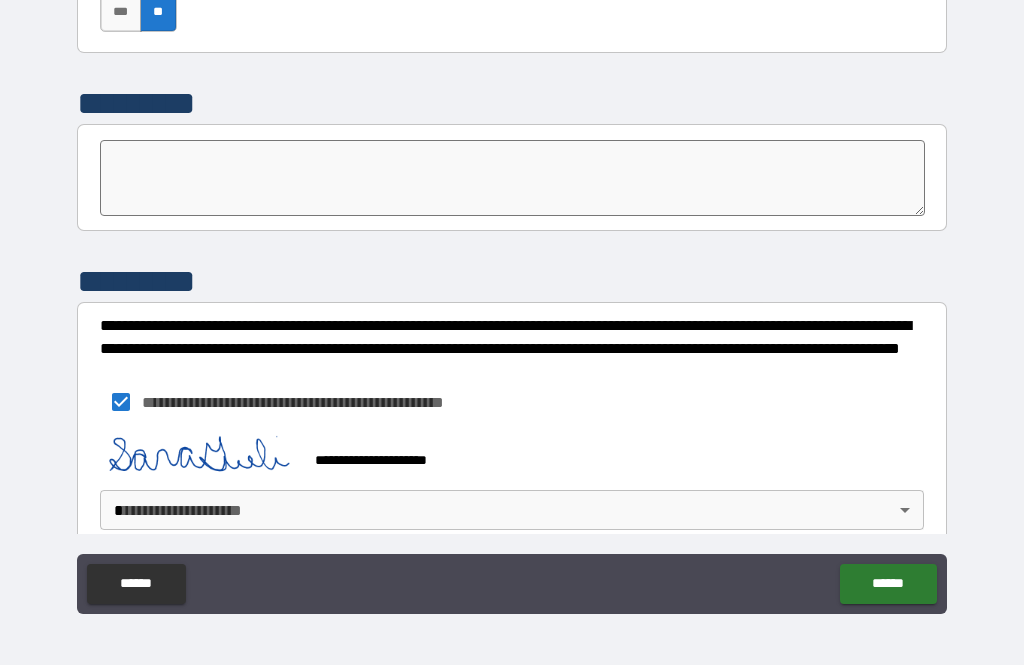 click on "**********" at bounding box center (512, 300) 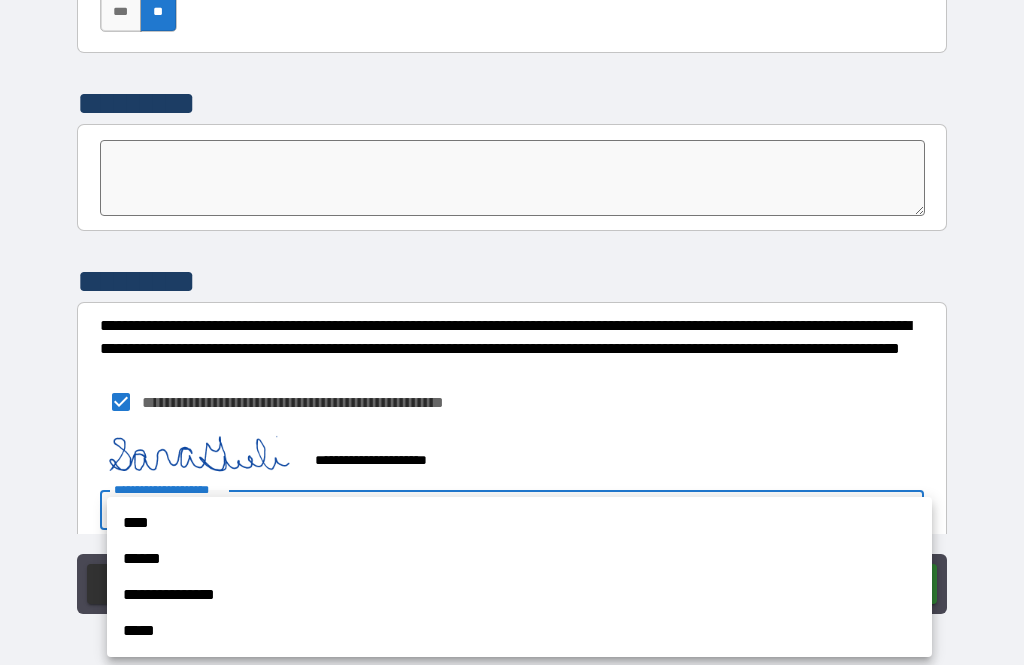 click on "****" at bounding box center (519, 523) 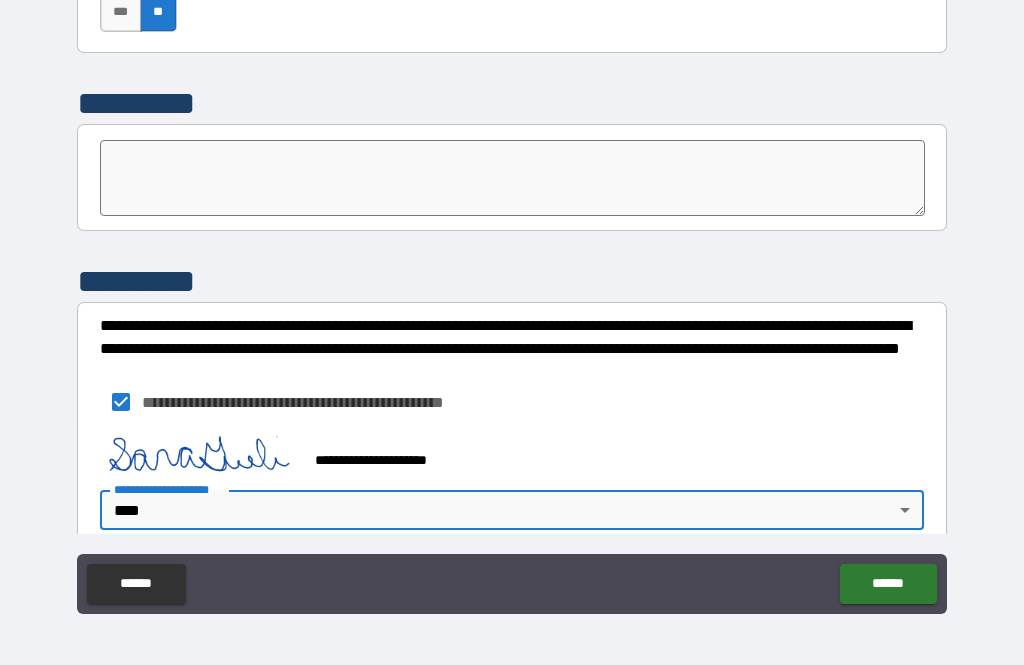 click on "******" at bounding box center (888, 584) 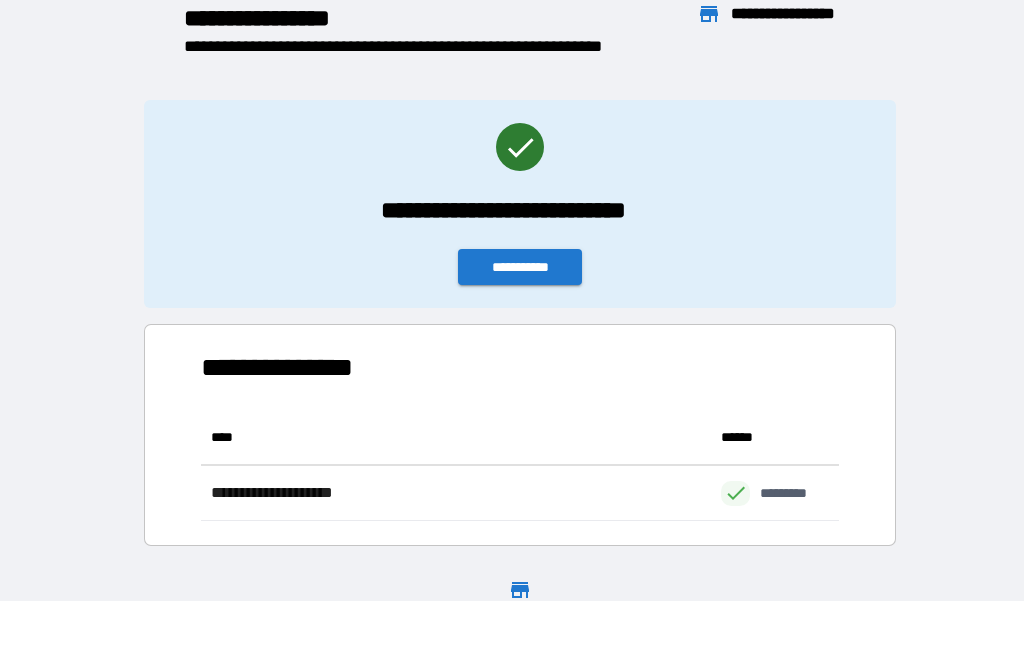 scroll, scrollTop: 1, scrollLeft: 1, axis: both 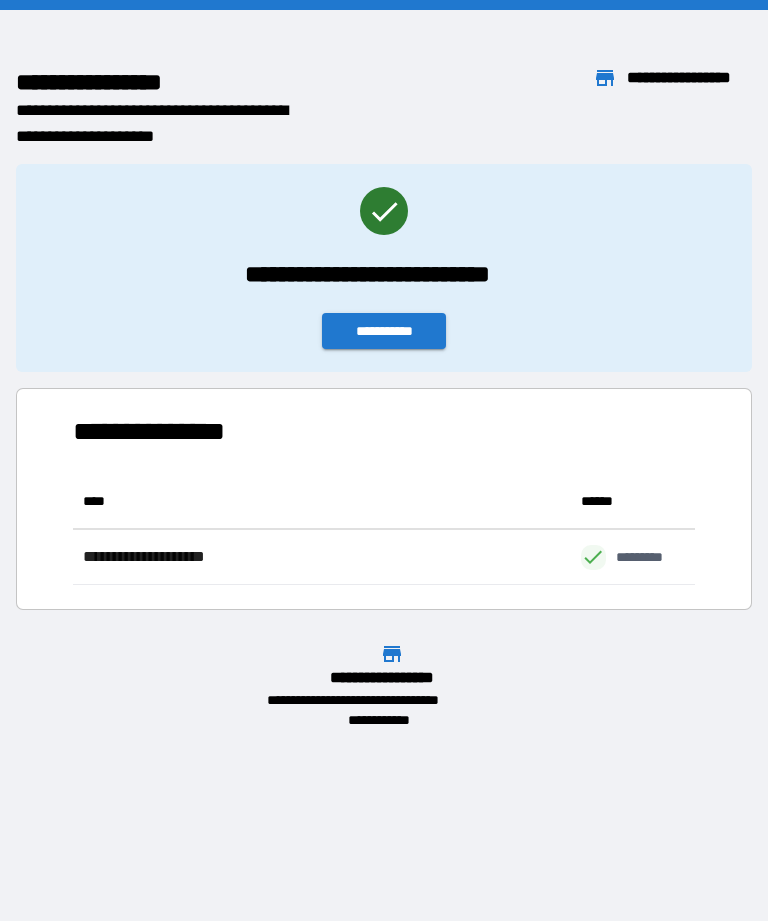 click on "**********" at bounding box center [384, 331] 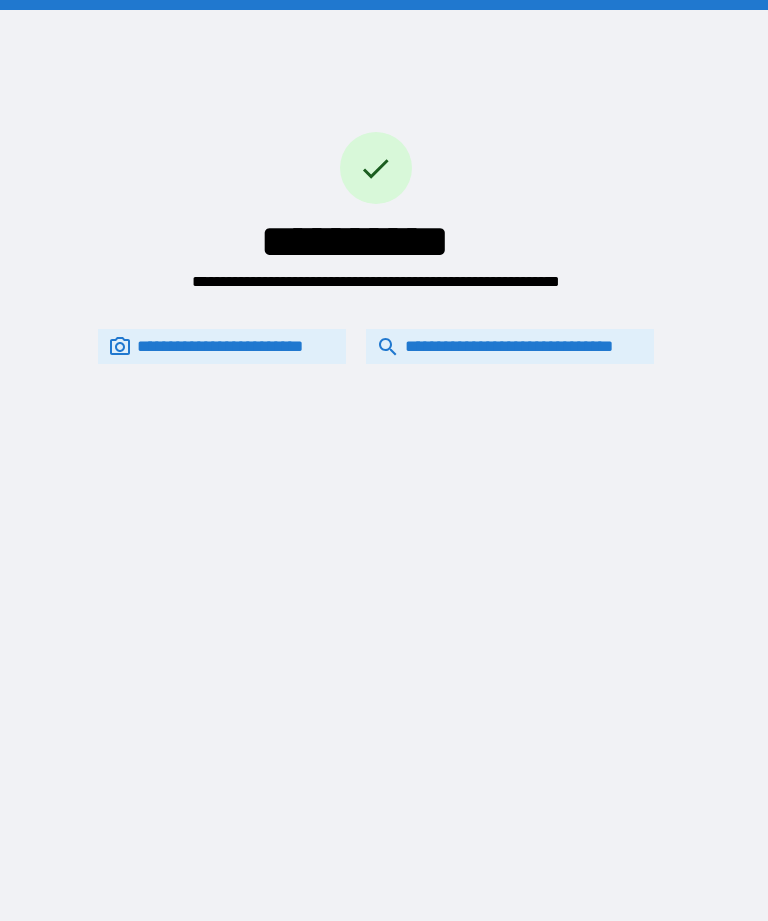 click on "**********" at bounding box center [510, 346] 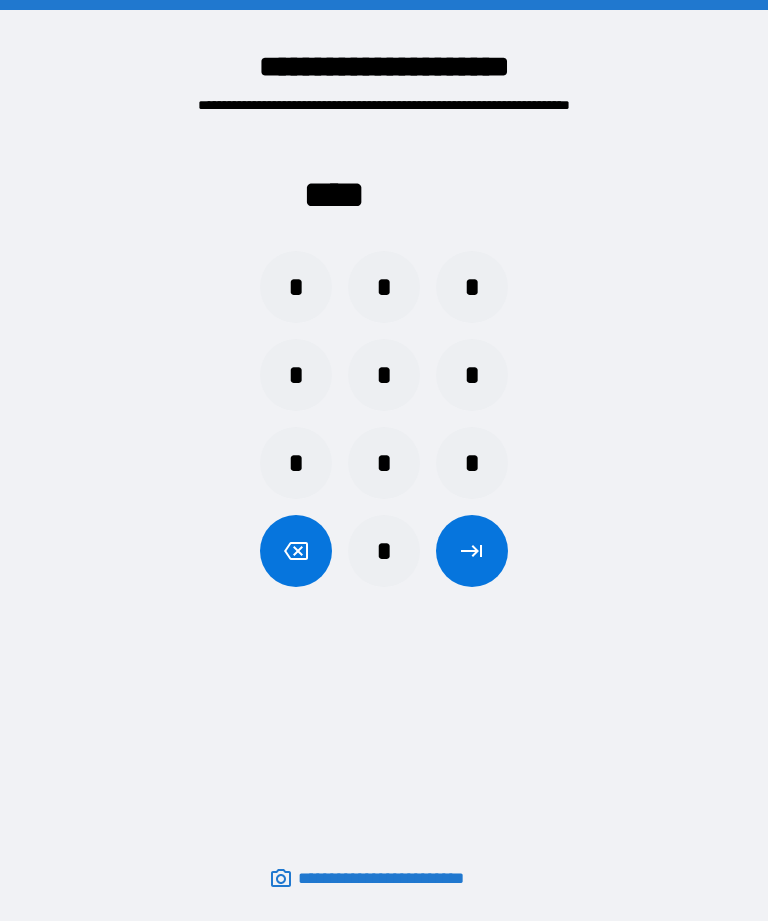 click on "*" at bounding box center (296, 375) 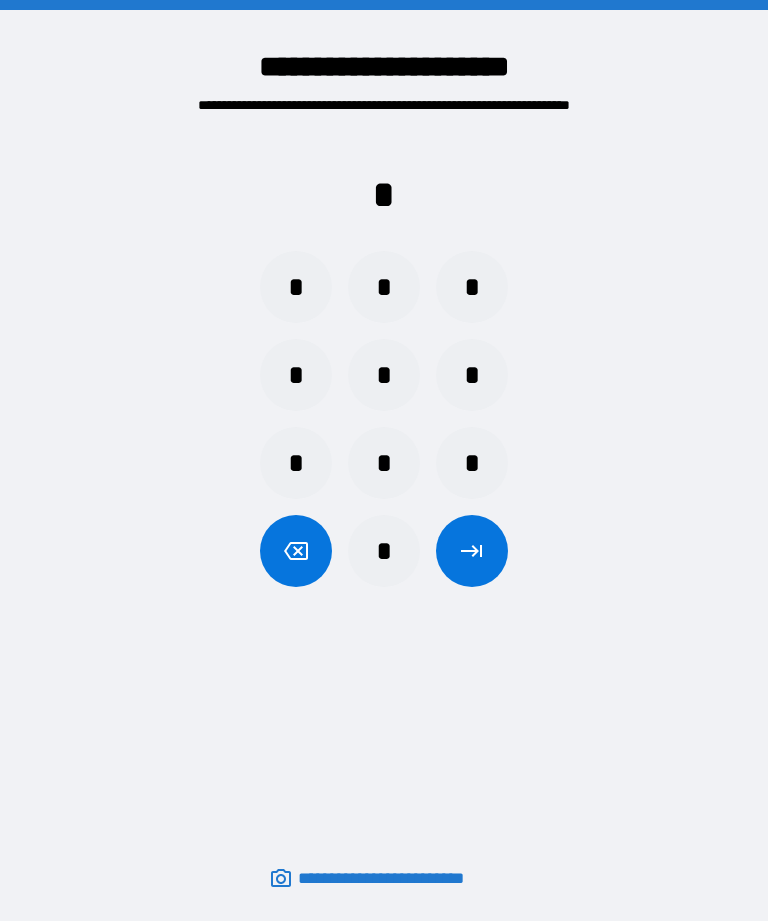 click on "*" at bounding box center [384, 375] 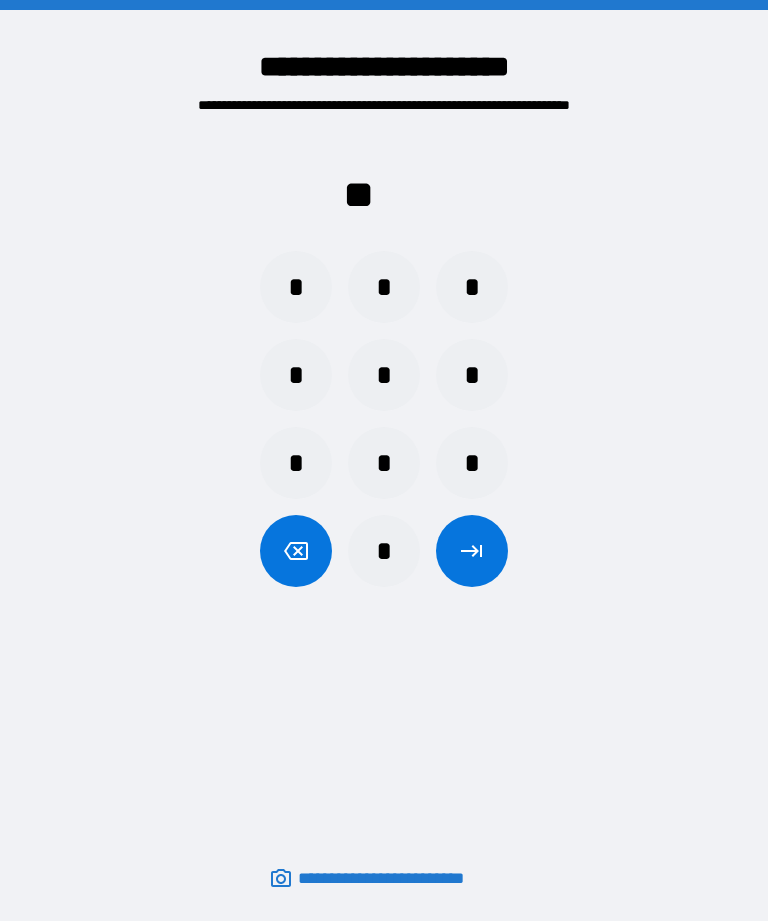 click on "*" at bounding box center (384, 287) 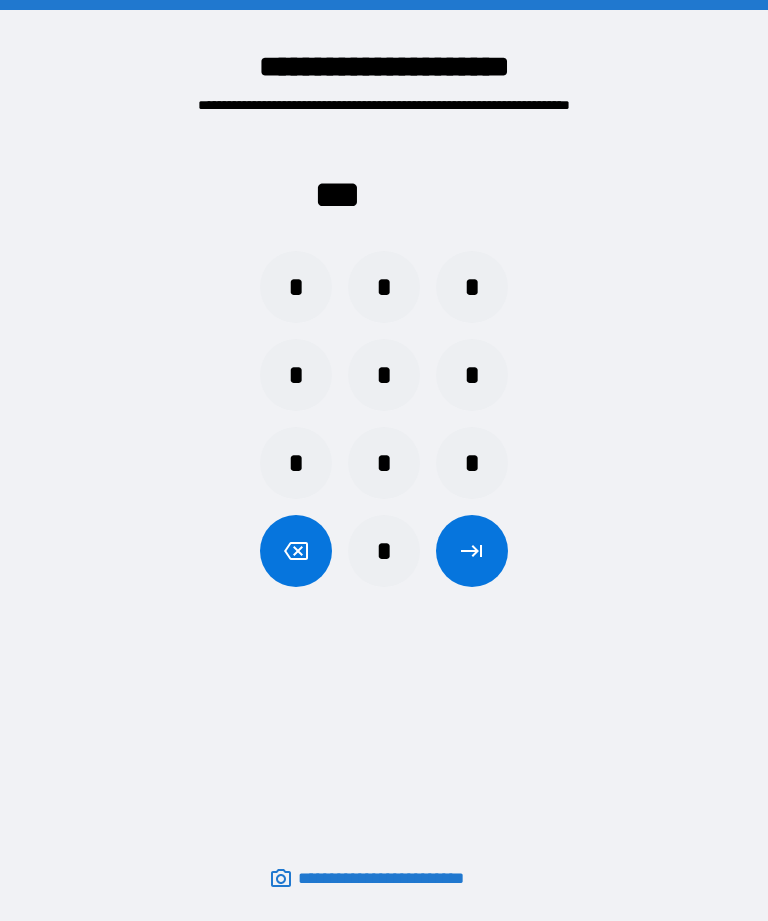 click on "*" at bounding box center [384, 463] 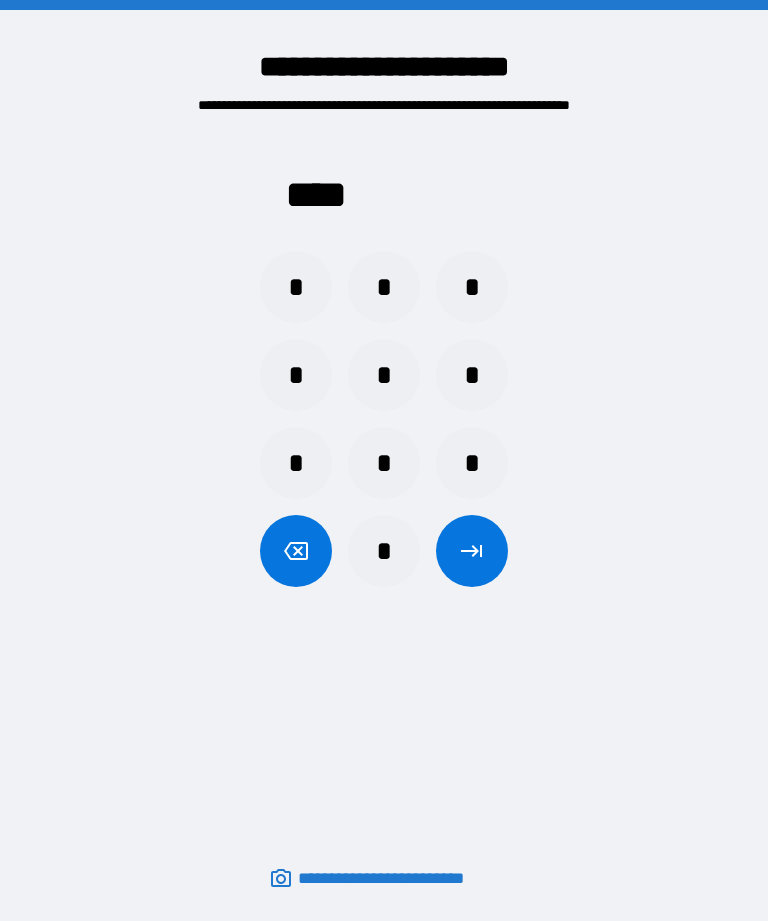 click at bounding box center (472, 551) 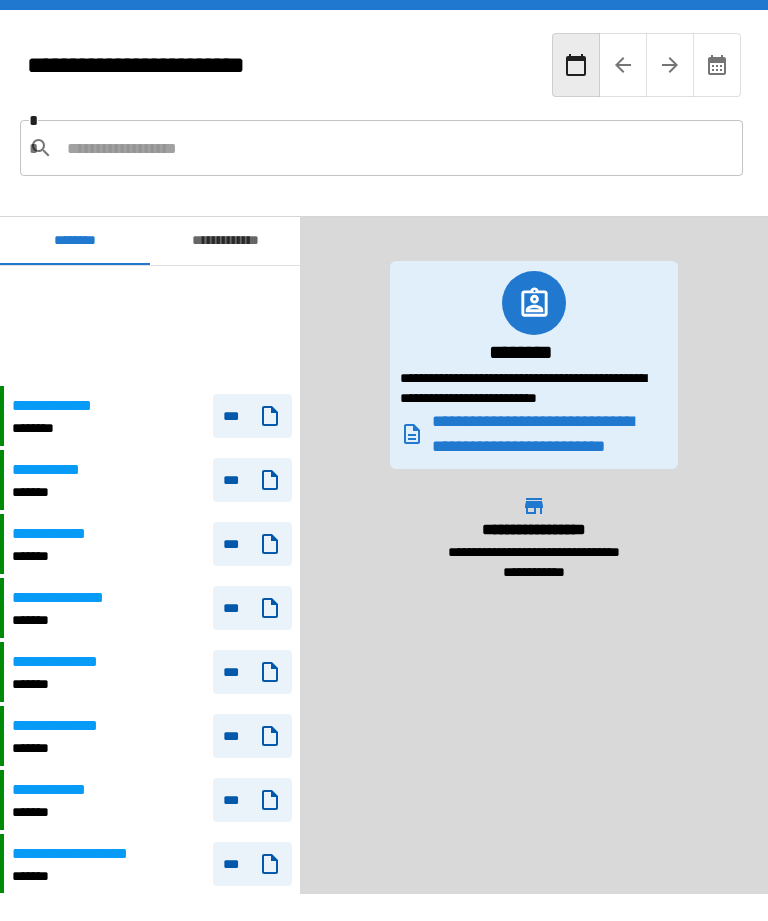 scroll, scrollTop: 120, scrollLeft: 0, axis: vertical 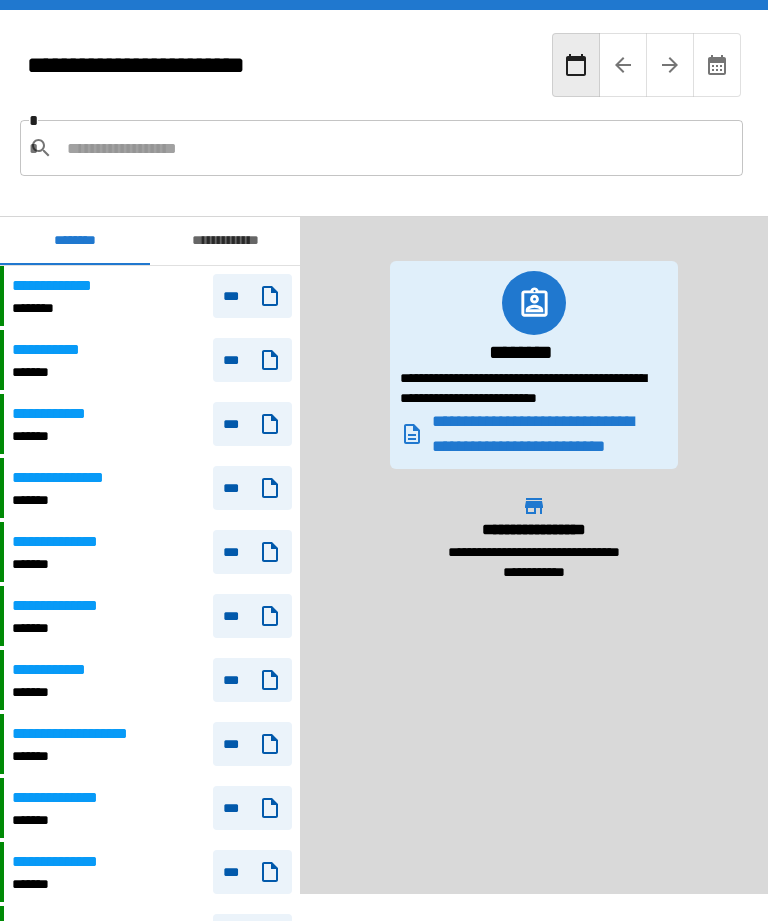 click at bounding box center [397, 148] 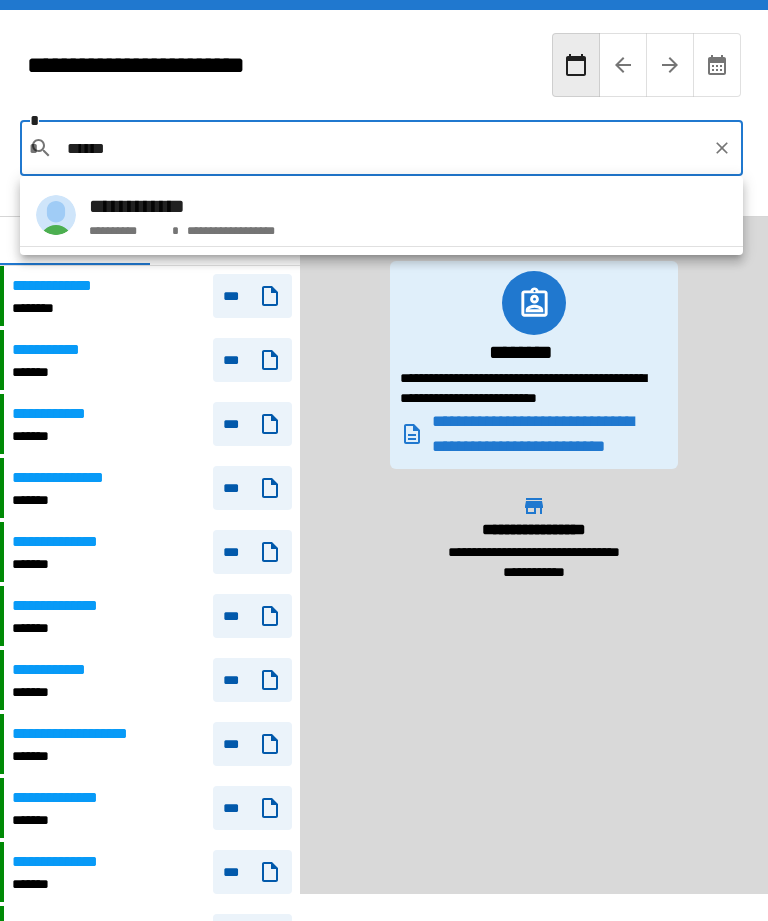 click on "**********" at bounding box center (381, 215) 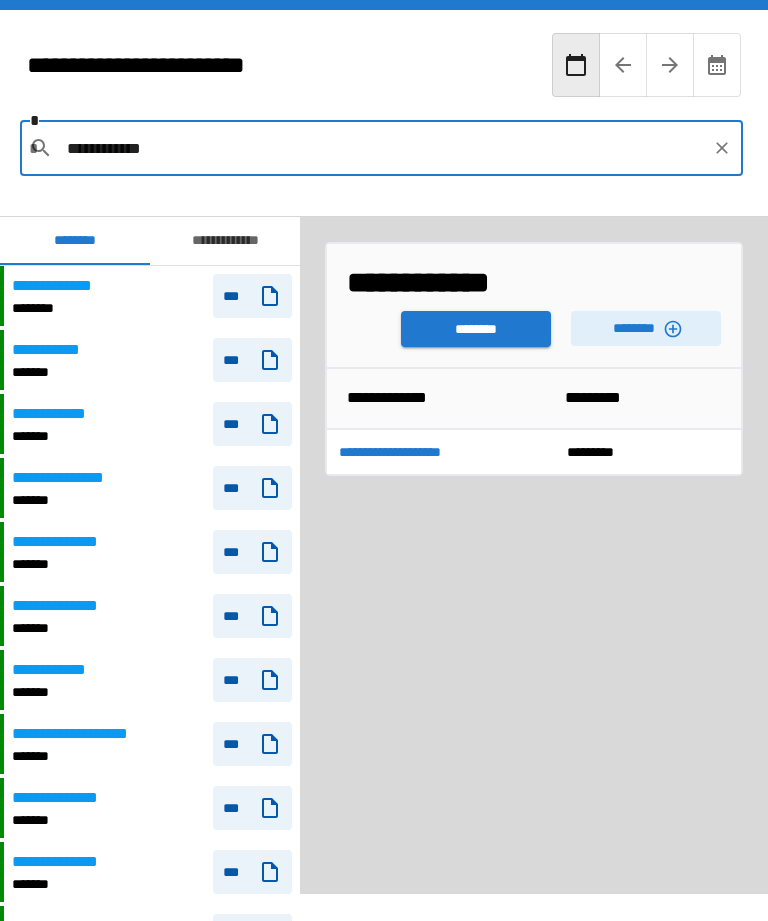 click 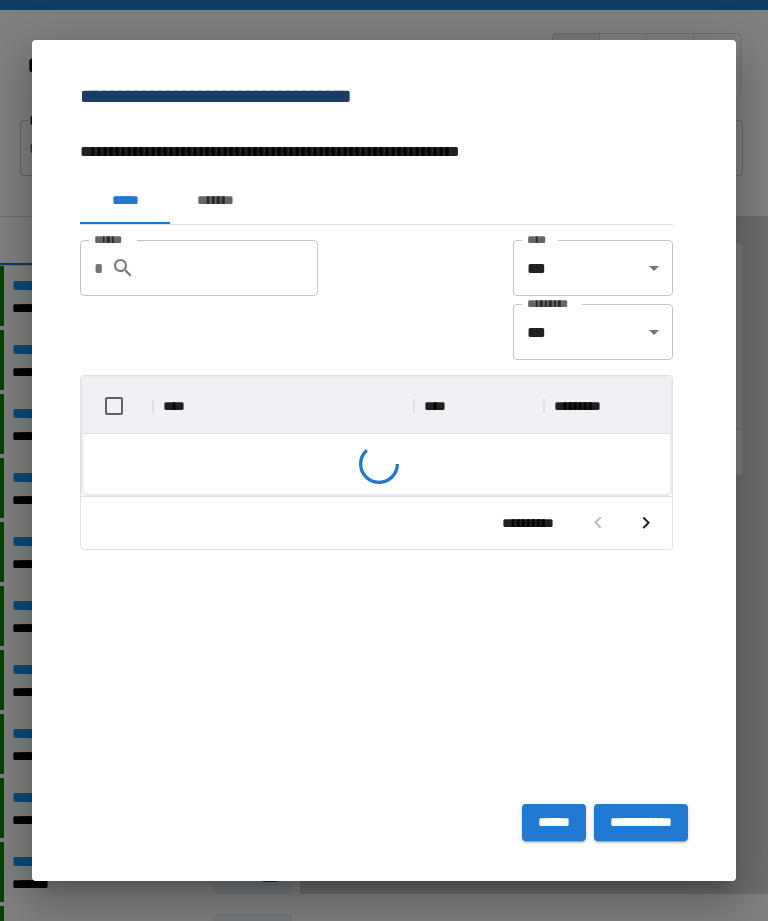 scroll, scrollTop: 116, scrollLeft: 587, axis: both 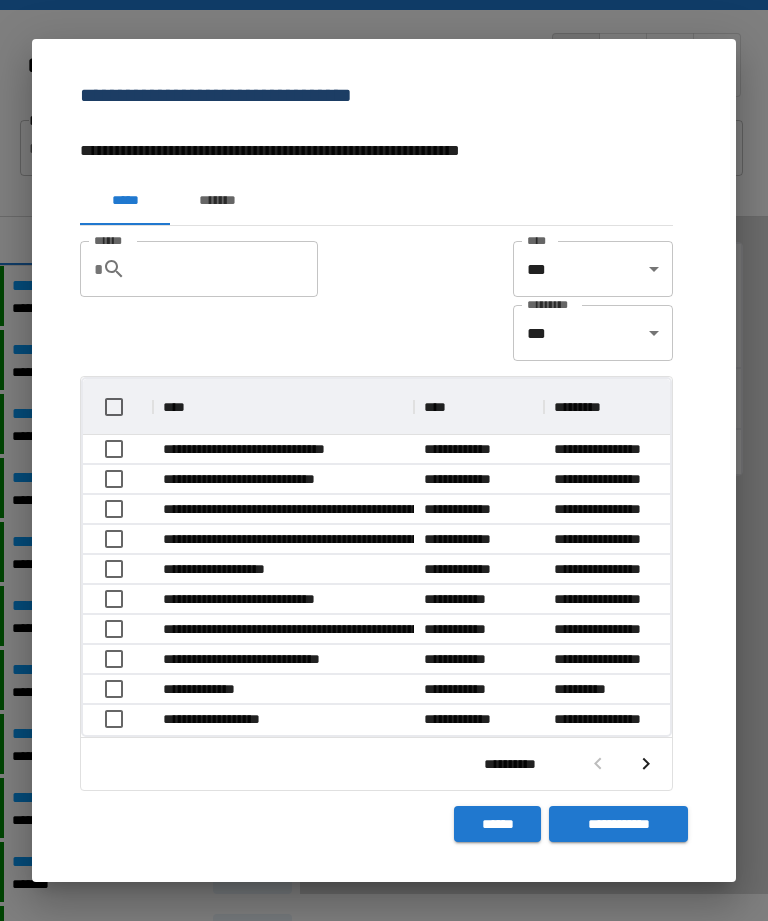 click 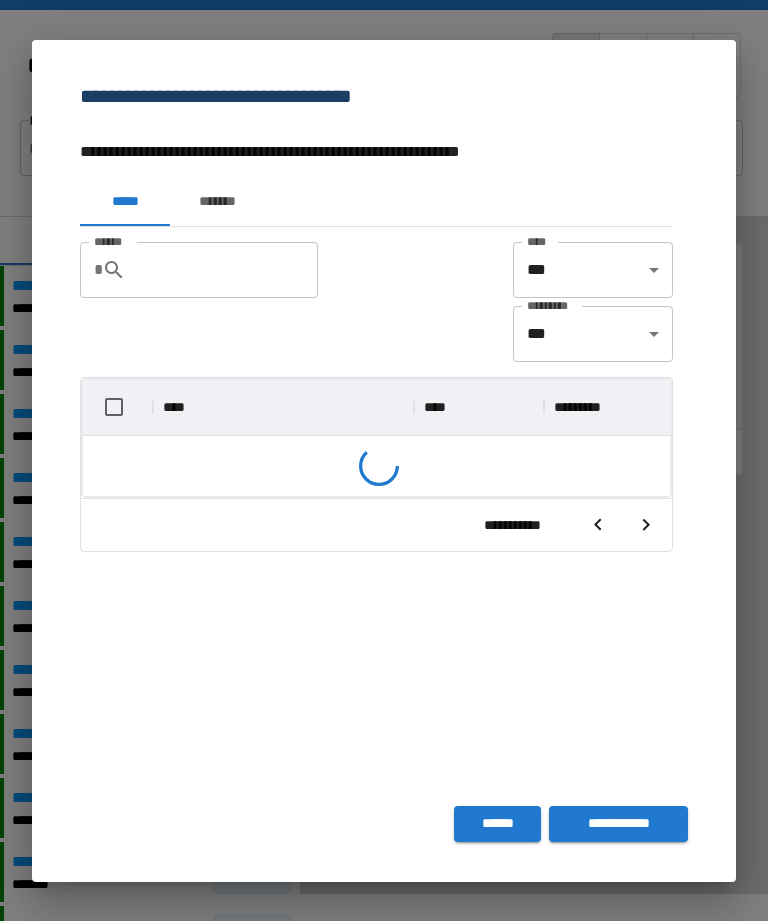 scroll, scrollTop: 356, scrollLeft: 587, axis: both 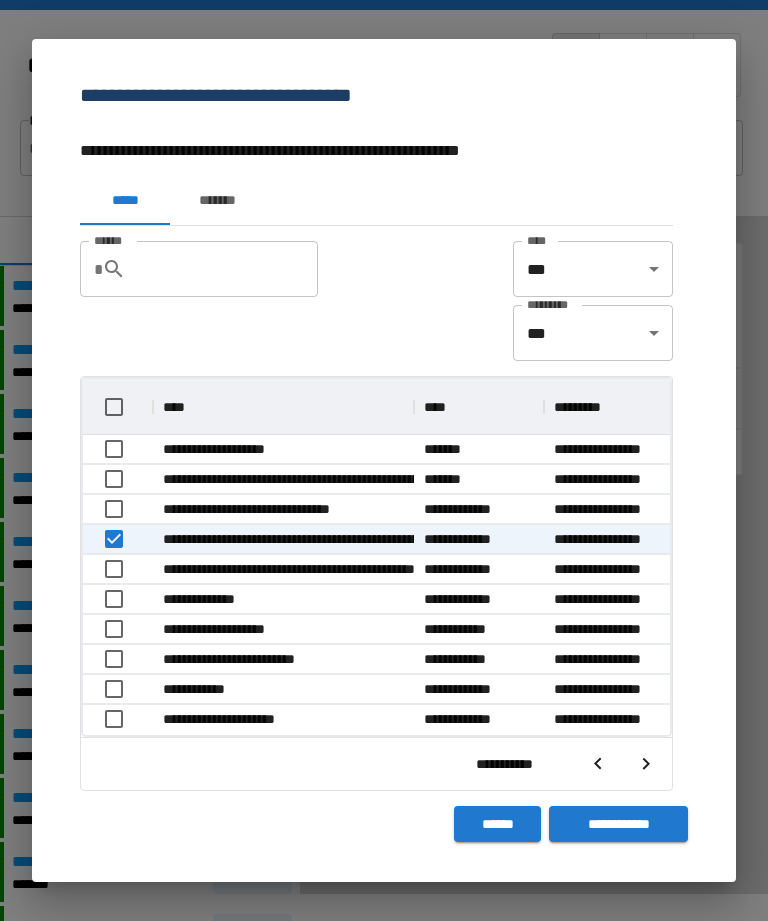 click on "**********" at bounding box center (618, 824) 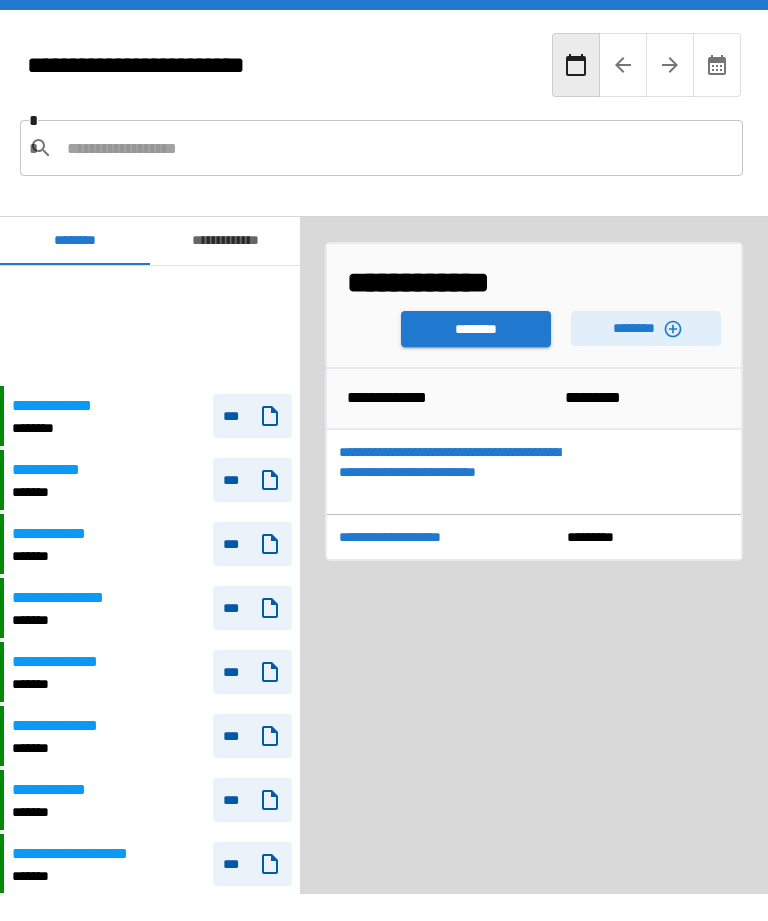 scroll, scrollTop: 120, scrollLeft: 0, axis: vertical 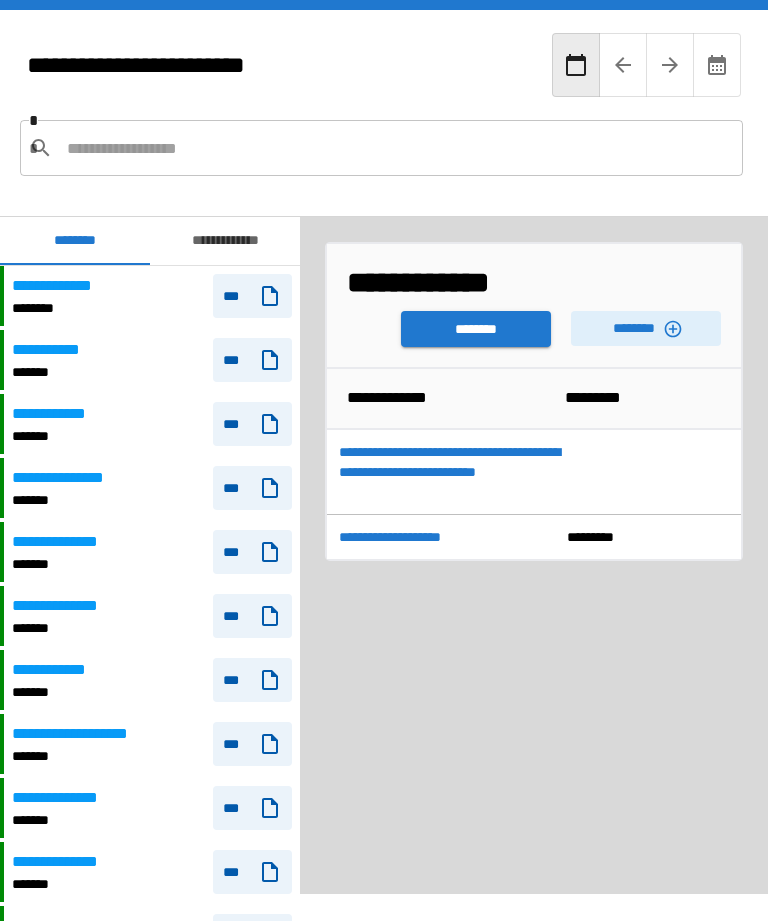 click on "**********" at bounding box center [453, 472] 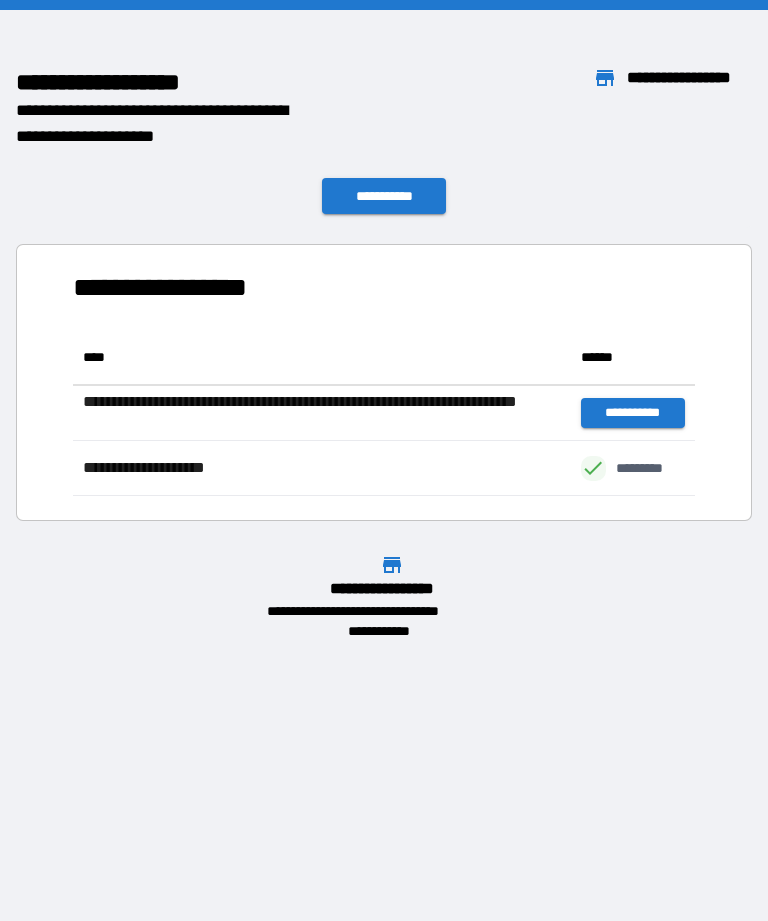 scroll, scrollTop: 1, scrollLeft: 1, axis: both 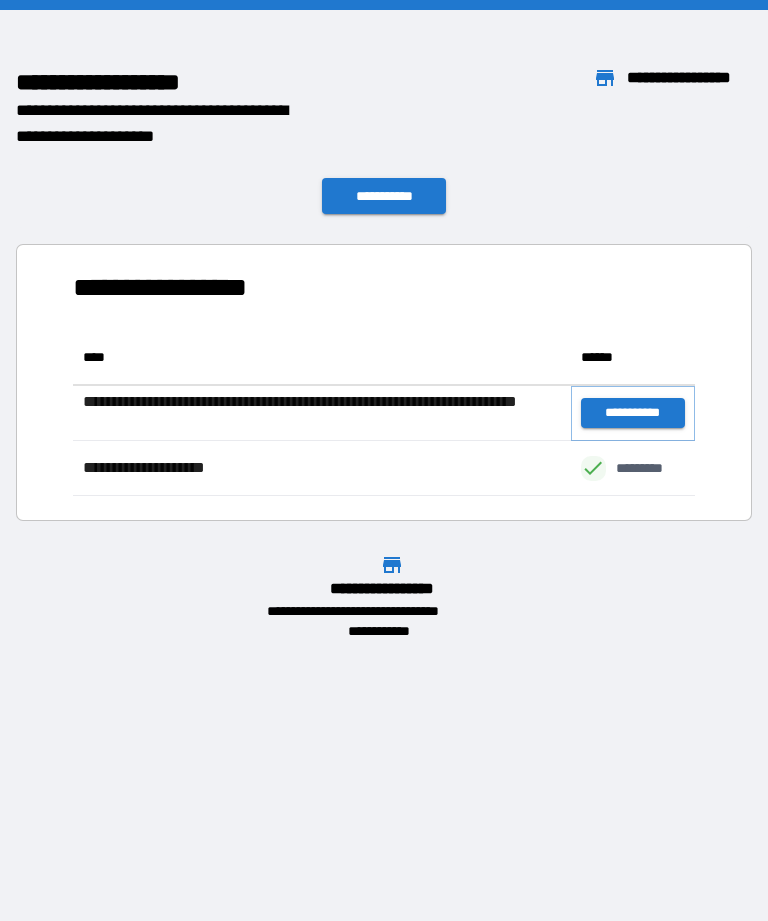 click on "**********" at bounding box center (633, 413) 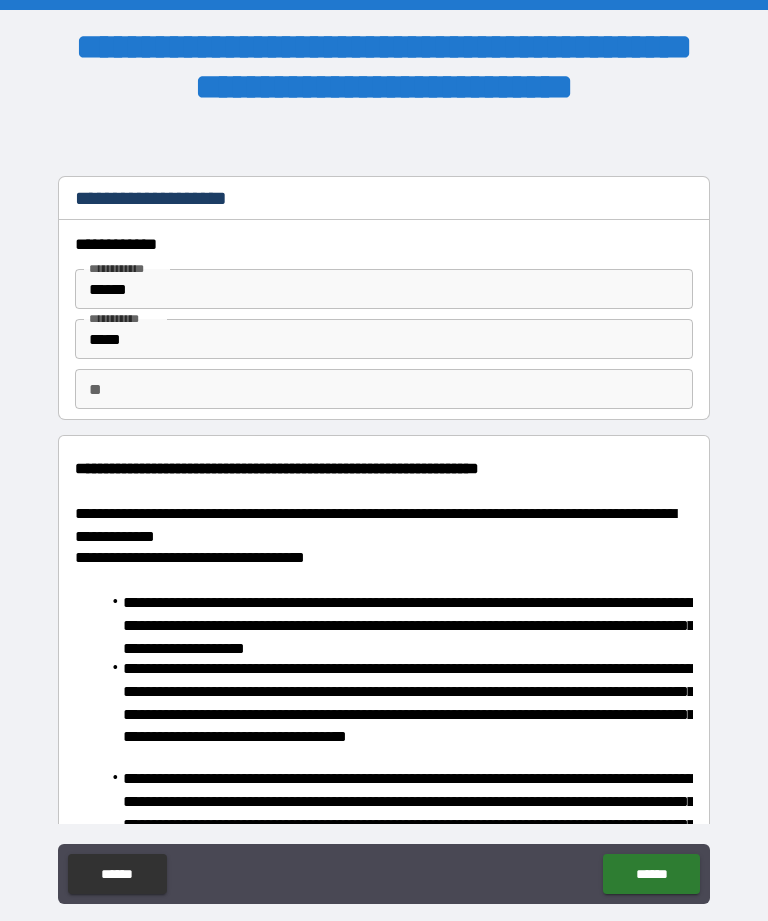 type on "*" 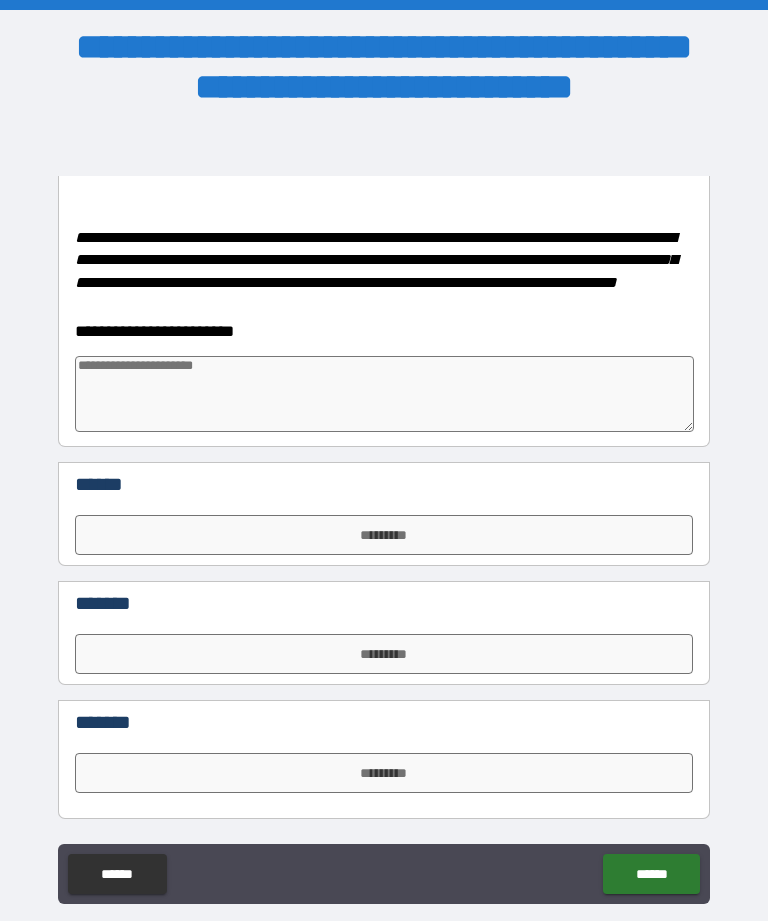 scroll, scrollTop: 837, scrollLeft: 0, axis: vertical 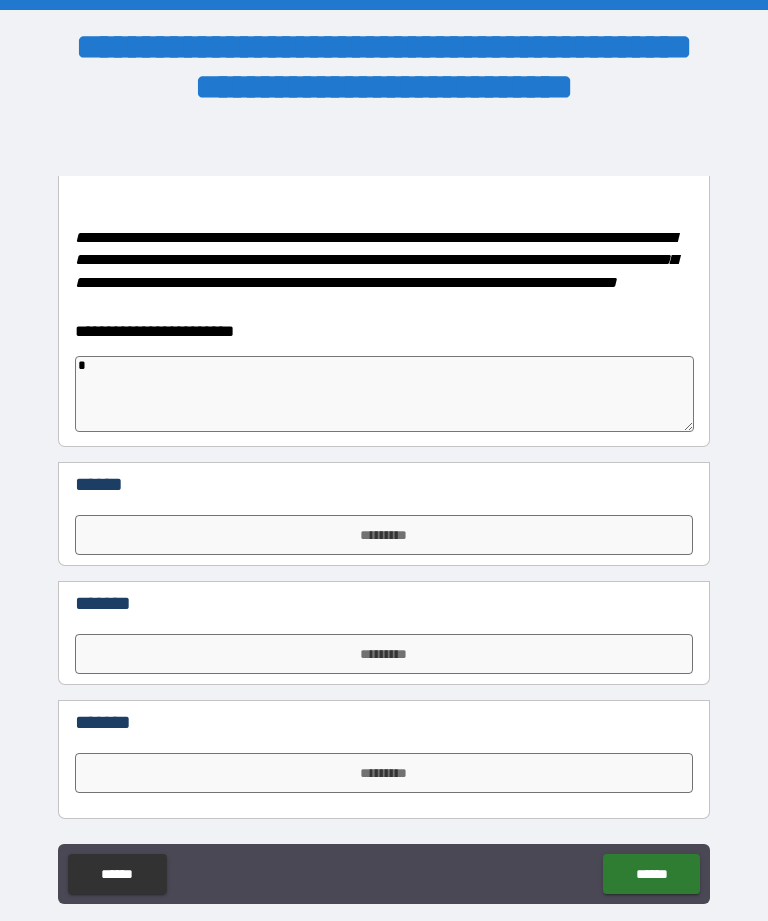 type on "*" 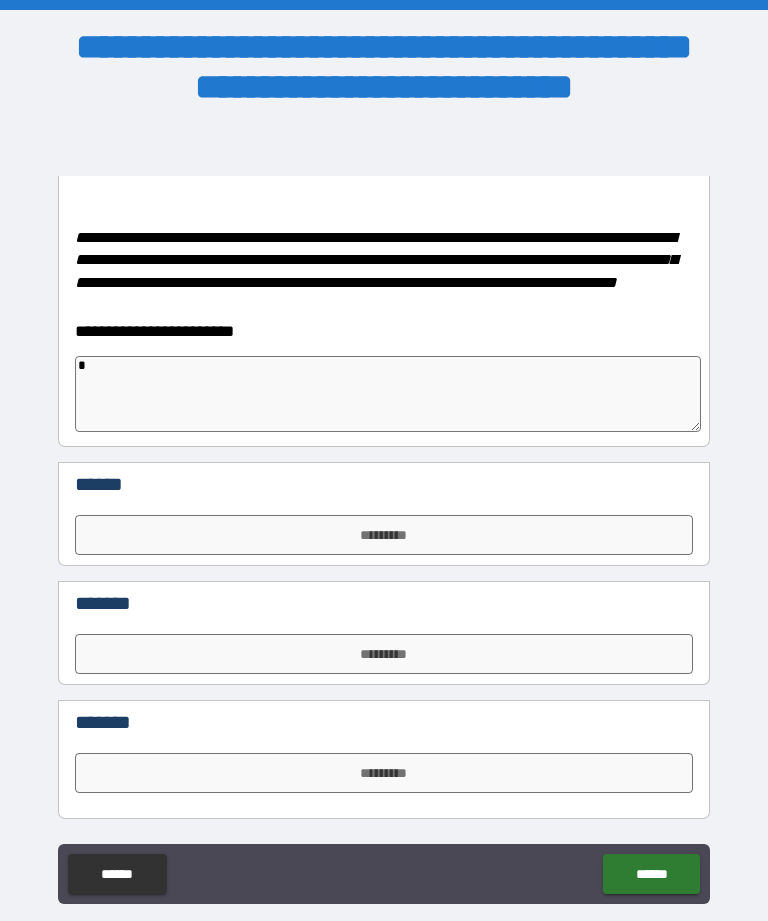 scroll, scrollTop: 845, scrollLeft: 0, axis: vertical 